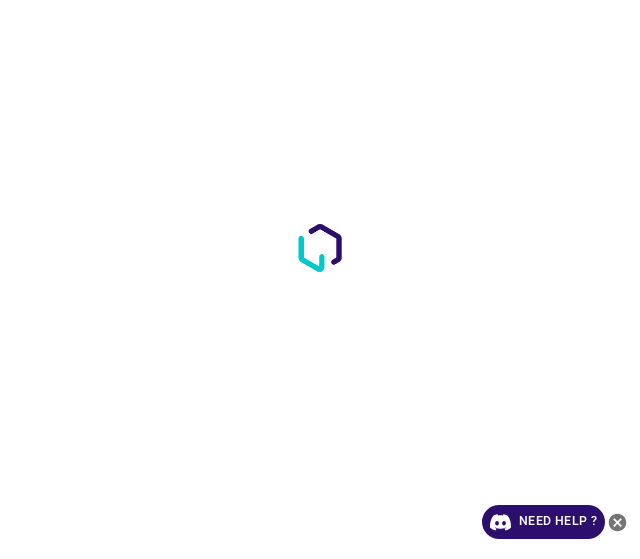 scroll, scrollTop: 0, scrollLeft: 0, axis: both 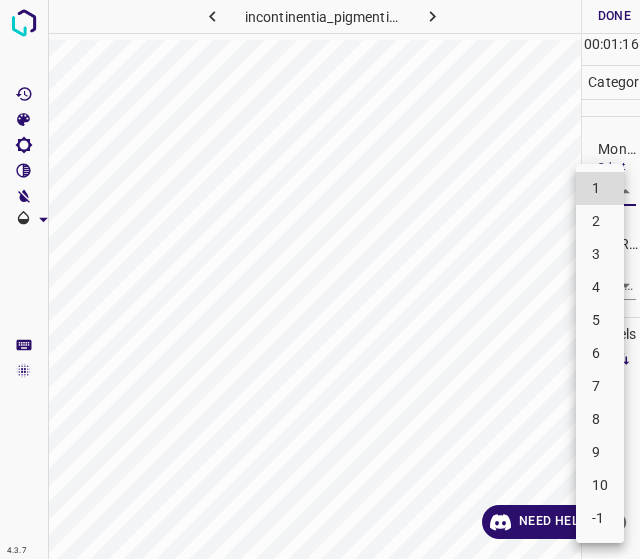 click on "4.3.7 incontinentia_pigmenti34.jpg Done Skip 0 00   : 01   : 16   Categories Monk *  Select ​  [PERSON_NAME] *  Select ​ Labels   0 Categories 1 Monk 2  [PERSON_NAME] Tools Space Change between modes (Draw & Edit) I Auto labeling R Restore zoom M Zoom in N Zoom out Delete Delete selecte label Filters Z Restore filters X Saturation filter C Brightness filter V Contrast filter B Gray scale filter General O Download Need Help ? - Text - Hide - Delete 1 2 3 4 5 6 7 8 9 10 -1" at bounding box center (320, 279) 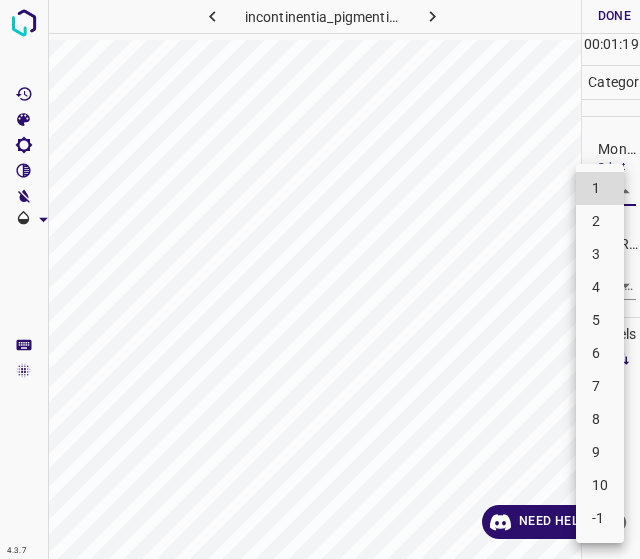 click on "5" at bounding box center (600, 320) 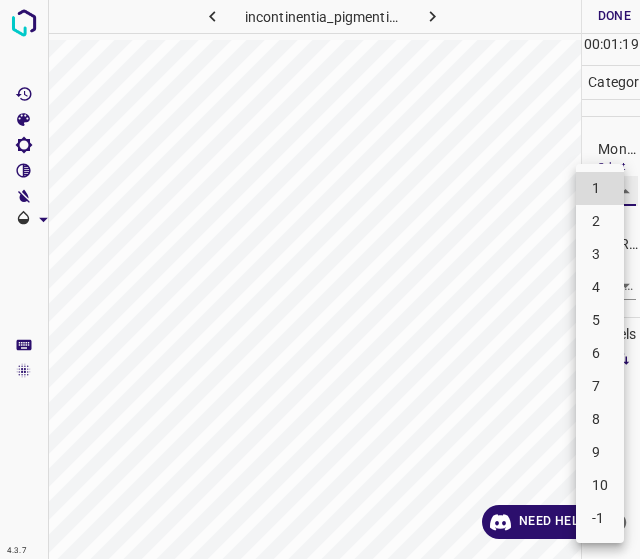 type on "5" 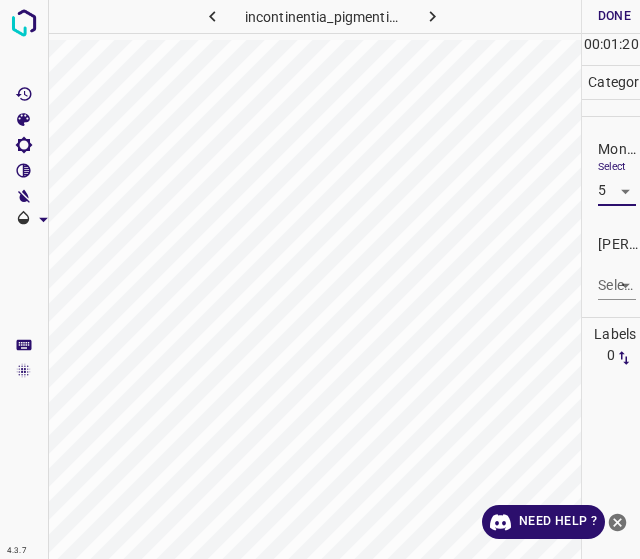 click on "4.3.7 incontinentia_pigmenti34.jpg Done Skip 0 00   : 01   : 20   Categories Monk *  Select 5 5  Fitzpatrick *  Select ​ Labels   0 Categories 1 Monk 2  Fitzpatrick Tools Space Change between modes (Draw & Edit) I Auto labeling R Restore zoom M Zoom in N Zoom out Delete Delete selecte label Filters Z Restore filters X Saturation filter C Brightness filter V Contrast filter B Gray scale filter General O Download Need Help ? - Text - Hide - Delete" at bounding box center (320, 279) 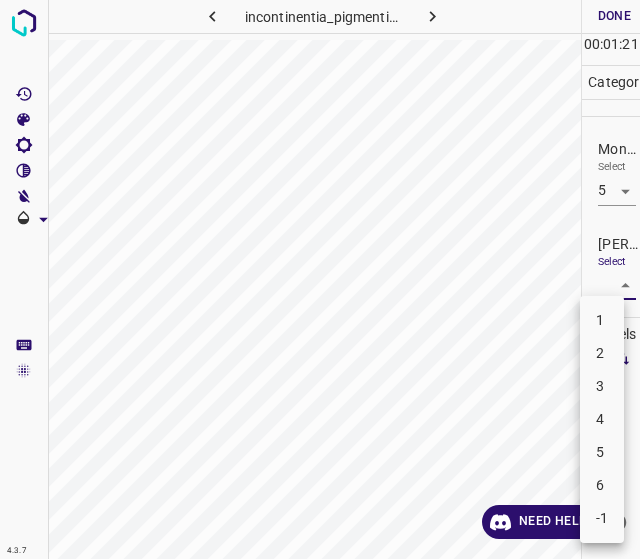 click on "3" at bounding box center (602, 386) 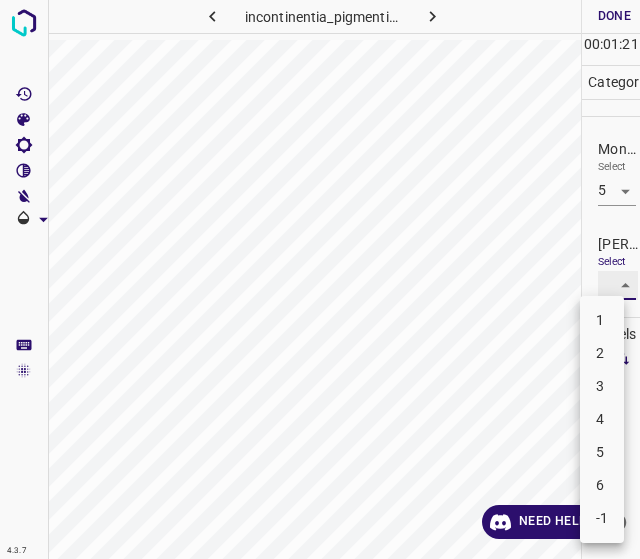 type on "3" 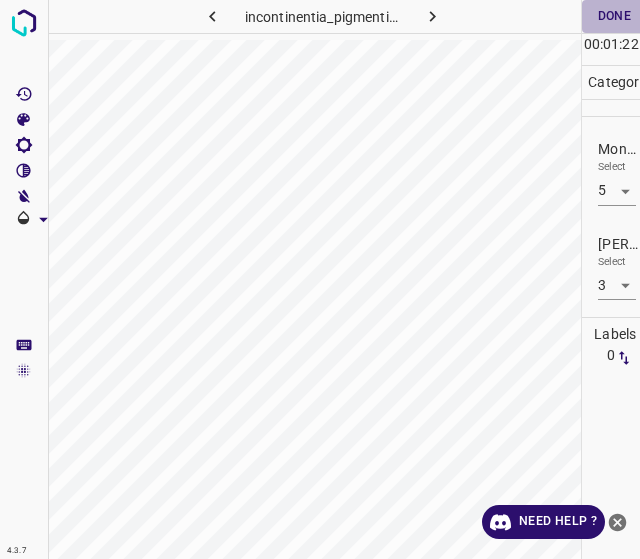 click on "Done" at bounding box center (614, 16) 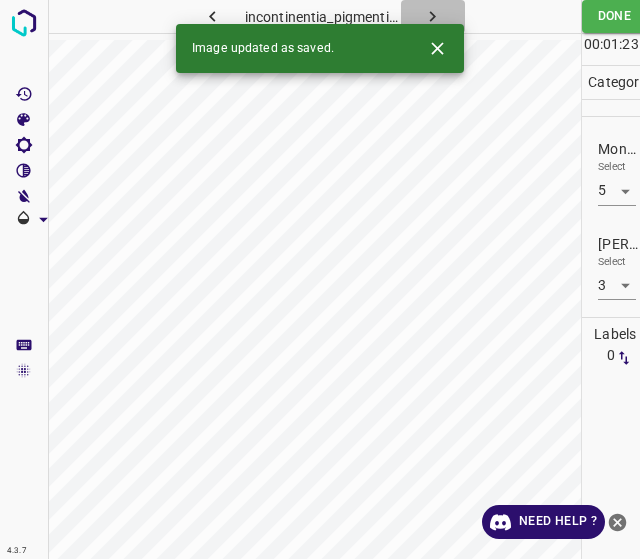 click at bounding box center (433, 16) 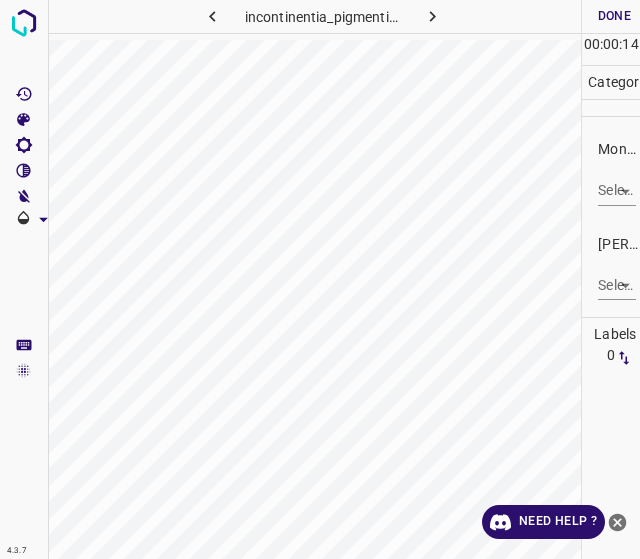 click on "4.3.7 incontinentia_pigmenti41.jpg Done Skip 0 00   : 00   : 14   Categories Monk *  Select ​  Fitzpatrick *  Select ​ Labels   0 Categories 1 Monk 2  Fitzpatrick Tools Space Change between modes (Draw & Edit) I Auto labeling R Restore zoom M Zoom in N Zoom out Delete Delete selecte label Filters Z Restore filters X Saturation filter C Brightness filter V Contrast filter B Gray scale filter General O Download Need Help ? - Text - Hide - Delete" at bounding box center [320, 279] 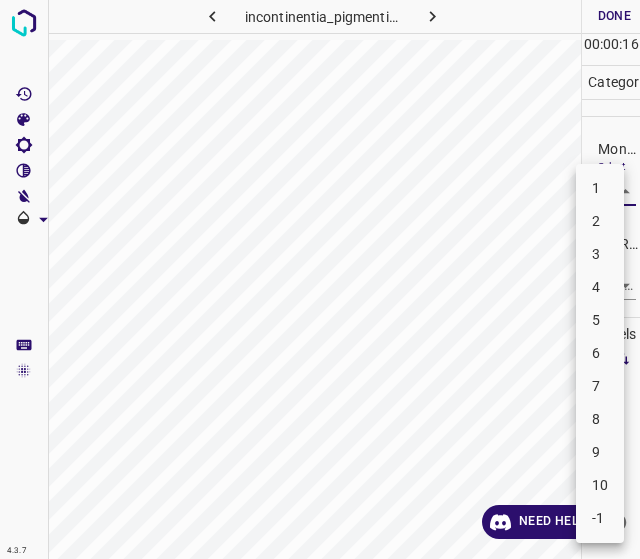 click on "6" at bounding box center [600, 353] 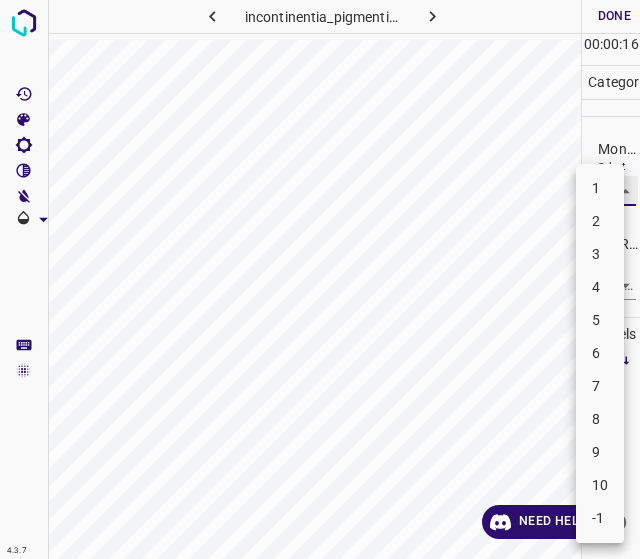 type on "6" 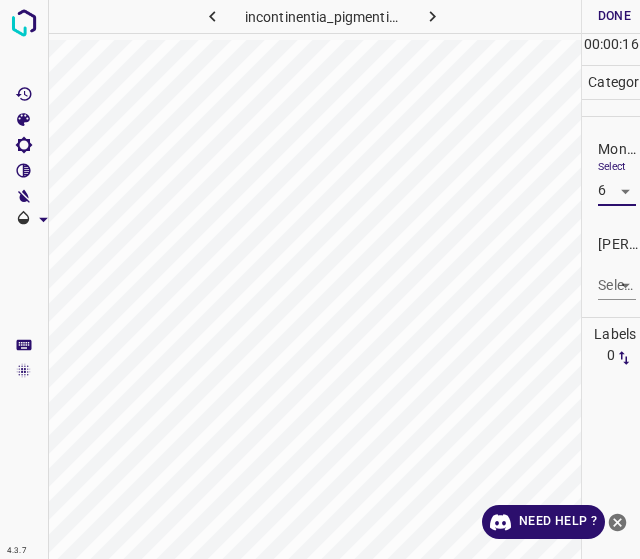 click on "4.3.7 incontinentia_pigmenti41.jpg Done Skip 0 00   : 00   : 16   Categories Monk *  Select 6 6  Fitzpatrick *  Select ​ Labels   0 Categories 1 Monk 2  Fitzpatrick Tools Space Change between modes (Draw & Edit) I Auto labeling R Restore zoom M Zoom in N Zoom out Delete Delete selecte label Filters Z Restore filters X Saturation filter C Brightness filter V Contrast filter B Gray scale filter General O Download Need Help ? - Text - Hide - Delete" at bounding box center (320, 279) 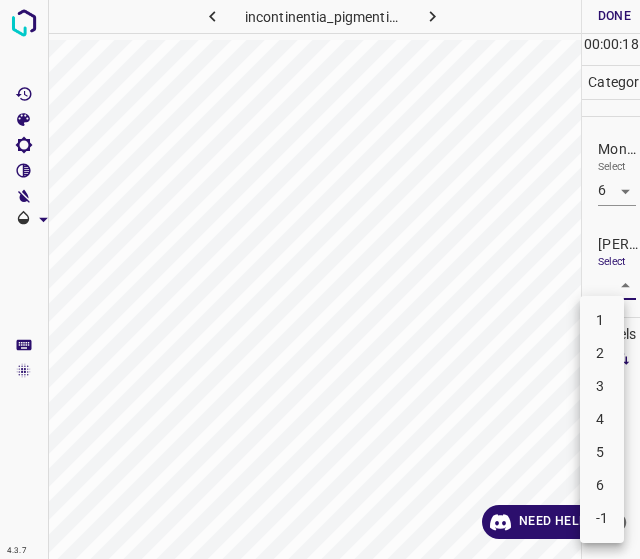 click on "4" at bounding box center (602, 419) 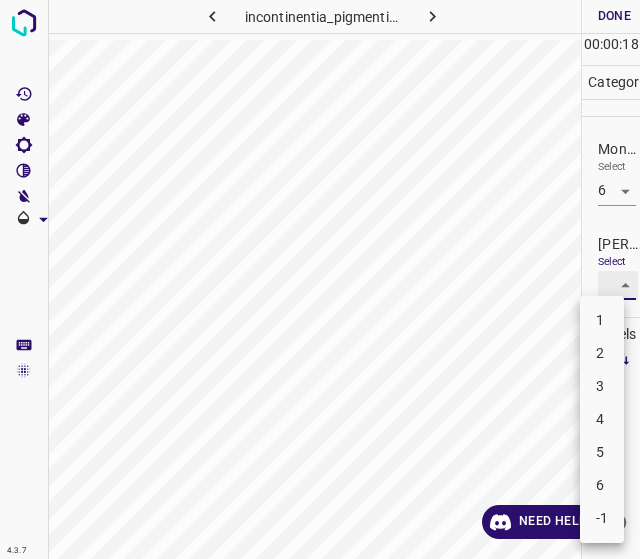 type on "4" 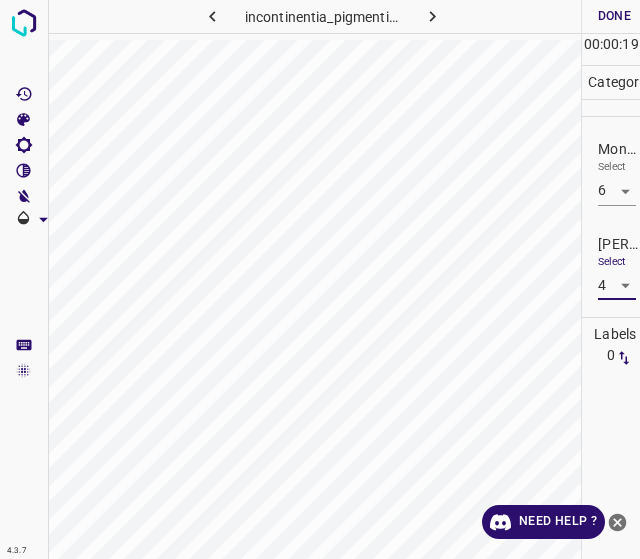 click on "Done" at bounding box center (614, 16) 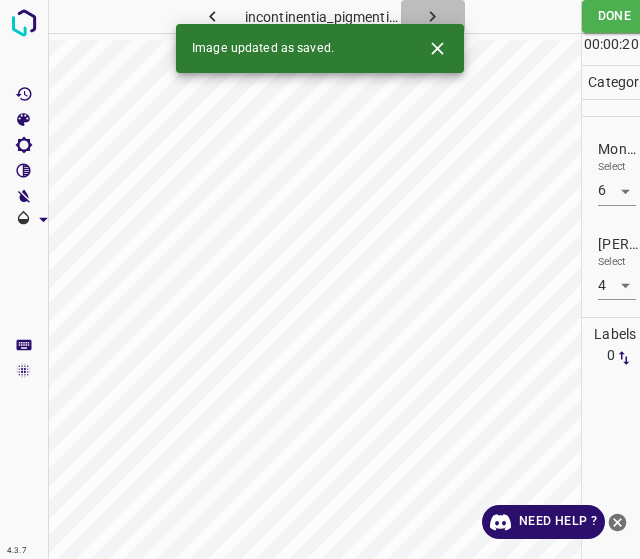 click at bounding box center (433, 16) 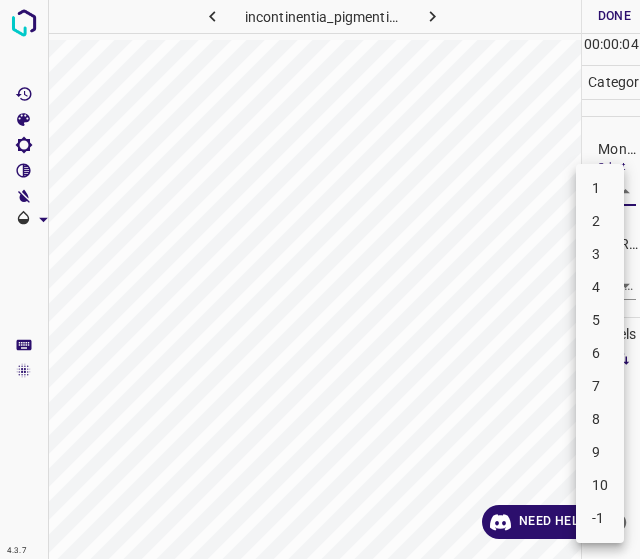 click on "4.3.7 incontinentia_pigmenti66.jpg Done Skip 0 00   : 00   : 04   Categories Monk *  Select ​  Fitzpatrick *  Select ​ Labels   0 Categories 1 Monk 2  Fitzpatrick Tools Space Change between modes (Draw & Edit) I Auto labeling R Restore zoom M Zoom in N Zoom out Delete Delete selecte label Filters Z Restore filters X Saturation filter C Brightness filter V Contrast filter B Gray scale filter General O Download Need Help ? - Text - Hide - Delete 1 2 3 4 5 6 7 8 9 10 -1" at bounding box center (320, 279) 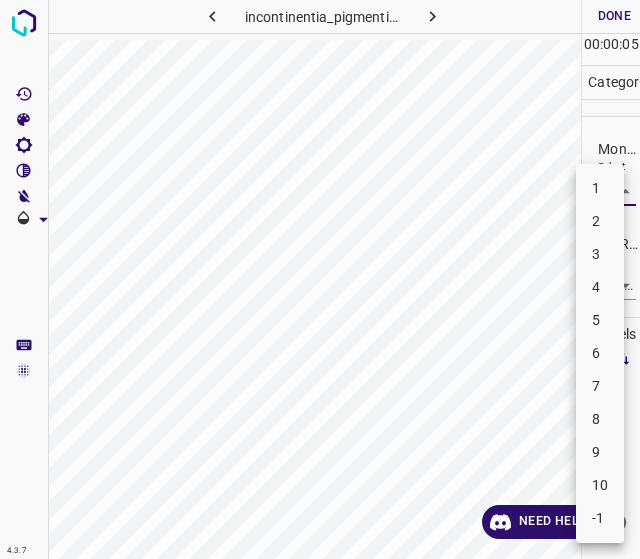 click on "2" at bounding box center [600, 221] 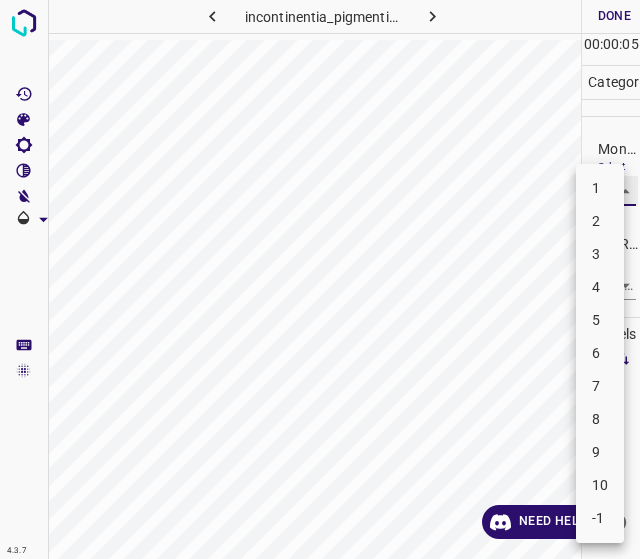 type on "2" 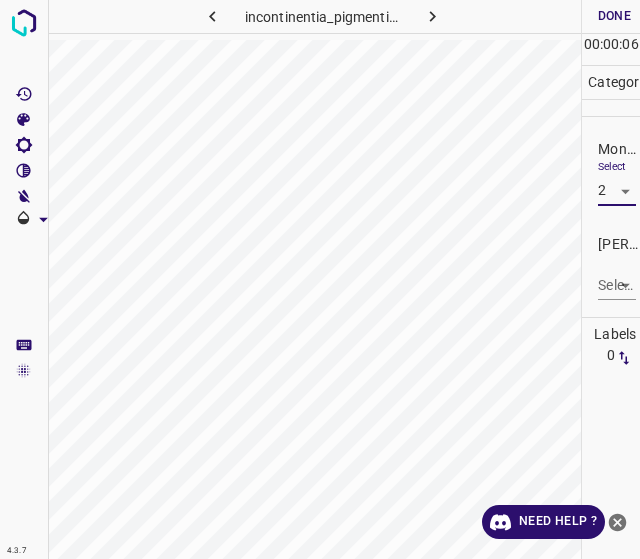 click on "[PERSON_NAME] *" at bounding box center [619, 244] 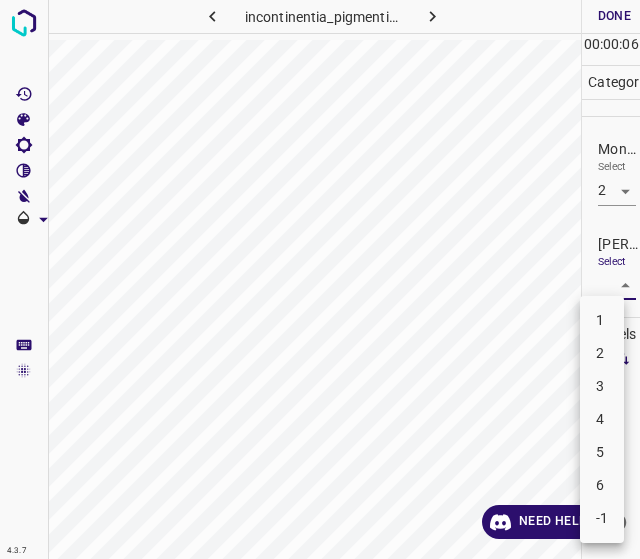 click on "4.3.7 incontinentia_pigmenti66.jpg Done Skip 0 00   : 00   : 06   Categories Monk *  Select 2 2  Fitzpatrick *  Select ​ Labels   0 Categories 1 Monk 2  Fitzpatrick Tools Space Change between modes (Draw & Edit) I Auto labeling R Restore zoom M Zoom in N Zoom out Delete Delete selecte label Filters Z Restore filters X Saturation filter C Brightness filter V Contrast filter B Gray scale filter General O Download Need Help ? - Text - Hide - Delete 1 2 3 4 5 6 -1" at bounding box center (320, 279) 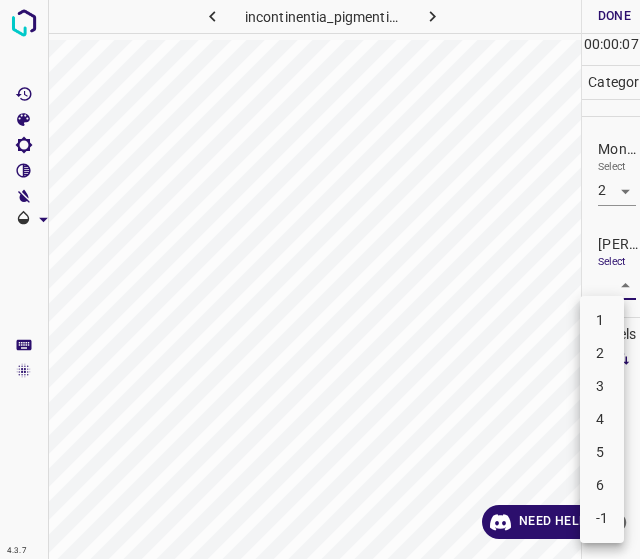 click on "1" at bounding box center (602, 320) 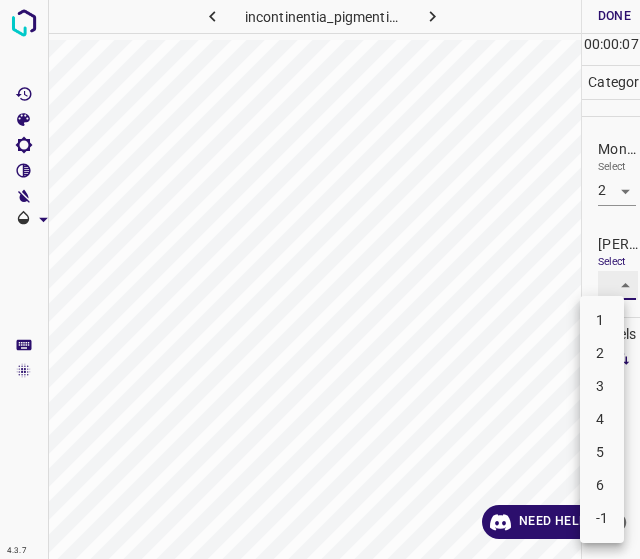 type on "1" 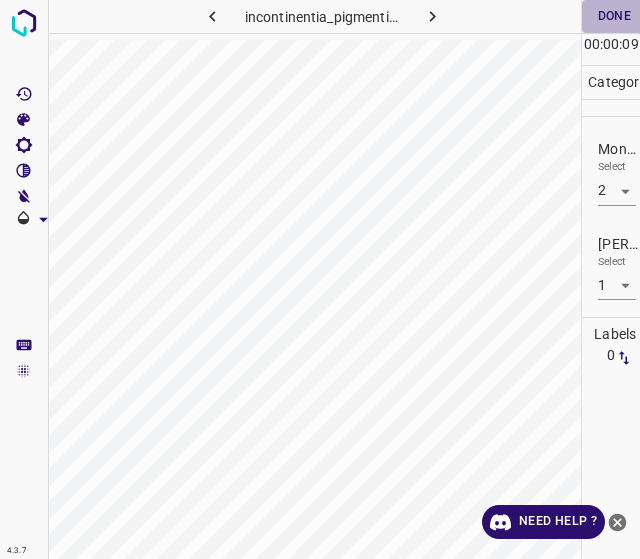 click on "Done" at bounding box center [614, 16] 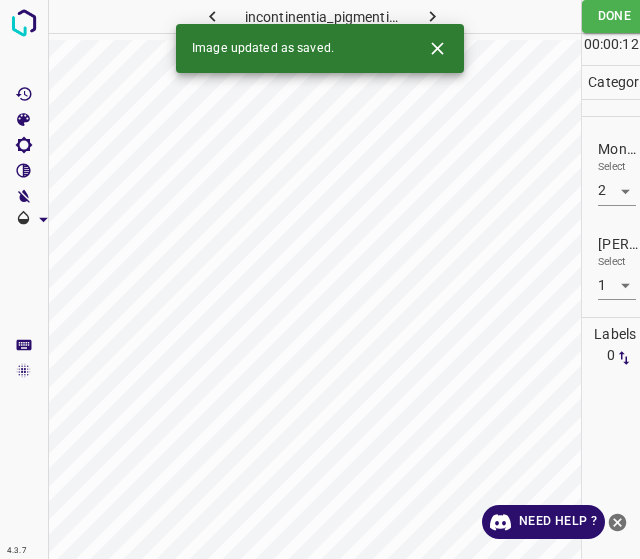 click at bounding box center [433, 16] 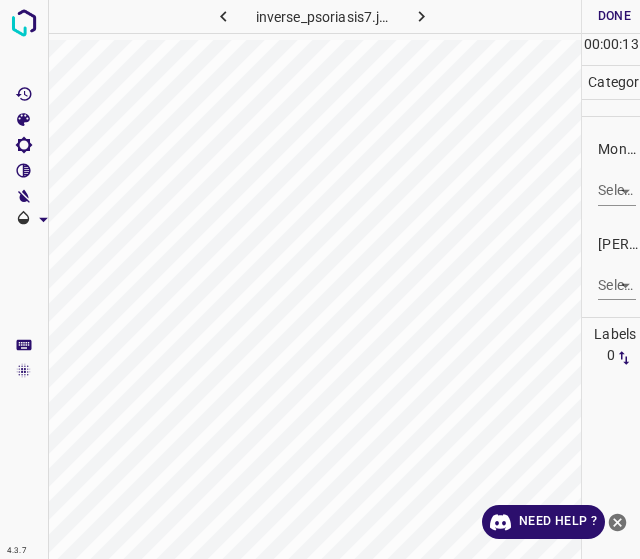 click on "4.3.7 inverse_psoriasis7.jpg Done Skip 0 00   : 00   : 13   Categories Monk *  Select ​  Fitzpatrick *  Select ​ Labels   0 Categories 1 Monk 2  Fitzpatrick Tools Space Change between modes (Draw & Edit) I Auto labeling R Restore zoom M Zoom in N Zoom out Delete Delete selecte label Filters Z Restore filters X Saturation filter C Brightness filter V Contrast filter B Gray scale filter General O Download Need Help ? - Text - Hide - Delete" at bounding box center (320, 279) 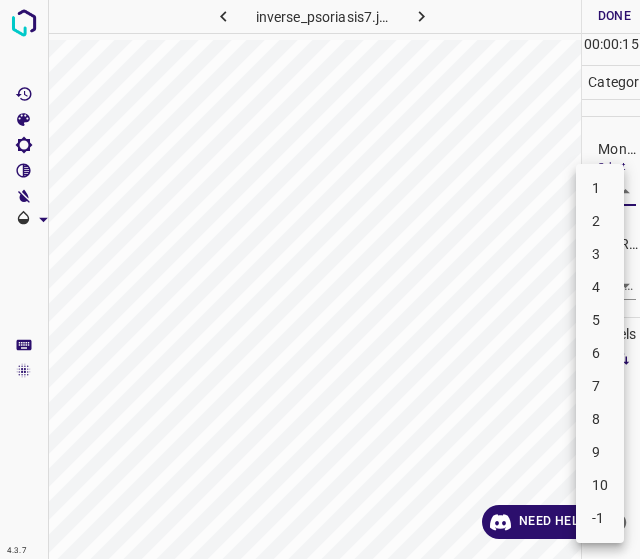 click on "4" at bounding box center (600, 287) 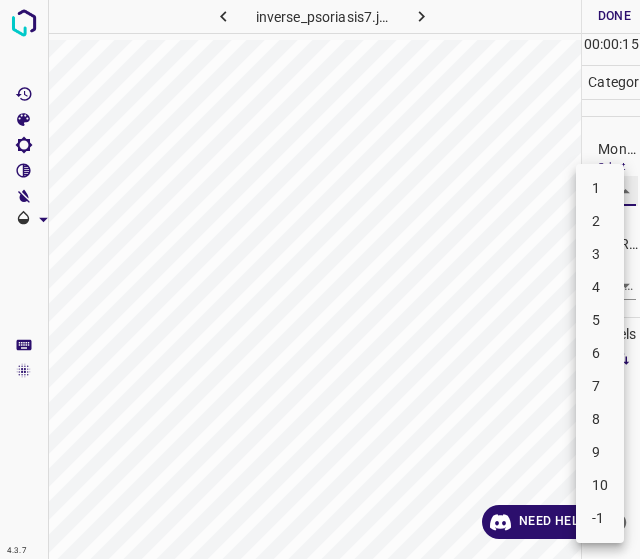 type on "4" 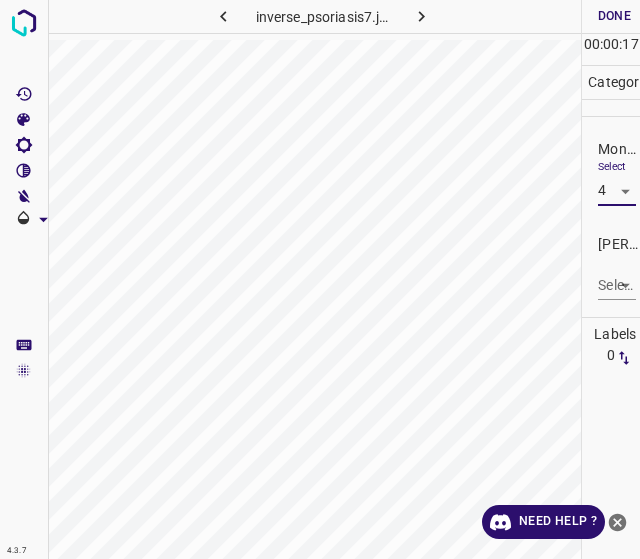 click on "4.3.7 inverse_psoriasis7.jpg Done Skip 0 00   : 00   : 17   Categories Monk *  Select 4 4  Fitzpatrick *  Select ​ Labels   0 Categories 1 Monk 2  Fitzpatrick Tools Space Change between modes (Draw & Edit) I Auto labeling R Restore zoom M Zoom in N Zoom out Delete Delete selecte label Filters Z Restore filters X Saturation filter C Brightness filter V Contrast filter B Gray scale filter General O Download Need Help ? - Text - Hide - Delete" at bounding box center (320, 279) 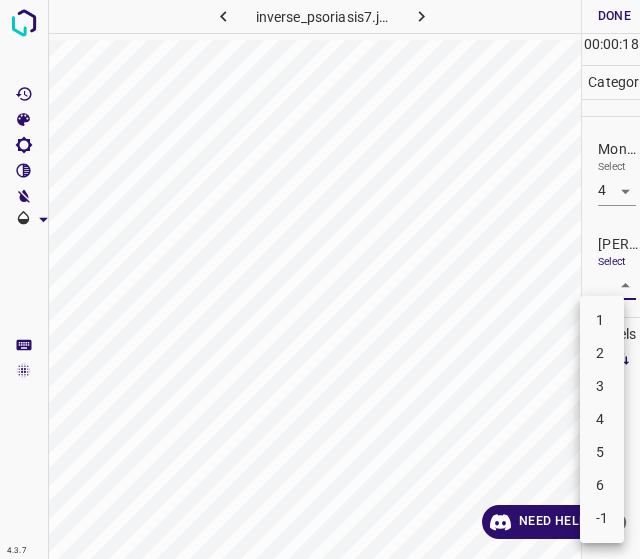 click on "2" at bounding box center [602, 353] 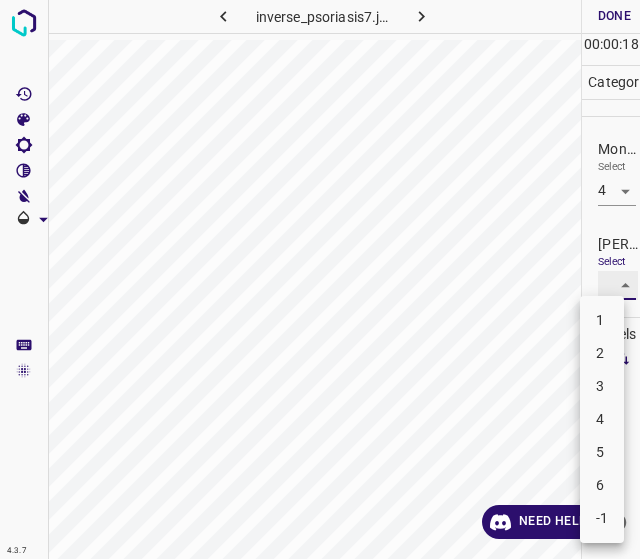 type on "2" 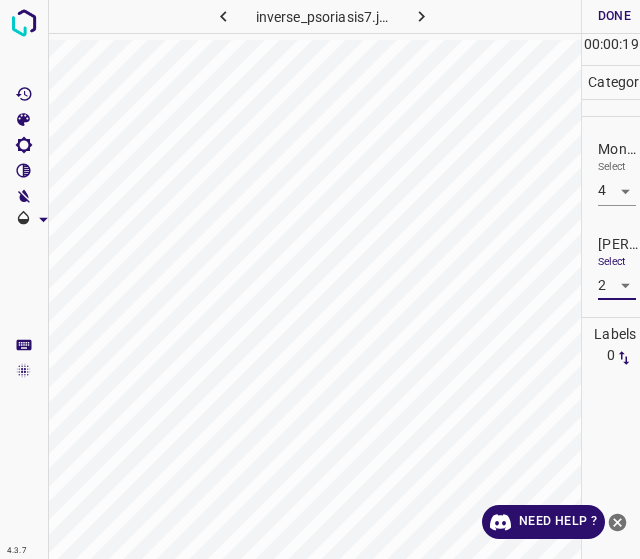 click on "Done" at bounding box center (614, 16) 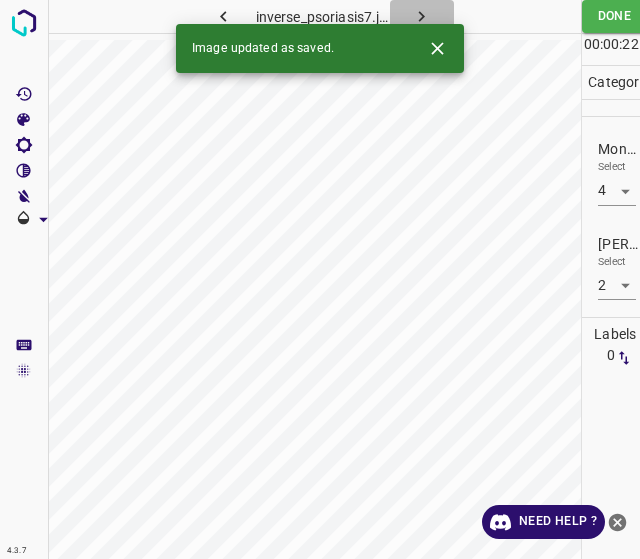 click 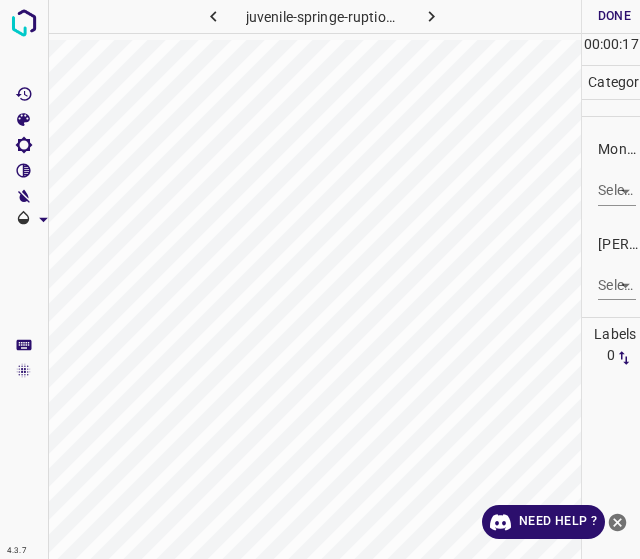 click on "4.3.7 juvenile-springe-ruption7.jpg Done Skip 0 00   : 00   : 17   Categories Monk *  Select ​  Fitzpatrick *  Select ​ Labels   0 Categories 1 Monk 2  Fitzpatrick Tools Space Change between modes (Draw & Edit) I Auto labeling R Restore zoom M Zoom in N Zoom out Delete Delete selecte label Filters Z Restore filters X Saturation filter C Brightness filter V Contrast filter B Gray scale filter General O Download Need Help ? - Text - Hide - Delete" at bounding box center [320, 279] 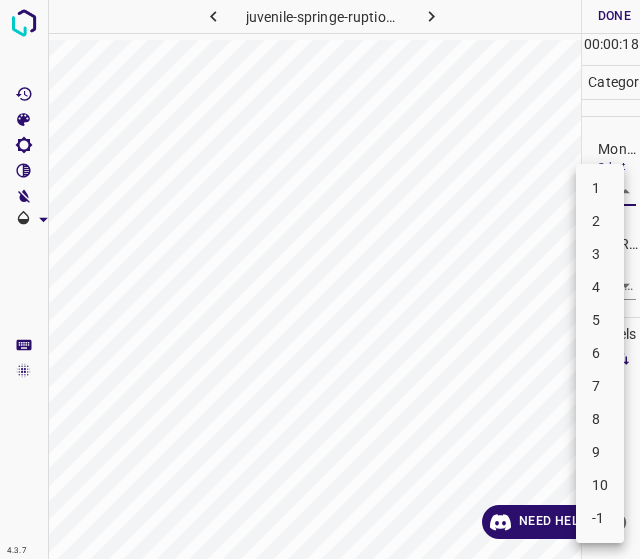 click on "1" at bounding box center (600, 188) 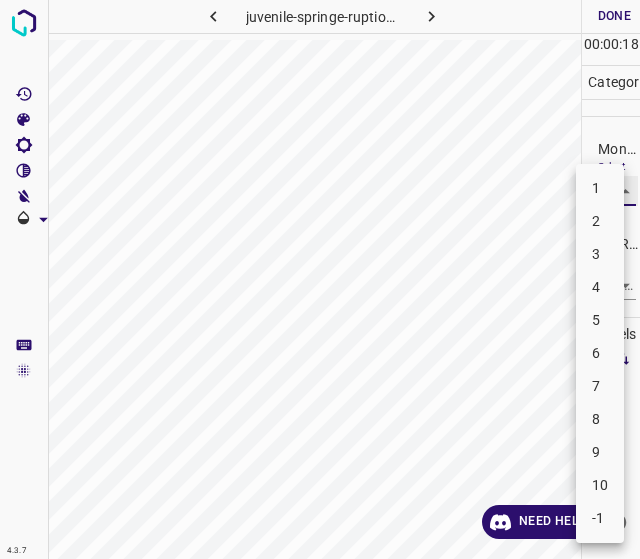 type on "1" 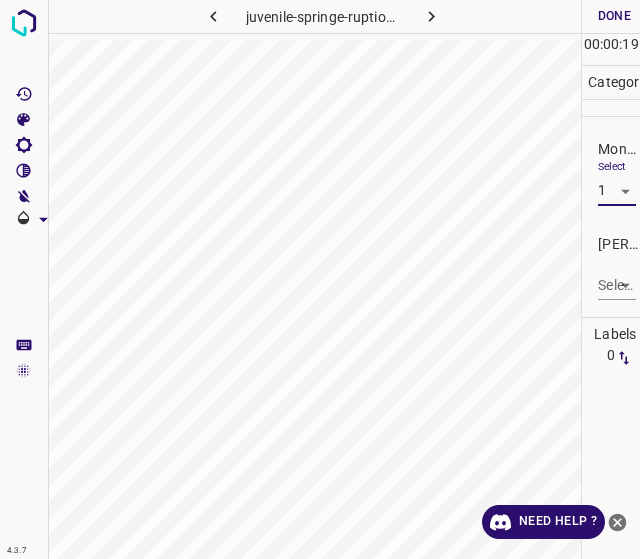 click on "Fitzpatrick *  Select ​" at bounding box center (611, 267) 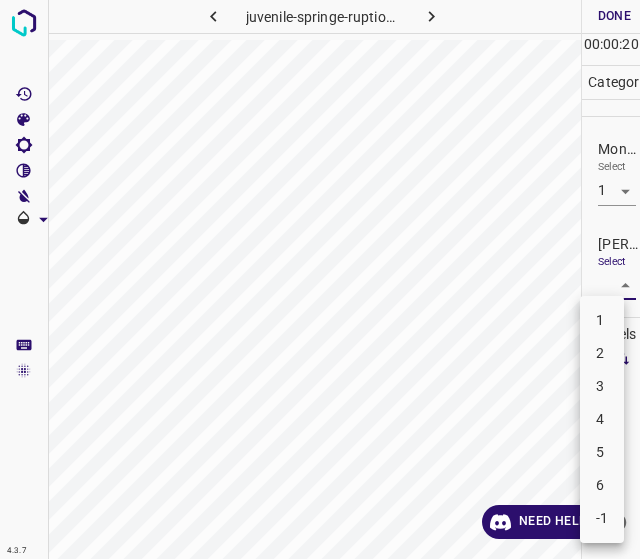 click on "4.3.7 juvenile-springe-ruption7.jpg Done Skip 0 00   : 00   : 20   Categories Monk *  Select 1 1  Fitzpatrick *  Select ​ Labels   0 Categories 1 Monk 2  Fitzpatrick Tools Space Change between modes (Draw & Edit) I Auto labeling R Restore zoom M Zoom in N Zoom out Delete Delete selecte label Filters Z Restore filters X Saturation filter C Brightness filter V Contrast filter B Gray scale filter General O Download Need Help ? - Text - Hide - Delete 1 2 3 4 5 6 -1" at bounding box center [320, 279] 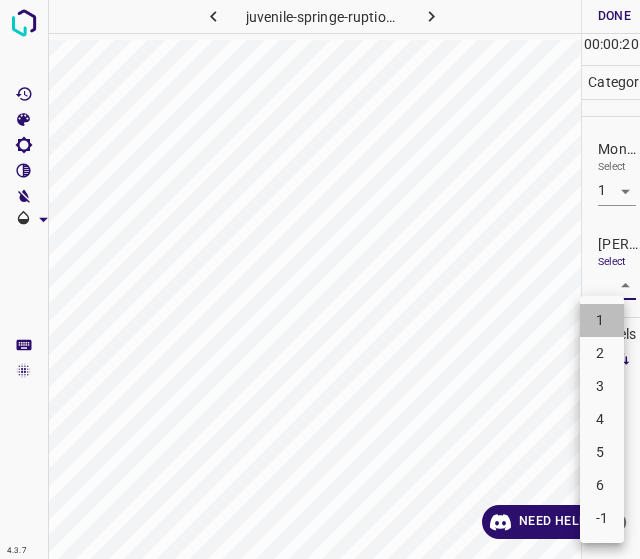 click on "1" at bounding box center (602, 320) 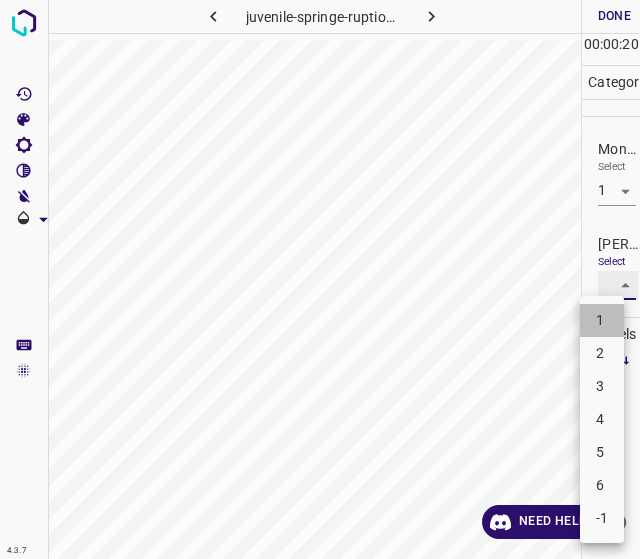type on "1" 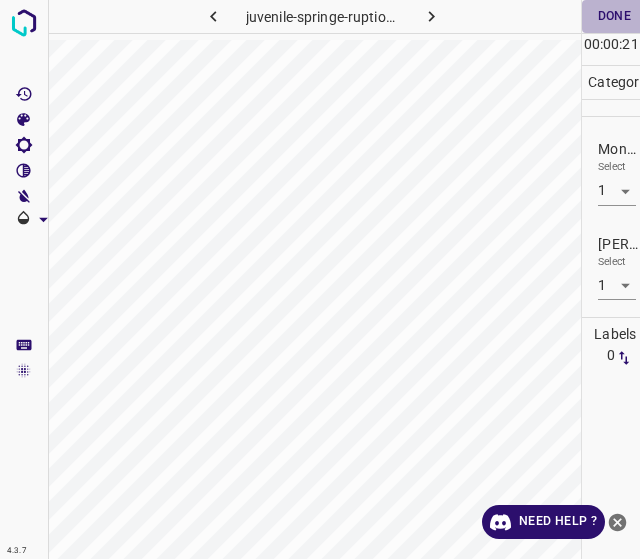 click on "Done" at bounding box center [614, 16] 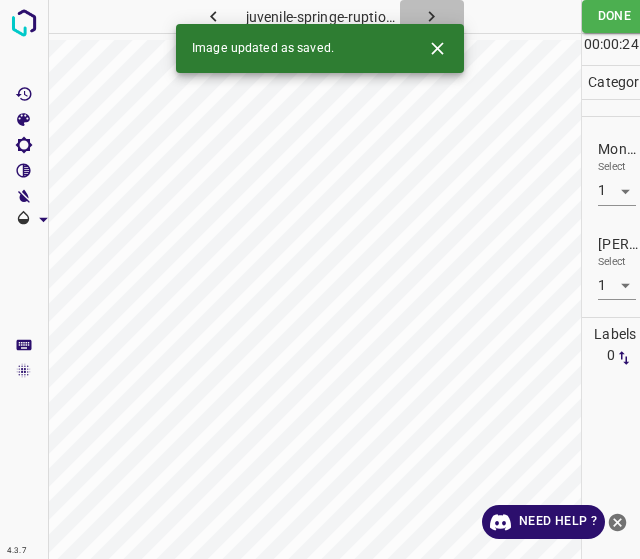 click 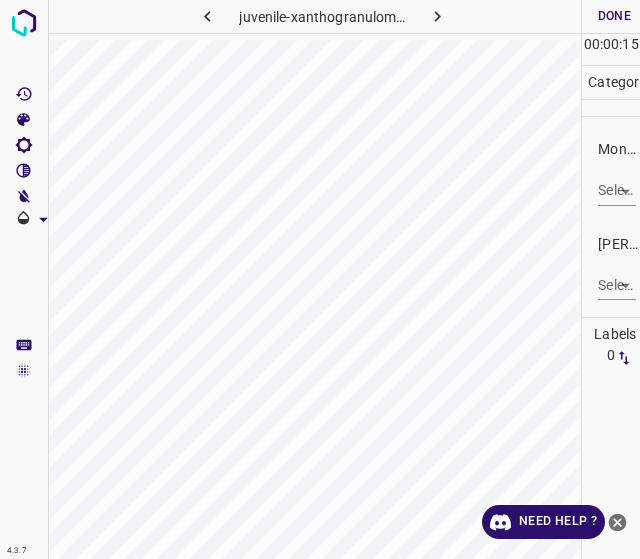 click on "4.3.7 juvenile-xanthogranuloma32.jpg Done Skip 0 00   : 00   : 15   Categories Monk *  Select ​  Fitzpatrick *  Select ​ Labels   0 Categories 1 Monk 2  Fitzpatrick Tools Space Change between modes (Draw & Edit) I Auto labeling R Restore zoom M Zoom in N Zoom out Delete Delete selecte label Filters Z Restore filters X Saturation filter C Brightness filter V Contrast filter B Gray scale filter General O Download Need Help ? - Text - Hide - Delete" at bounding box center [320, 279] 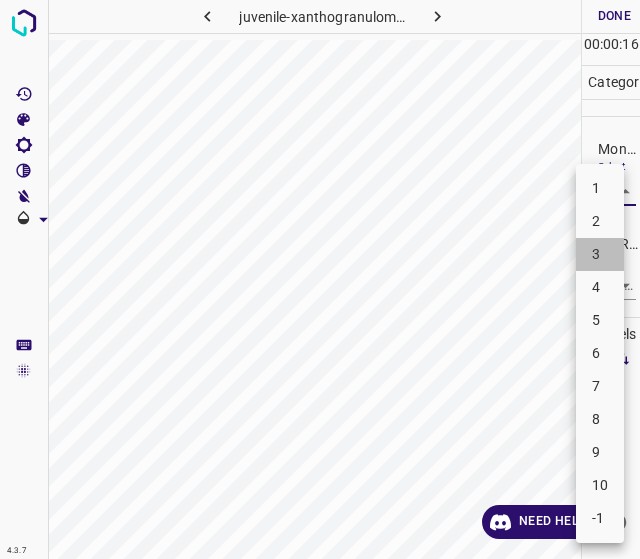 click on "3" at bounding box center [600, 254] 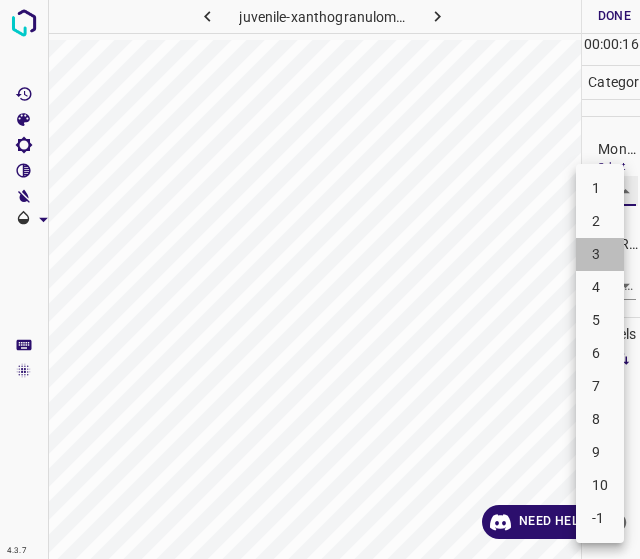 type on "3" 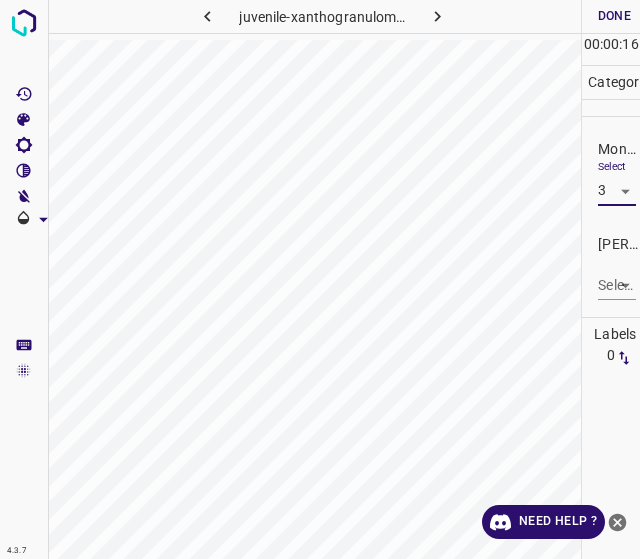 click on "4.3.7 juvenile-xanthogranuloma32.jpg Done Skip 0 00   : 00   : 16   Categories Monk *  Select 3 3  Fitzpatrick *  Select ​ Labels   0 Categories 1 Monk 2  Fitzpatrick Tools Space Change between modes (Draw & Edit) I Auto labeling R Restore zoom M Zoom in N Zoom out Delete Delete selecte label Filters Z Restore filters X Saturation filter C Brightness filter V Contrast filter B Gray scale filter General O Download Need Help ? - Text - Hide - Delete" at bounding box center (320, 279) 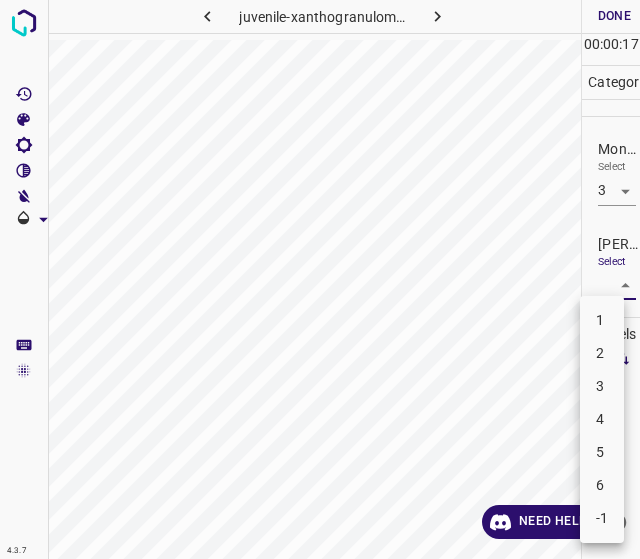 click on "2" at bounding box center (602, 353) 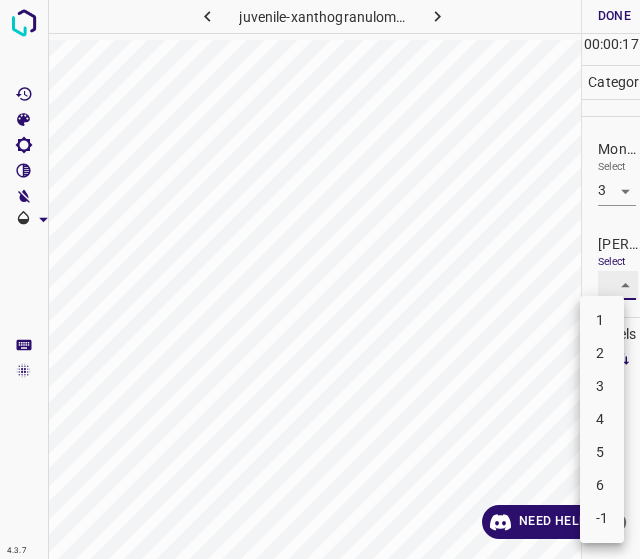 type on "2" 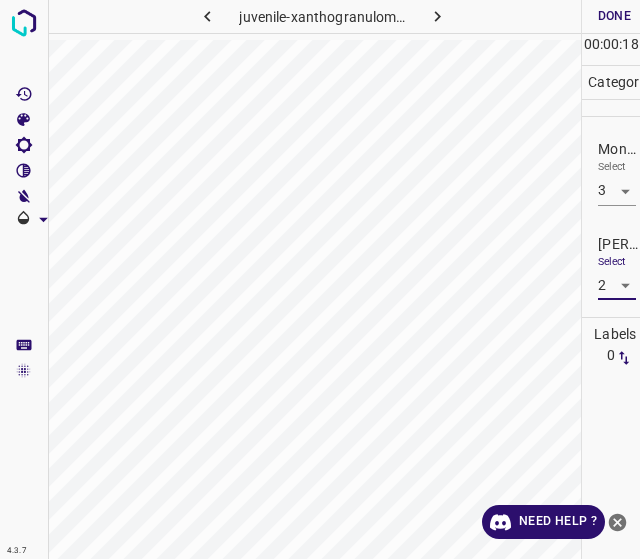 click on "Done" at bounding box center (614, 16) 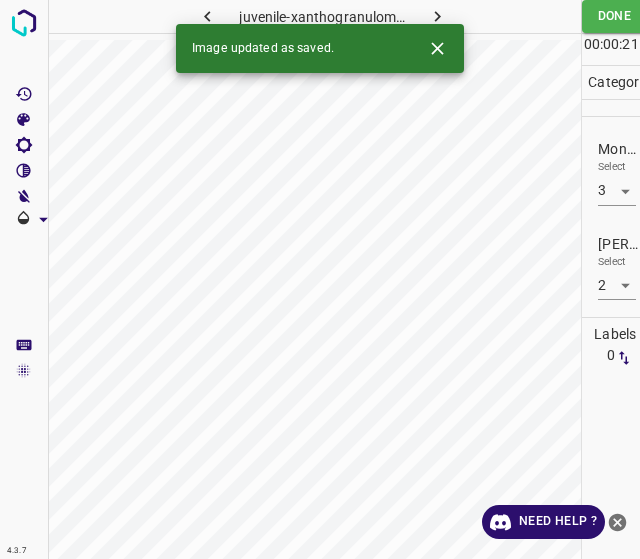 click at bounding box center [438, 16] 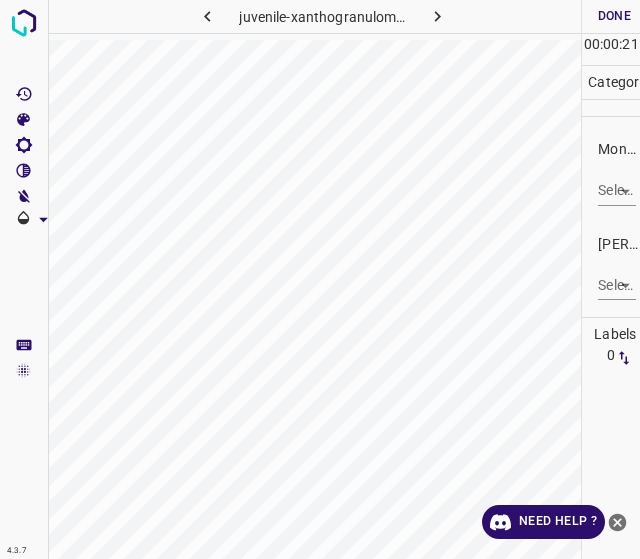click on "4.3.7 juvenile-xanthogranuloma70.jpg Done Skip 0 00   : 00   : 21   Categories Monk *  Select ​  Fitzpatrick *  Select ​ Labels   0 Categories 1 Monk 2  Fitzpatrick Tools Space Change between modes (Draw & Edit) I Auto labeling R Restore zoom M Zoom in N Zoom out Delete Delete selecte label Filters Z Restore filters X Saturation filter C Brightness filter V Contrast filter B Gray scale filter General O Download Need Help ? - Text - Hide - Delete" at bounding box center (320, 279) 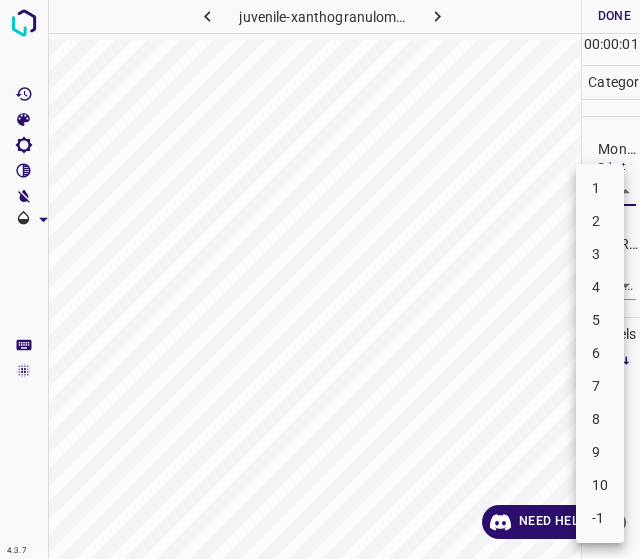 click on "1" at bounding box center (600, 188) 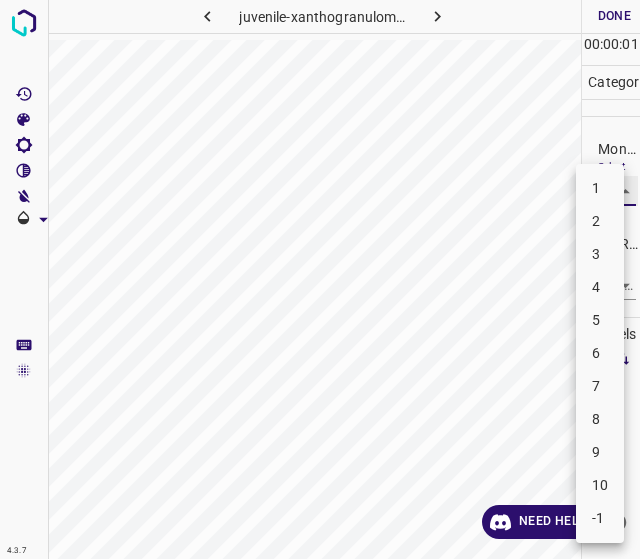 type on "1" 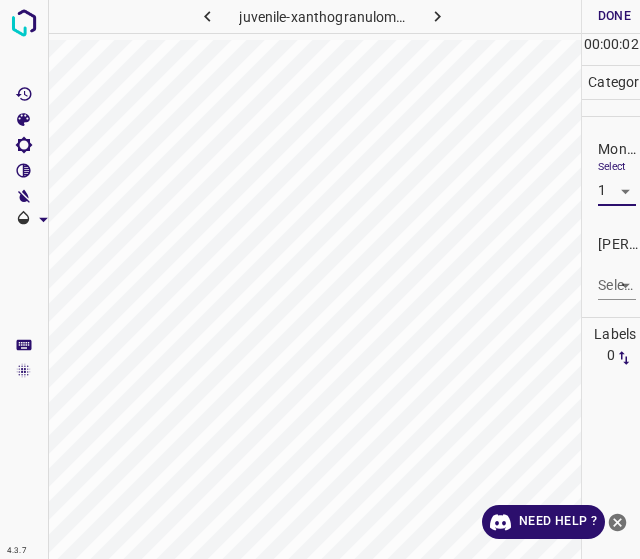 click on "4.3.7 juvenile-xanthogranuloma70.jpg Done Skip 0 00   : 00   : 02   Categories Monk *  Select 1 1  Fitzpatrick *  Select ​ Labels   0 Categories 1 Monk 2  Fitzpatrick Tools Space Change between modes (Draw & Edit) I Auto labeling R Restore zoom M Zoom in N Zoom out Delete Delete selecte label Filters Z Restore filters X Saturation filter C Brightness filter V Contrast filter B Gray scale filter General O Download Need Help ? - Text - Hide - Delete" at bounding box center (320, 279) 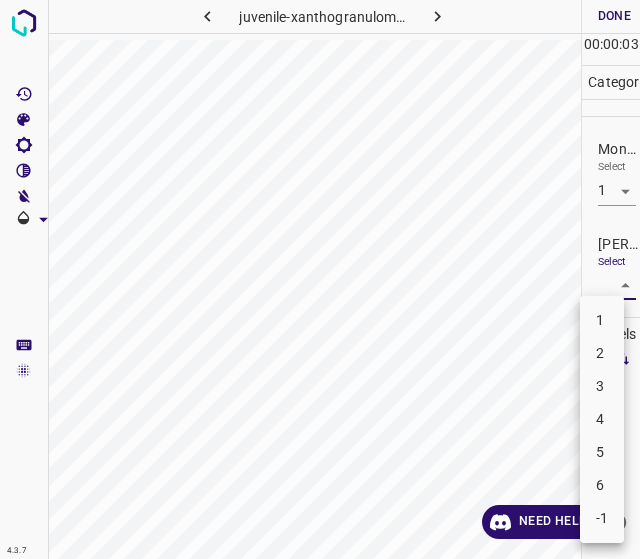 click on "1" at bounding box center (602, 320) 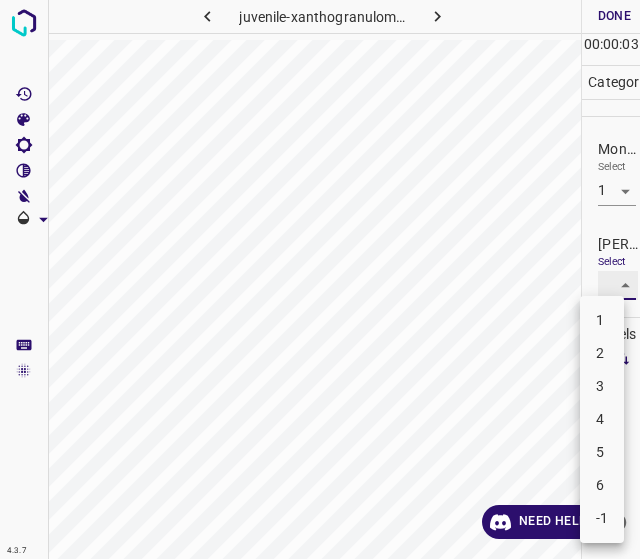 type on "1" 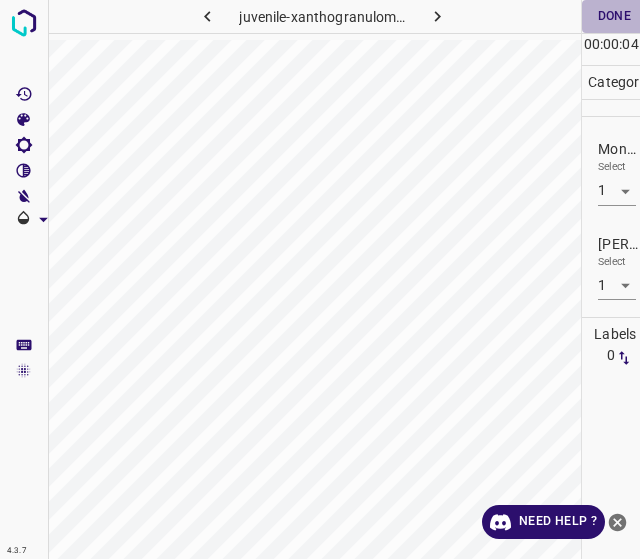 click on "Done" at bounding box center [614, 16] 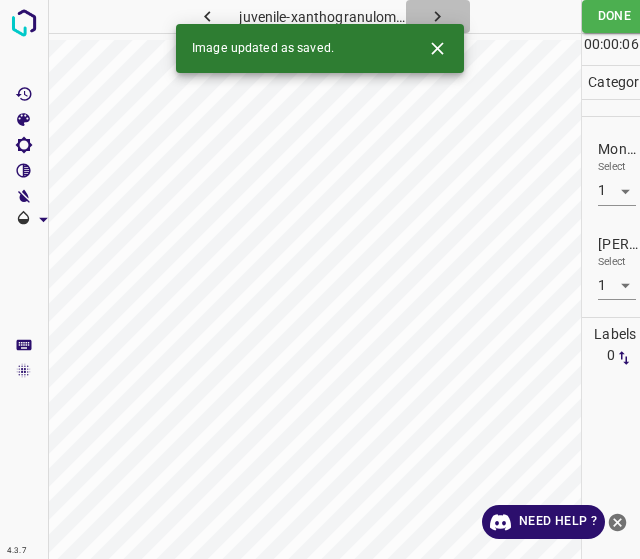click 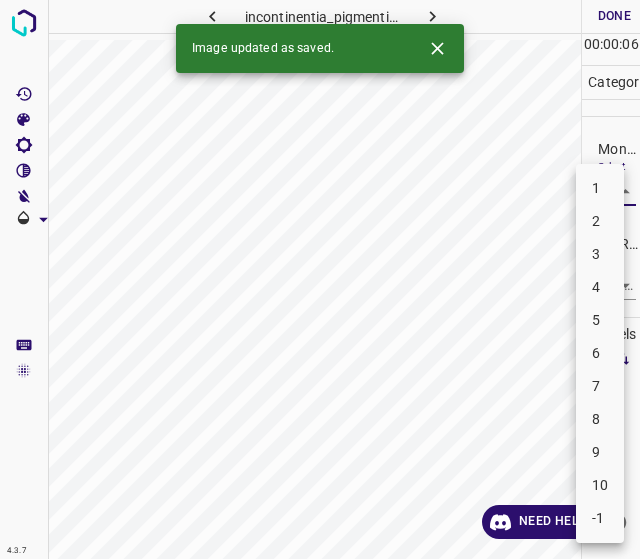 click on "4.3.7 incontinentia_pigmenti79.jpg Done Skip 0 00   : 00   : 06   Categories Monk *  Select ​  Fitzpatrick *  Select ​ Labels   0 Categories 1 Monk 2  Fitzpatrick Tools Space Change between modes (Draw & Edit) I Auto labeling R Restore zoom M Zoom in N Zoom out Delete Delete selecte label Filters Z Restore filters X Saturation filter C Brightness filter V Contrast filter B Gray scale filter General O Download Image updated as saved. Need Help ? - Text - Hide - Delete 1 2 3 4 5 6 7 8 9 10 -1" at bounding box center [320, 279] 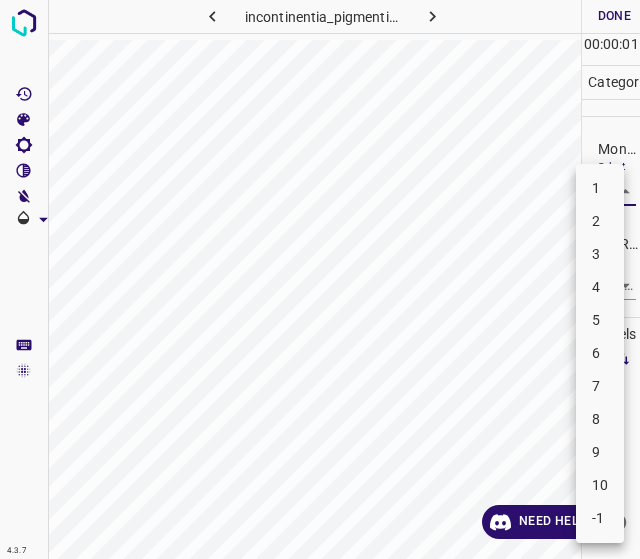 click on "2" at bounding box center (600, 221) 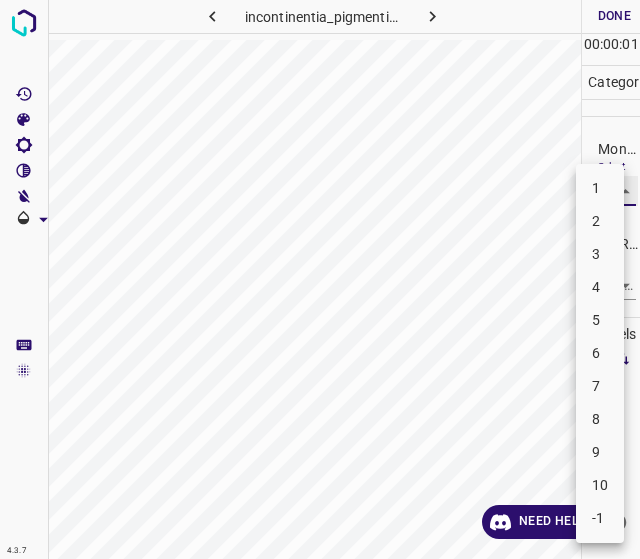 type on "2" 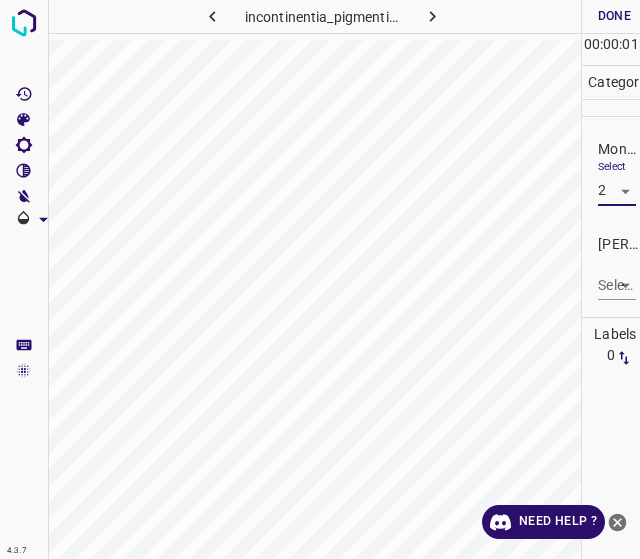 click on "4.3.7 incontinentia_pigmenti79.jpg Done Skip 0 00   : 00   : 01   Categories Monk *  Select 2 2  Fitzpatrick *  Select ​ Labels   0 Categories 1 Monk 2  Fitzpatrick Tools Space Change between modes (Draw & Edit) I Auto labeling R Restore zoom M Zoom in N Zoom out Delete Delete selecte label Filters Z Restore filters X Saturation filter C Brightness filter V Contrast filter B Gray scale filter General O Download Need Help ? - Text - Hide - Delete" at bounding box center [320, 279] 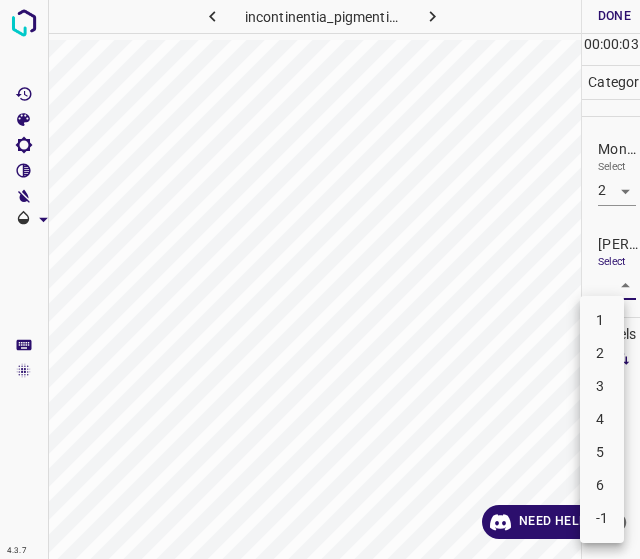 click on "1" at bounding box center (602, 320) 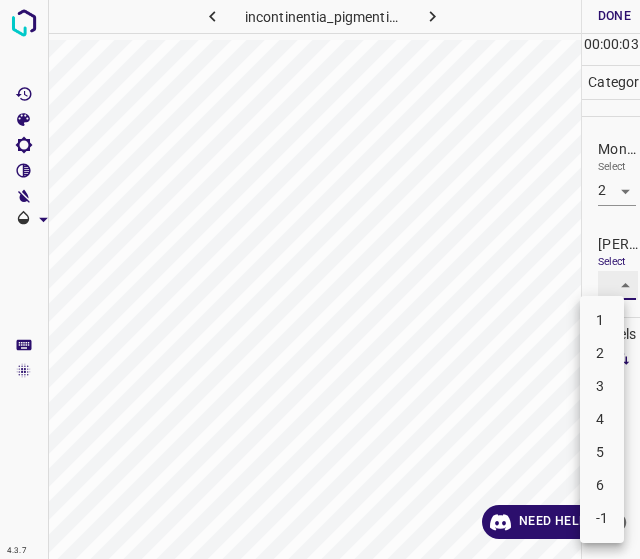 type on "1" 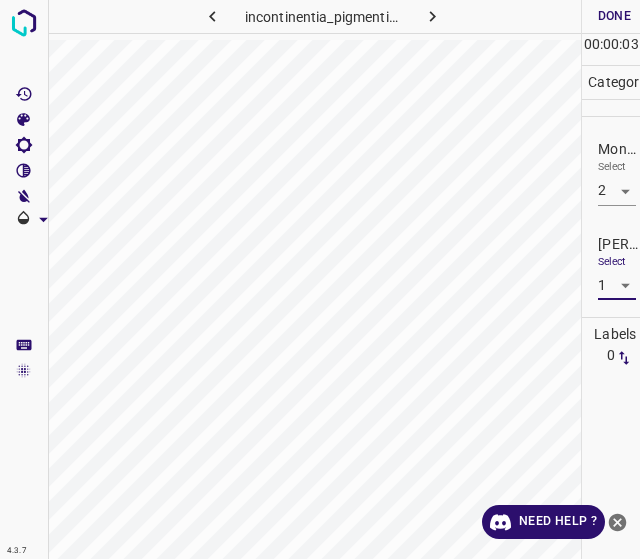 click on "Done" at bounding box center (614, 16) 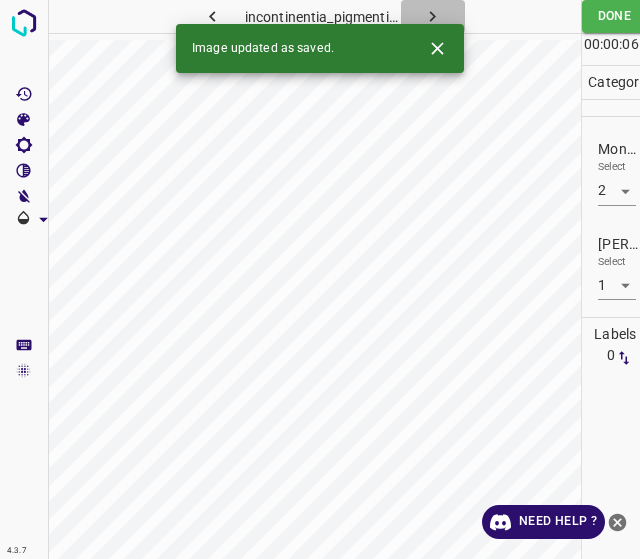 click 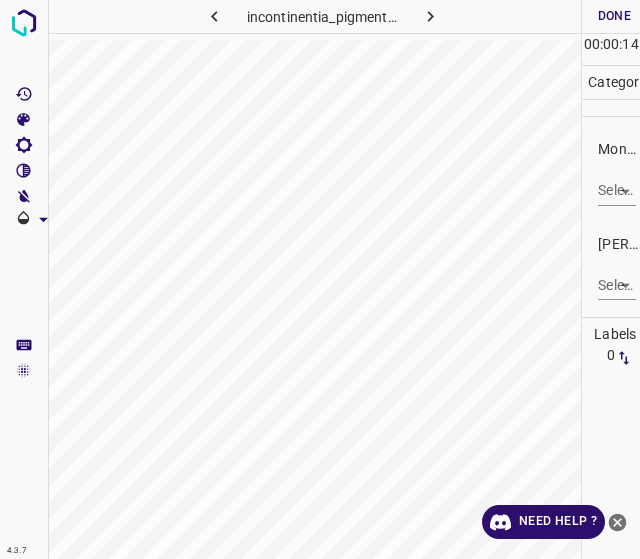 click on "4.3.7 incontinentia_pigmenti9.jpg Done Skip 0 00   : 00   : 14   Categories Monk *  Select ​  Fitzpatrick *  Select ​ Labels   0 Categories 1 Monk 2  Fitzpatrick Tools Space Change between modes (Draw & Edit) I Auto labeling R Restore zoom M Zoom in N Zoom out Delete Delete selecte label Filters Z Restore filters X Saturation filter C Brightness filter V Contrast filter B Gray scale filter General O Download Need Help ? - Text - Hide - Delete" at bounding box center [320, 279] 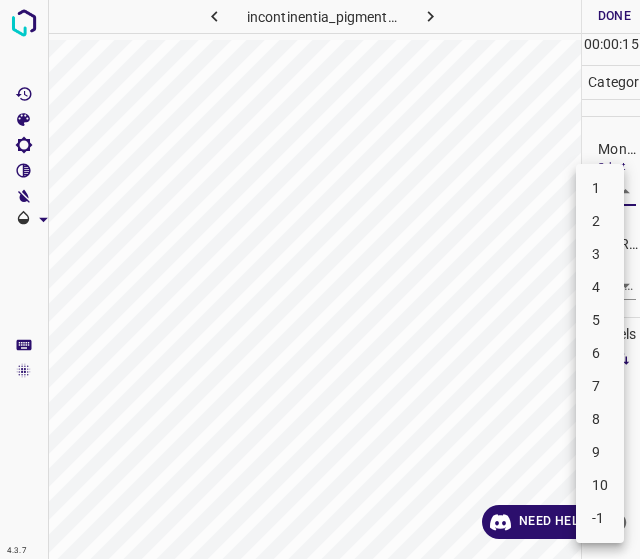 click on "4" at bounding box center (600, 287) 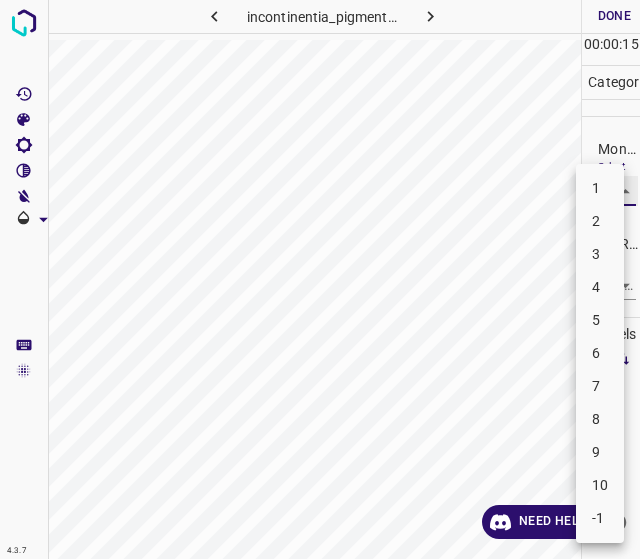 type on "4" 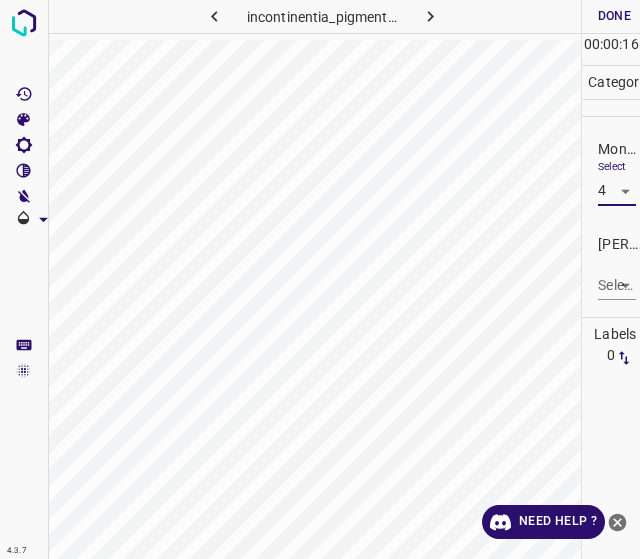 click on "4.3.7 incontinentia_pigmenti9.jpg Done Skip 0 00   : 00   : 16   Categories Monk *  Select 4 4  Fitzpatrick *  Select ​ Labels   0 Categories 1 Monk 2  Fitzpatrick Tools Space Change between modes (Draw & Edit) I Auto labeling R Restore zoom M Zoom in N Zoom out Delete Delete selecte label Filters Z Restore filters X Saturation filter C Brightness filter V Contrast filter B Gray scale filter General O Download Need Help ? - Text - Hide - Delete" at bounding box center (320, 279) 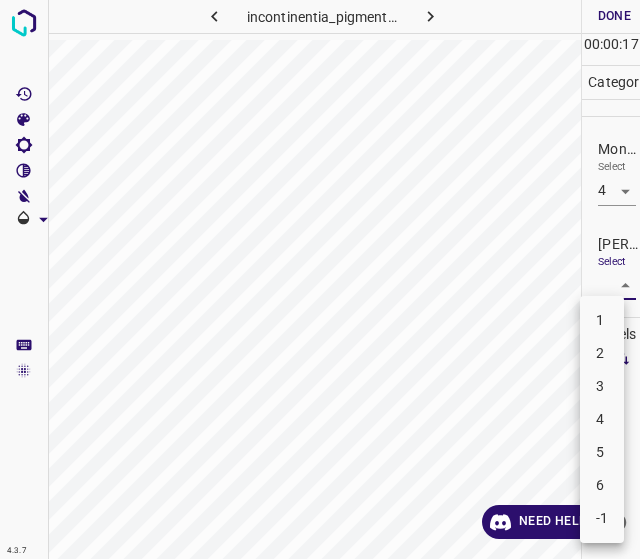 click on "2" at bounding box center (602, 353) 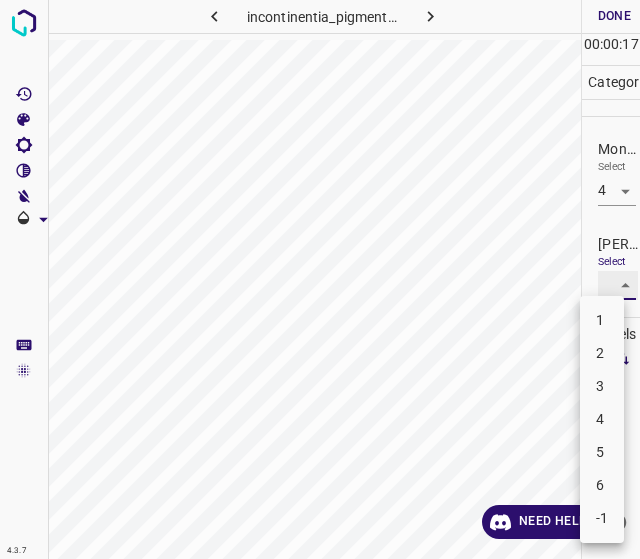 type on "2" 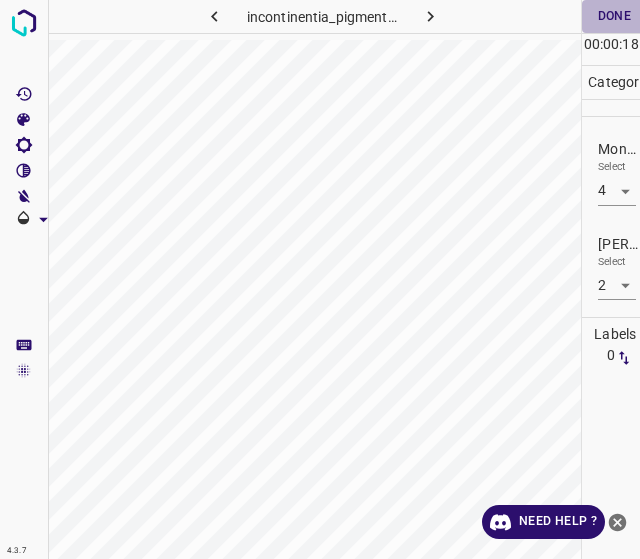 click on "Done" at bounding box center (614, 16) 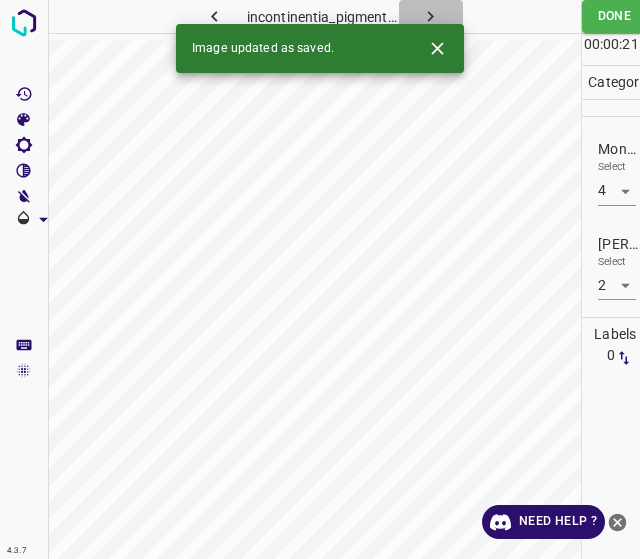 click at bounding box center (431, 16) 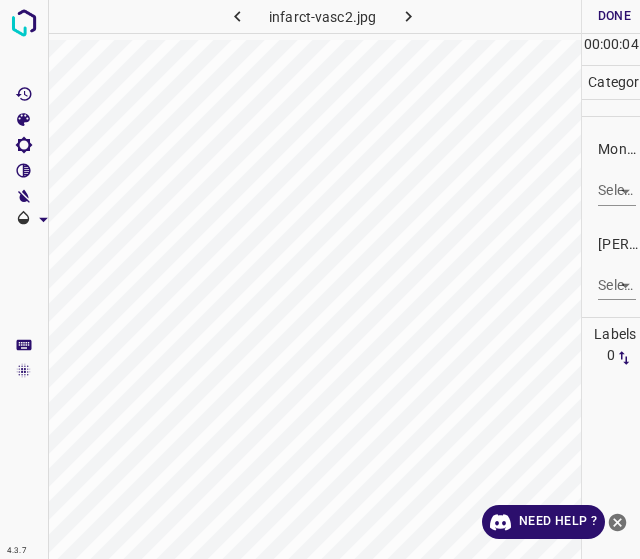 click on "4.3.7 infarct-vasc2.jpg Done Skip 0 00   : 00   : 04   Categories Monk *  Select ​  Fitzpatrick *  Select ​ Labels   0 Categories 1 Monk 2  Fitzpatrick Tools Space Change between modes (Draw & Edit) I Auto labeling R Restore zoom M Zoom in N Zoom out Delete Delete selecte label Filters Z Restore filters X Saturation filter C Brightness filter V Contrast filter B Gray scale filter General O Download Need Help ? - Text - Hide - Delete" at bounding box center [320, 279] 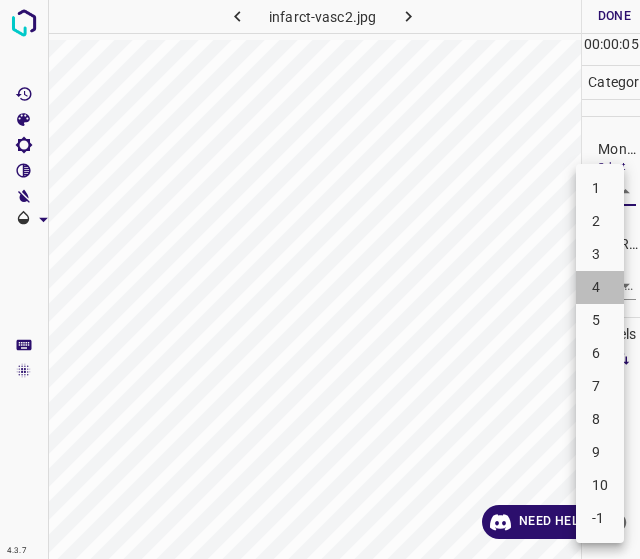 click on "4" at bounding box center [600, 287] 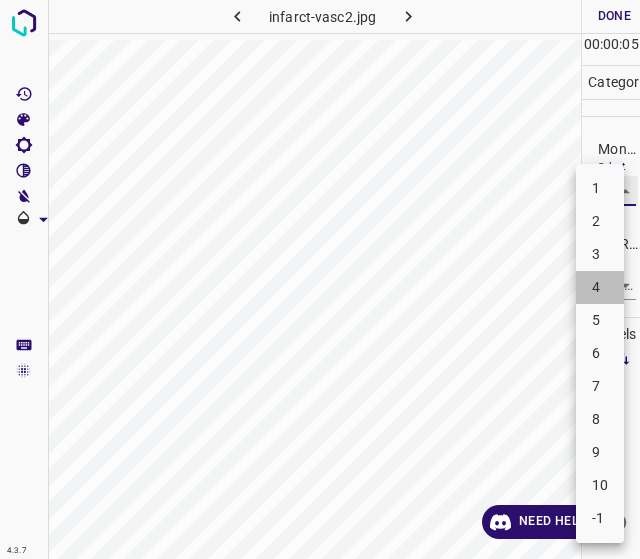 type on "4" 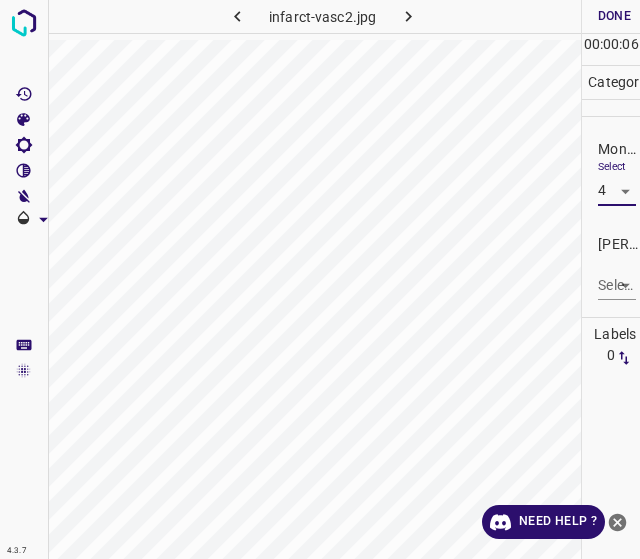 click on "4.3.7 infarct-vasc2.jpg Done Skip 0 00   : 00   : 06   Categories Monk *  Select 4 4  Fitzpatrick *  Select ​ Labels   0 Categories 1 Monk 2  Fitzpatrick Tools Space Change between modes (Draw & Edit) I Auto labeling R Restore zoom M Zoom in N Zoom out Delete Delete selecte label Filters Z Restore filters X Saturation filter C Brightness filter V Contrast filter B Gray scale filter General O Download Need Help ? - Text - Hide - Delete" at bounding box center (320, 279) 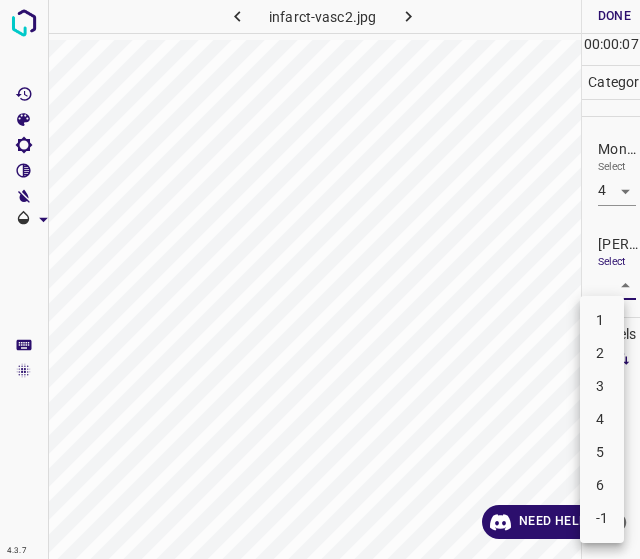 click on "1 2 3 4 5 6 -1" at bounding box center [602, 419] 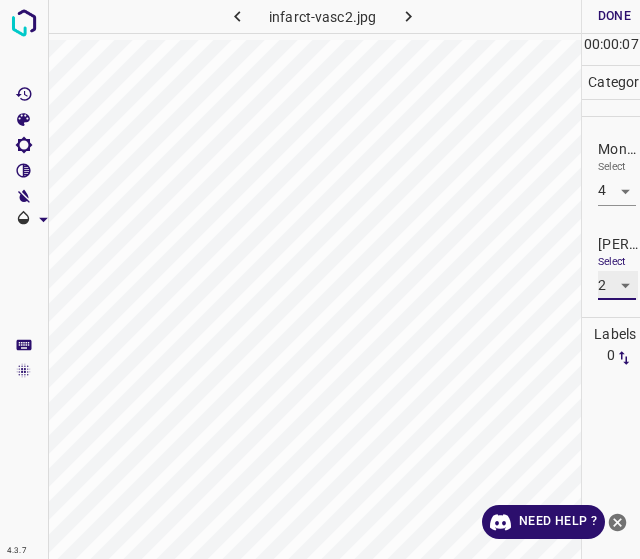 type on "2" 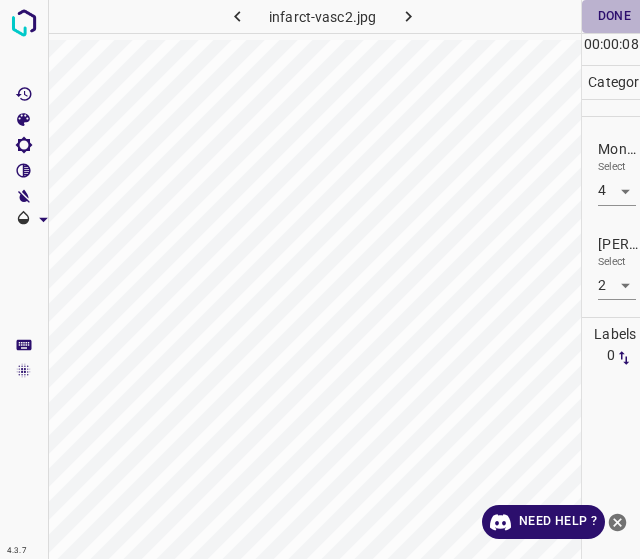 click on "Done" at bounding box center (614, 16) 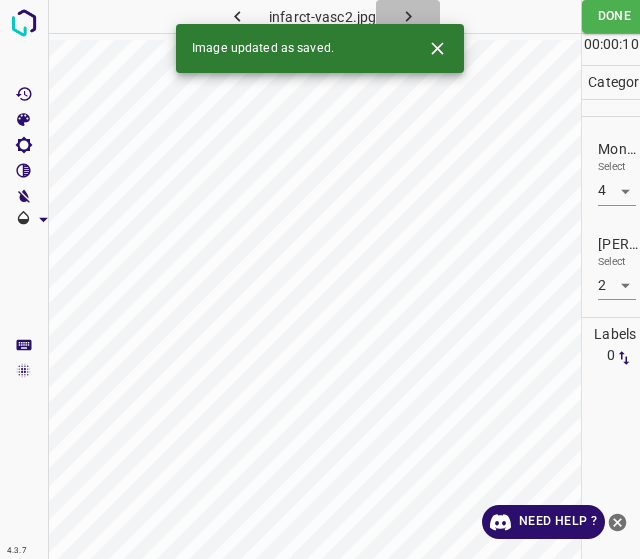 click 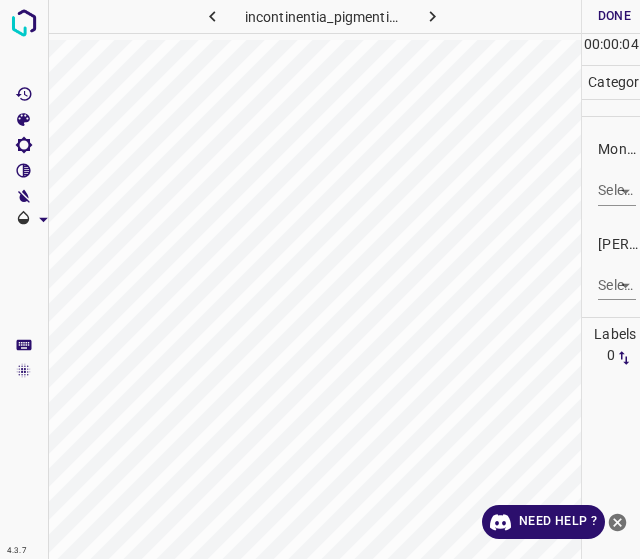 click on "4.3.7 incontinentia_pigmenti31.jpg Done Skip 0 00   : 00   : 04   Categories Monk *  Select ​  Fitzpatrick *  Select ​ Labels   0 Categories 1 Monk 2  Fitzpatrick Tools Space Change between modes (Draw & Edit) I Auto labeling R Restore zoom M Zoom in N Zoom out Delete Delete selecte label Filters Z Restore filters X Saturation filter C Brightness filter V Contrast filter B Gray scale filter General O Download Need Help ? - Text - Hide - Delete" at bounding box center (320, 279) 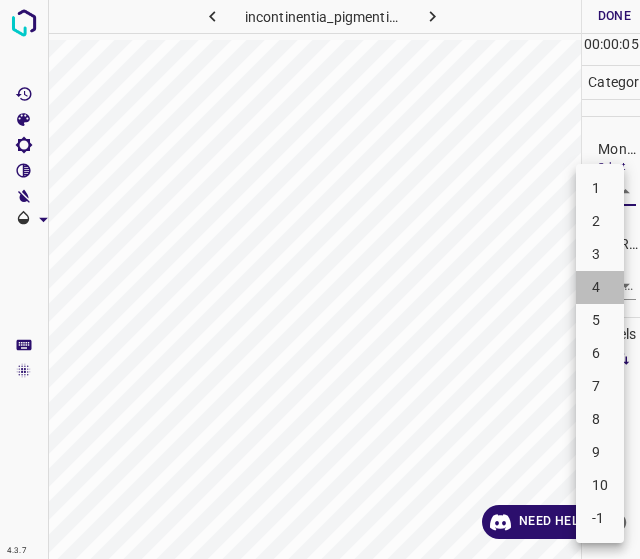 click on "4" at bounding box center [600, 287] 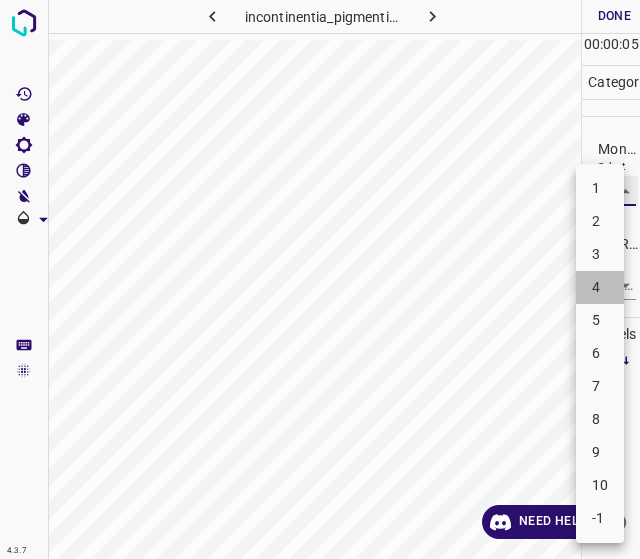type on "4" 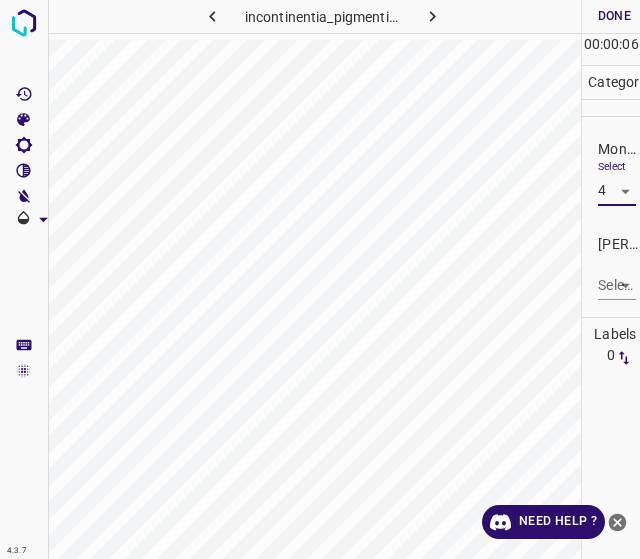 click on "4.3.7 incontinentia_pigmenti31.jpg Done Skip 0 00   : 00   : 06   Categories Monk *  Select 4 4  Fitzpatrick *  Select ​ Labels   0 Categories 1 Monk 2  Fitzpatrick Tools Space Change between modes (Draw & Edit) I Auto labeling R Restore zoom M Zoom in N Zoom out Delete Delete selecte label Filters Z Restore filters X Saturation filter C Brightness filter V Contrast filter B Gray scale filter General O Download Need Help ? - Text - Hide - Delete" at bounding box center (320, 279) 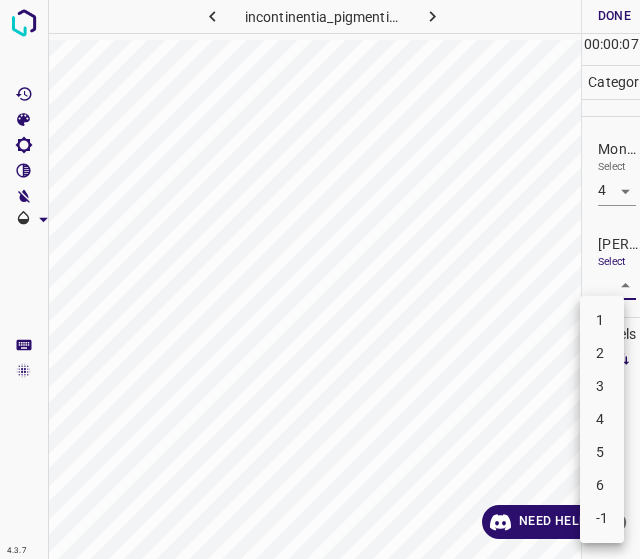 click on "2" at bounding box center [602, 353] 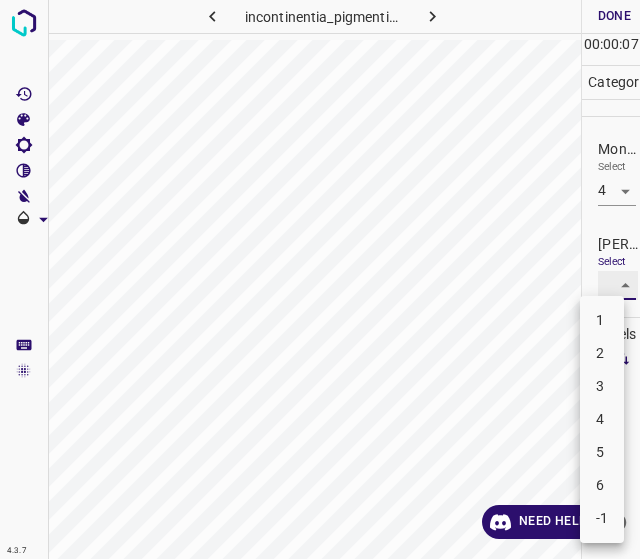 type on "2" 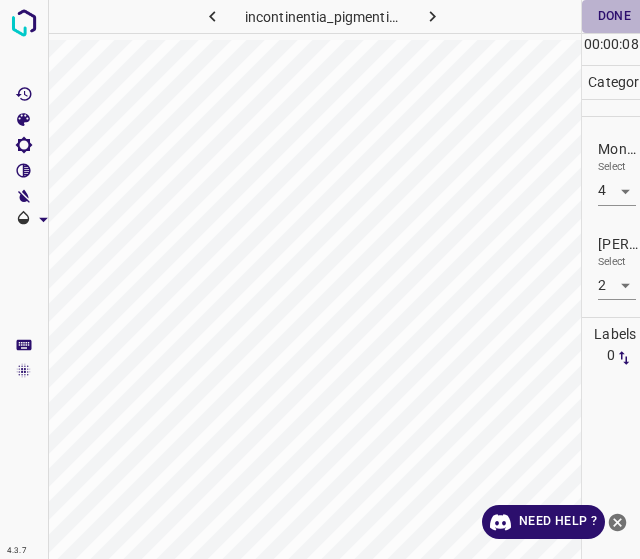 click on "Done" at bounding box center (614, 16) 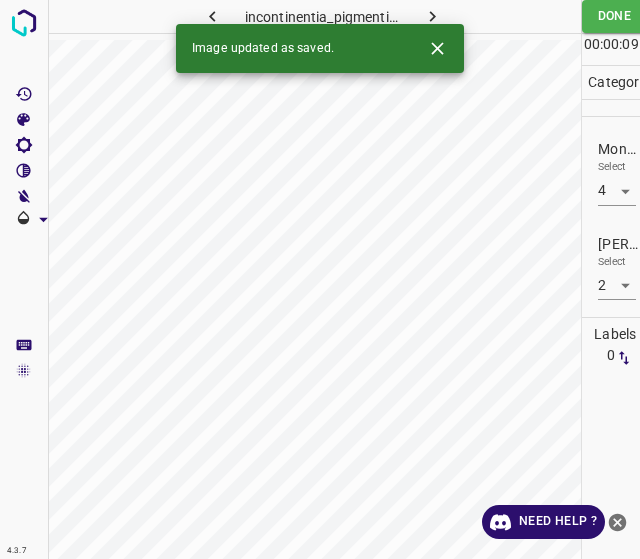 click on "Image updated as saved." at bounding box center [320, 48] 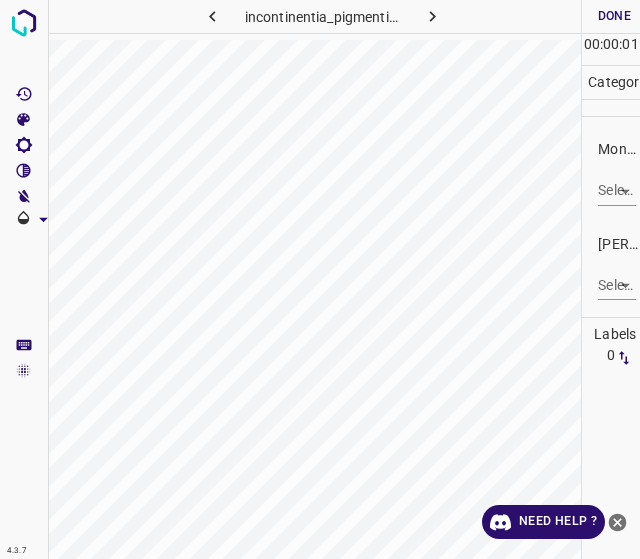 click on "4.3.7 incontinentia_pigmenti67.jpg Done Skip 0 00   : 00   : 01   Categories Monk *  Select ​  Fitzpatrick *  Select ​ Labels   0 Categories 1 Monk 2  Fitzpatrick Tools Space Change between modes (Draw & Edit) I Auto labeling R Restore zoom M Zoom in N Zoom out Delete Delete selecte label Filters Z Restore filters X Saturation filter C Brightness filter V Contrast filter B Gray scale filter General O Download Need Help ? - Text - Hide - Delete" at bounding box center (320, 279) 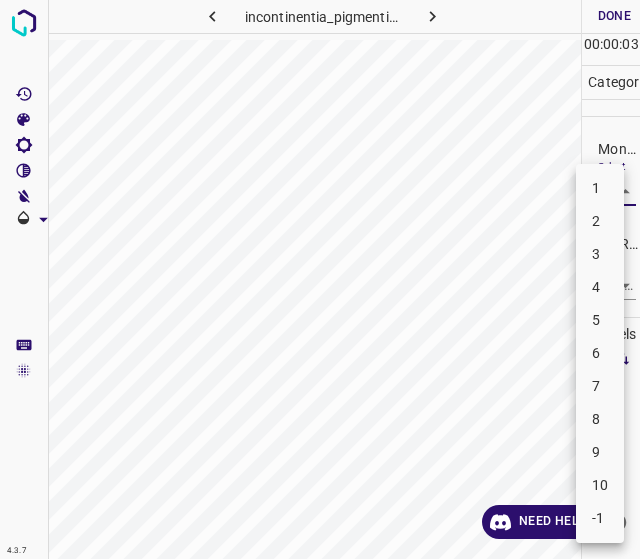 click on "4" at bounding box center (600, 287) 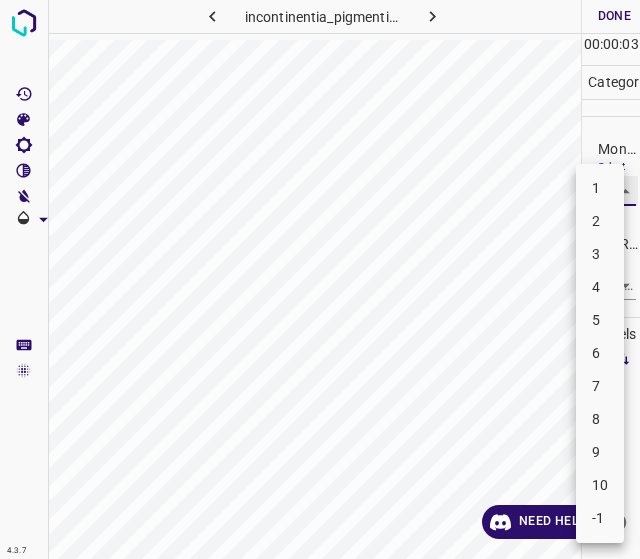 type on "4" 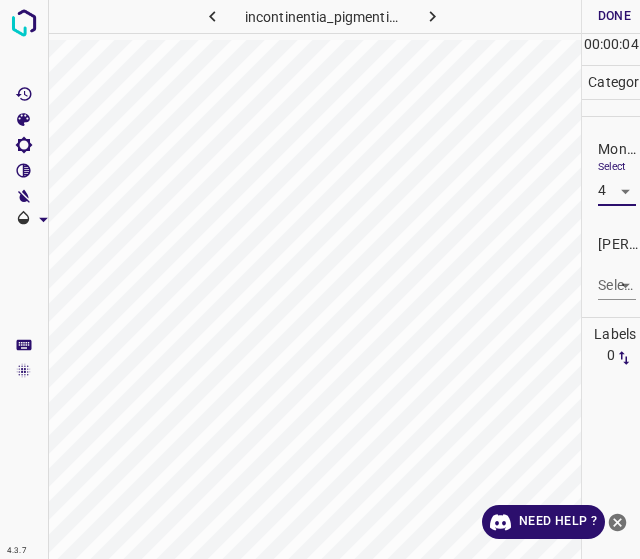 click on "4.3.7 incontinentia_pigmenti67.jpg Done Skip 0 00   : 00   : 04   Categories Monk *  Select 4 4  Fitzpatrick *  Select ​ Labels   0 Categories 1 Monk 2  Fitzpatrick Tools Space Change between modes (Draw & Edit) I Auto labeling R Restore zoom M Zoom in N Zoom out Delete Delete selecte label Filters Z Restore filters X Saturation filter C Brightness filter V Contrast filter B Gray scale filter General O Download Need Help ? - Text - Hide - Delete" at bounding box center (320, 279) 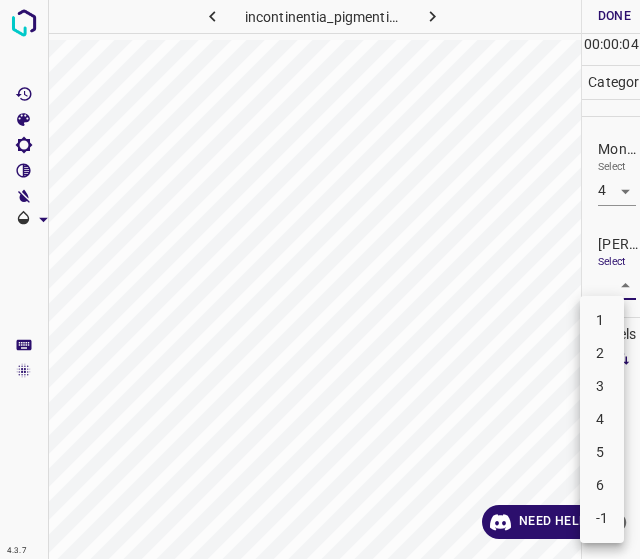 click on "2" at bounding box center (602, 353) 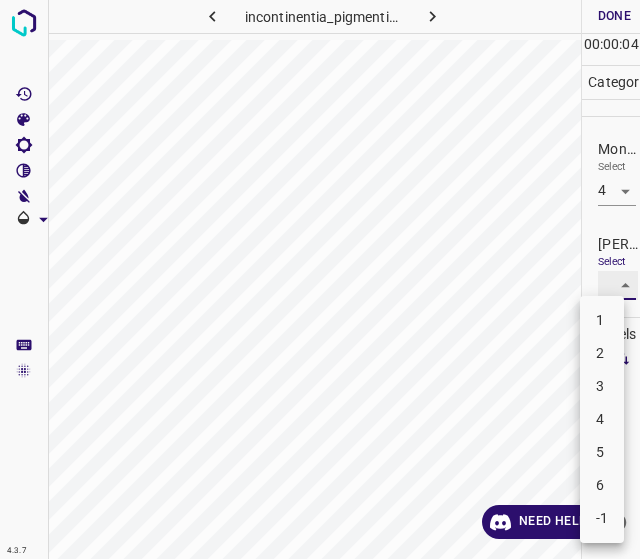 type on "2" 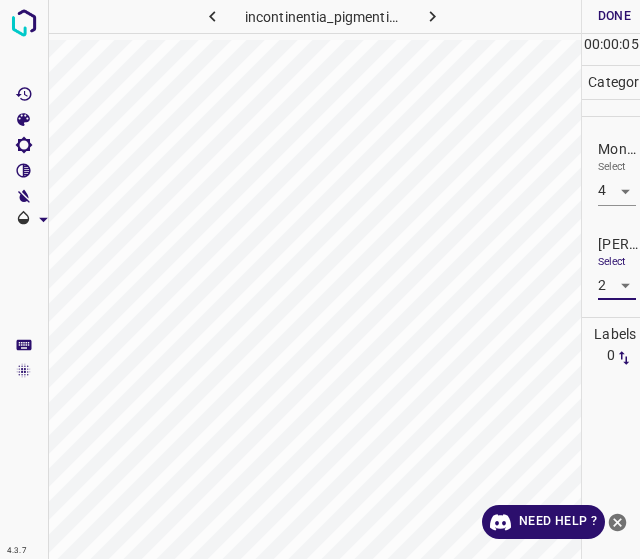 click on "Done" at bounding box center (614, 16) 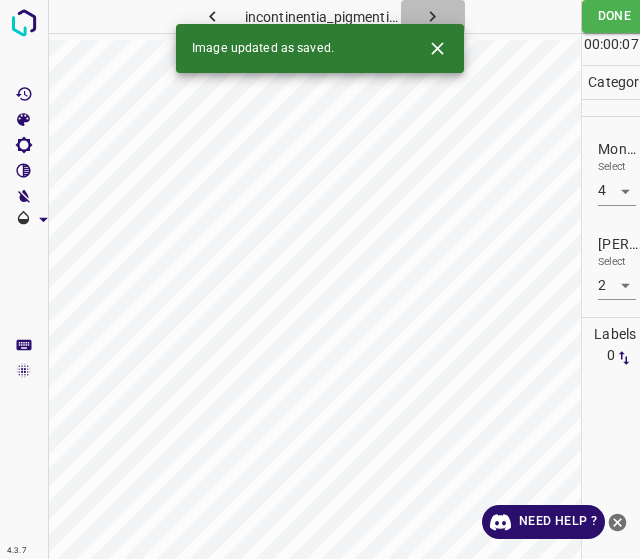 click at bounding box center [433, 16] 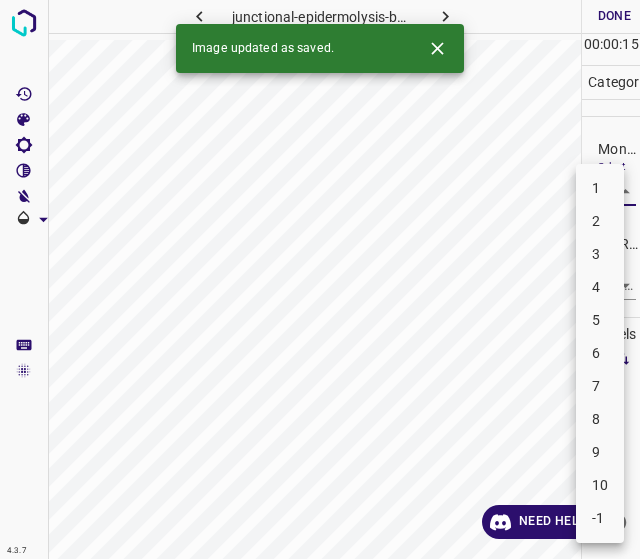 click on "4.3.7 junctional-epidermolysis-bullosa2.jpg Done Skip 0 00   : 00   : 15   Categories Monk *  Select ​  Fitzpatrick *  Select ​ Labels   0 Categories 1 Monk 2  Fitzpatrick Tools Space Change between modes (Draw & Edit) I Auto labeling R Restore zoom M Zoom in N Zoom out Delete Delete selecte label Filters Z Restore filters X Saturation filter C Brightness filter V Contrast filter B Gray scale filter General O Download Image updated as saved. Need Help ? - Text - Hide - Delete 1 2 3 4 5 6 7 8 9 10 -1" at bounding box center (320, 279) 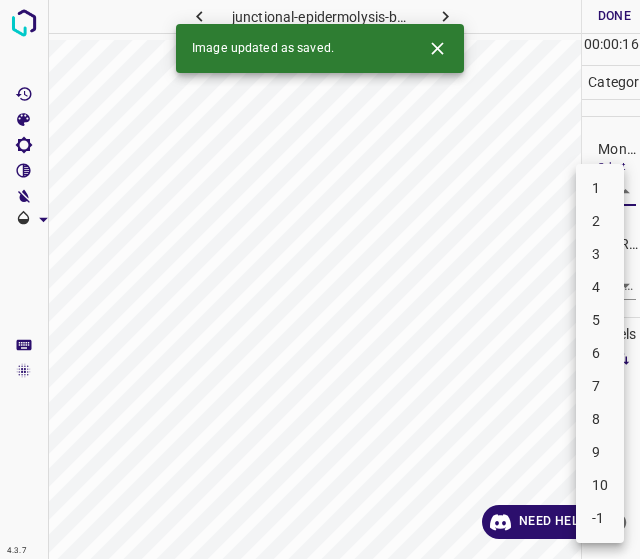click on "7" at bounding box center [600, 386] 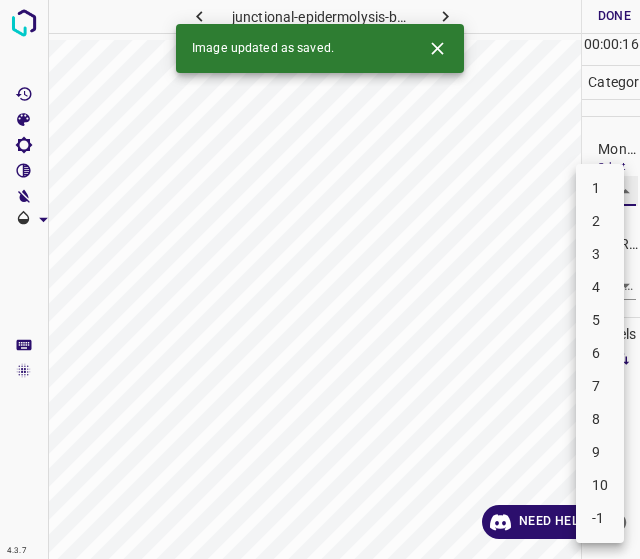 type on "7" 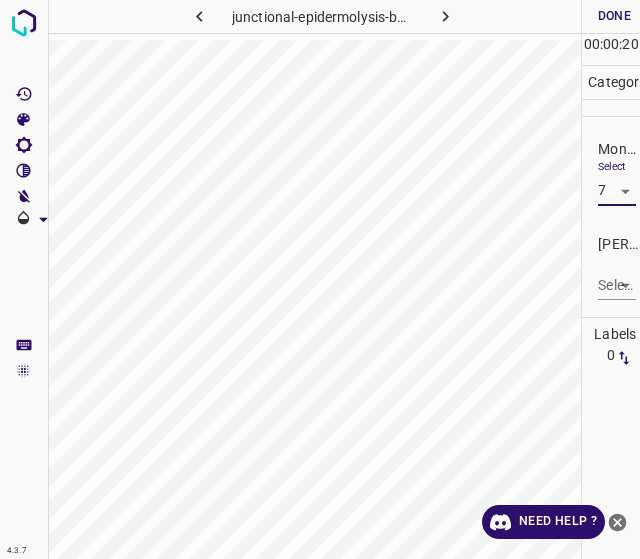 click on "4.3.7 junctional-epidermolysis-bullosa2.jpg Done Skip 0 00   : 00   : 20   Categories Monk *  Select 7 7  Fitzpatrick *  Select ​ Labels   0 Categories 1 Monk 2  Fitzpatrick Tools Space Change between modes (Draw & Edit) I Auto labeling R Restore zoom M Zoom in N Zoom out Delete Delete selecte label Filters Z Restore filters X Saturation filter C Brightness filter V Contrast filter B Gray scale filter General O Download Need Help ? - Text - Hide - Delete" at bounding box center [320, 279] 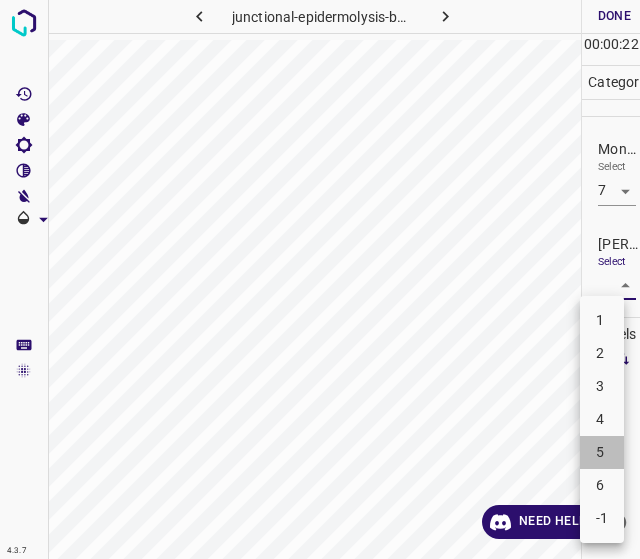 click on "5" at bounding box center (602, 452) 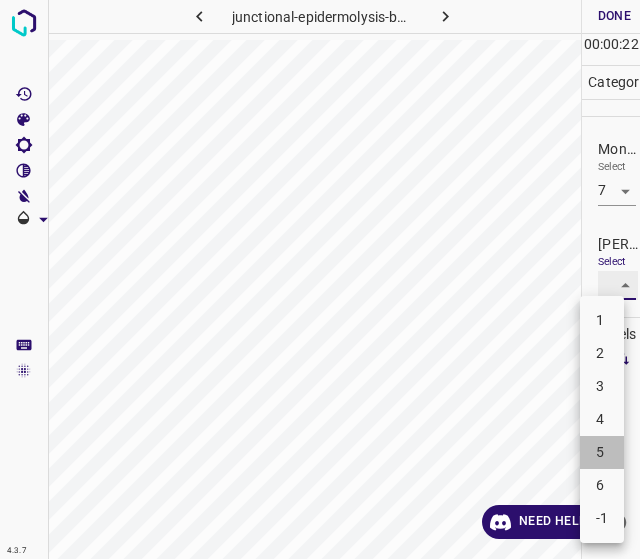 type on "5" 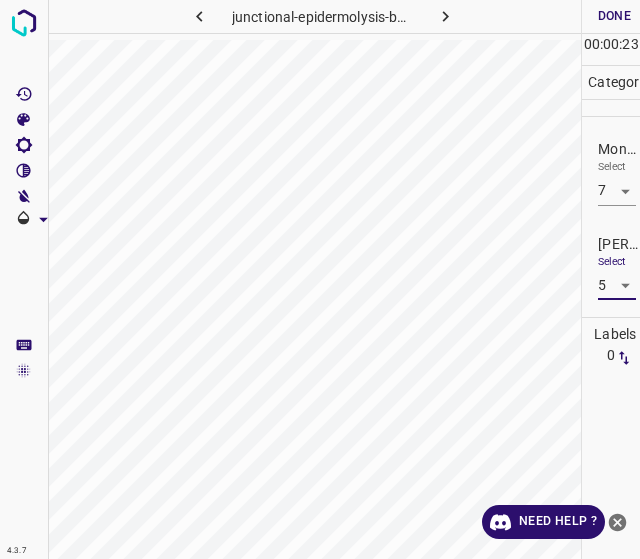 click on "Done" at bounding box center [614, 16] 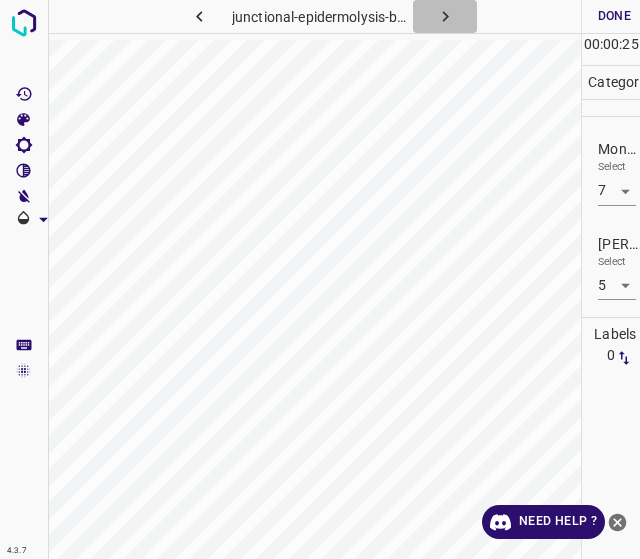 click 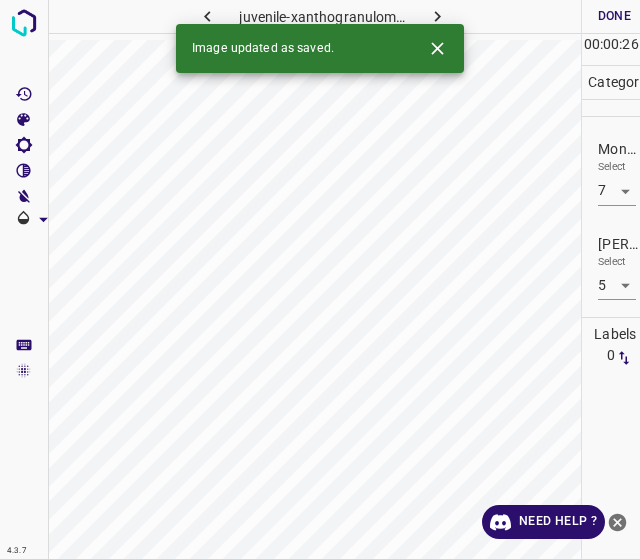 type 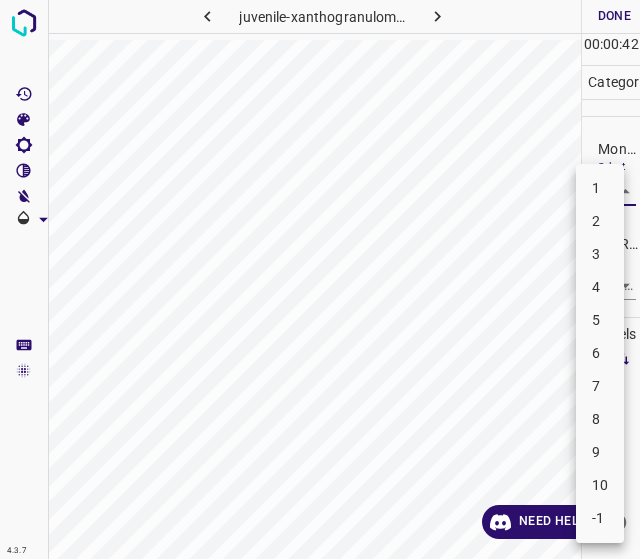 click on "4.3.7 juvenile-xanthogranuloma73.jpg Done Skip 0 00   : 00   : 42   Categories Monk *  Select ​  Fitzpatrick *  Select ​ Labels   0 Categories 1 Monk 2  Fitzpatrick Tools Space Change between modes (Draw & Edit) I Auto labeling R Restore zoom M Zoom in N Zoom out Delete Delete selecte label Filters Z Restore filters X Saturation filter C Brightness filter V Contrast filter B Gray scale filter General O Download Need Help ? - Text - Hide - Delete 1 2 3 4 5 6 7 8 9 10 -1" at bounding box center (320, 279) 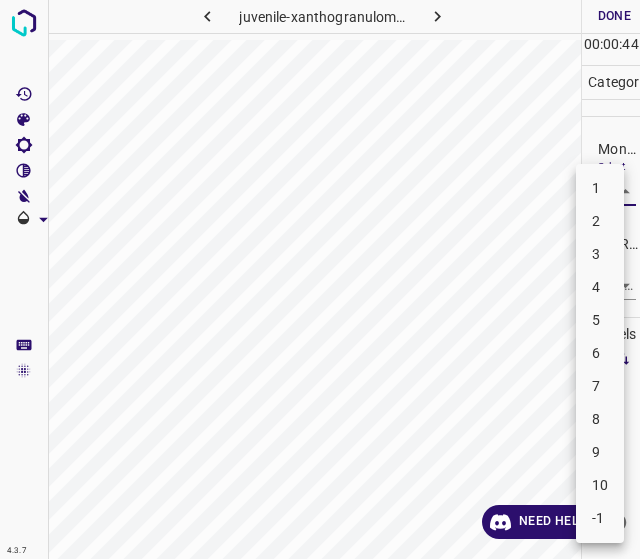 click on "8" at bounding box center [600, 419] 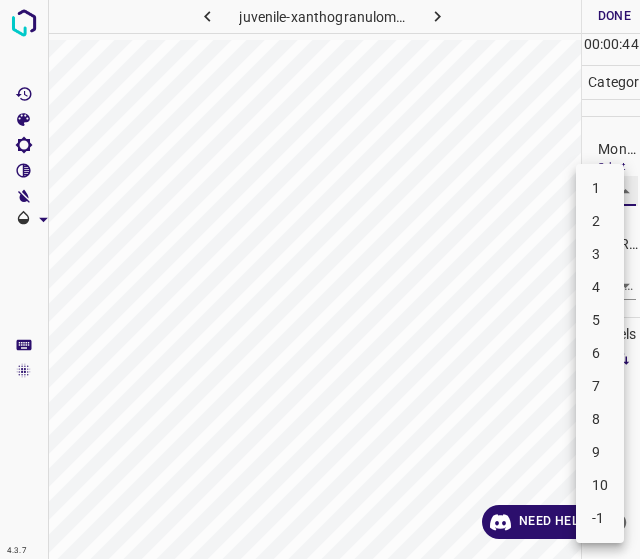 type on "8" 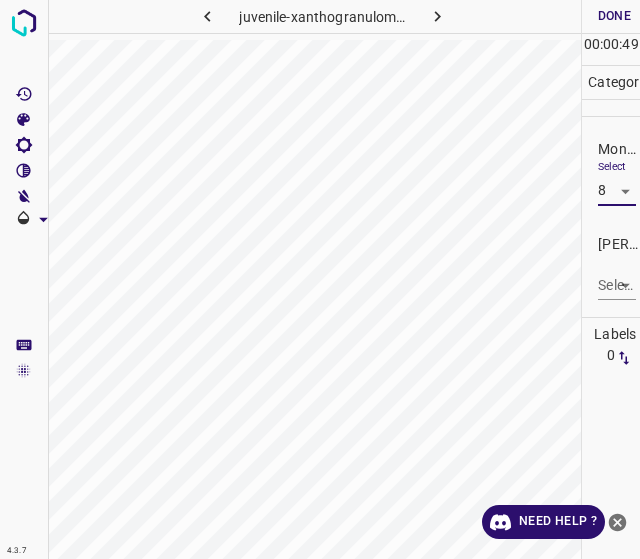 click on "4.3.7 juvenile-xanthogranuloma73.jpg Done Skip 0 00   : 00   : 49   Categories Monk *  Select 8 8  Fitzpatrick *  Select ​ Labels   0 Categories 1 Monk 2  Fitzpatrick Tools Space Change between modes (Draw & Edit) I Auto labeling R Restore zoom M Zoom in N Zoom out Delete Delete selecte label Filters Z Restore filters X Saturation filter C Brightness filter V Contrast filter B Gray scale filter General O Download Need Help ? - Text - Hide - Delete" at bounding box center [320, 279] 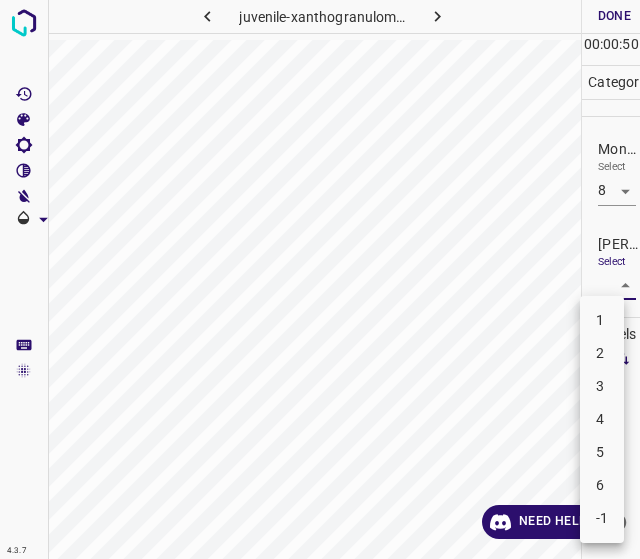 click on "5" at bounding box center (602, 452) 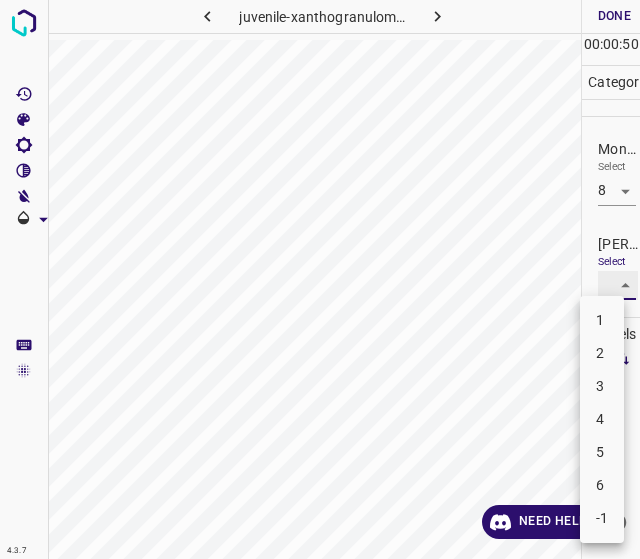 type on "5" 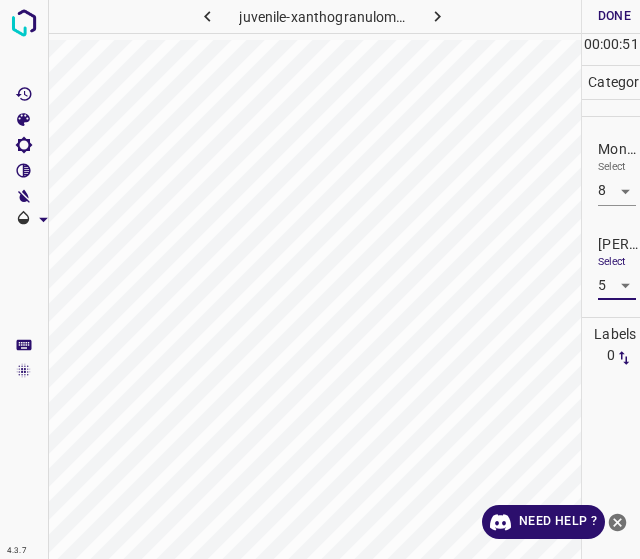 click on "Done" at bounding box center (614, 16) 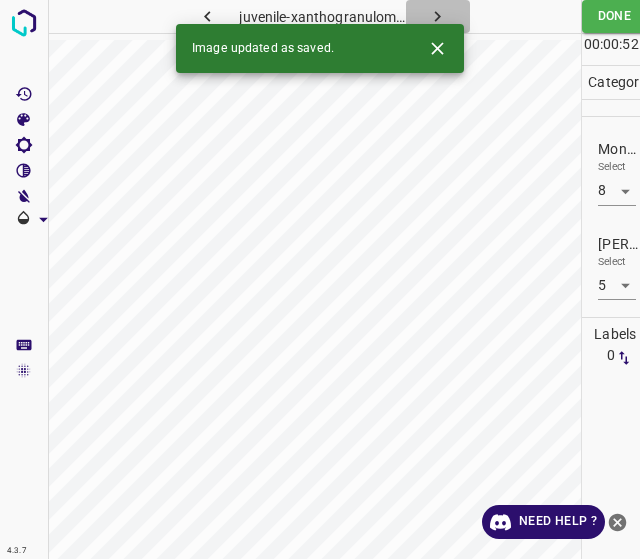 click at bounding box center [438, 16] 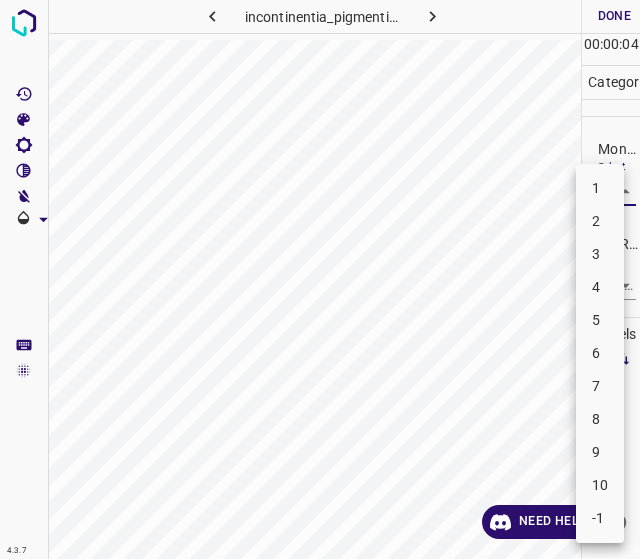 click on "4.3.7 incontinentia_pigmenti10.jpg Done Skip 0 00   : 00   : 04   Categories Monk *  Select ​  Fitzpatrick *  Select ​ Labels   0 Categories 1 Monk 2  Fitzpatrick Tools Space Change between modes (Draw & Edit) I Auto labeling R Restore zoom M Zoom in N Zoom out Delete Delete selecte label Filters Z Restore filters X Saturation filter C Brightness filter V Contrast filter B Gray scale filter General O Download Need Help ? - Text - Hide - Delete 1 2 3 4 5 6 7 8 9 10 -1" at bounding box center [320, 279] 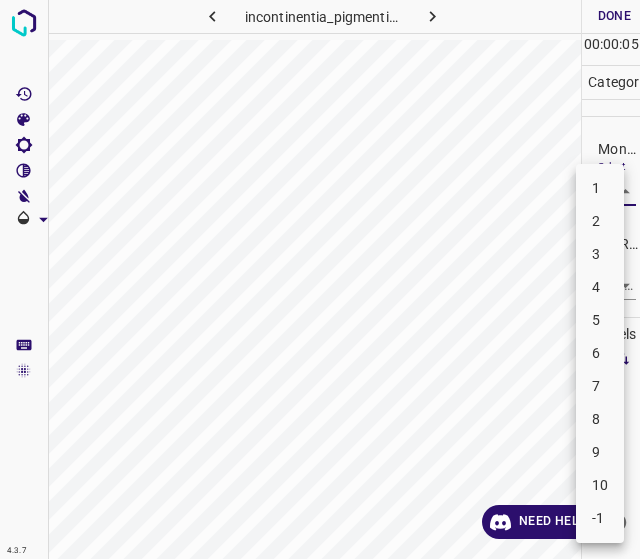 click on "2" at bounding box center (600, 221) 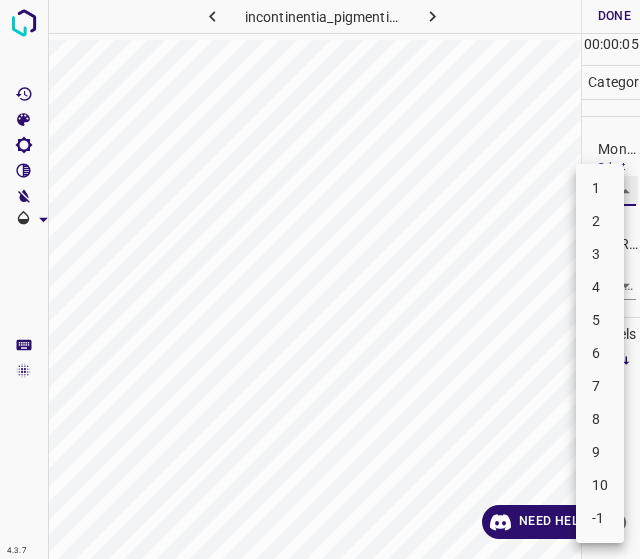 type on "2" 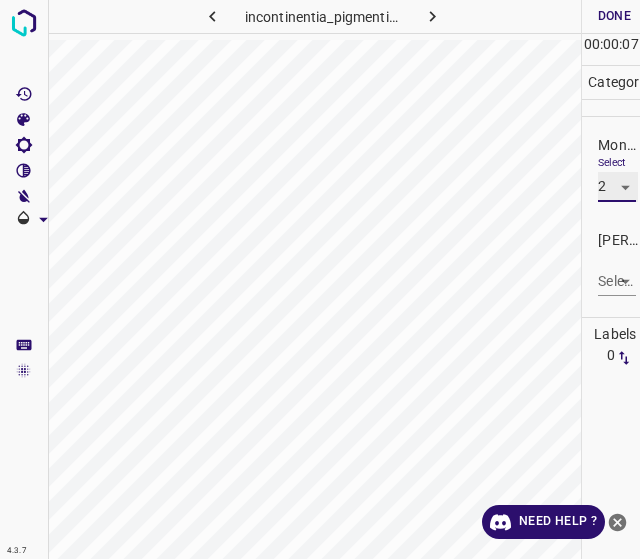 scroll, scrollTop: 19, scrollLeft: 0, axis: vertical 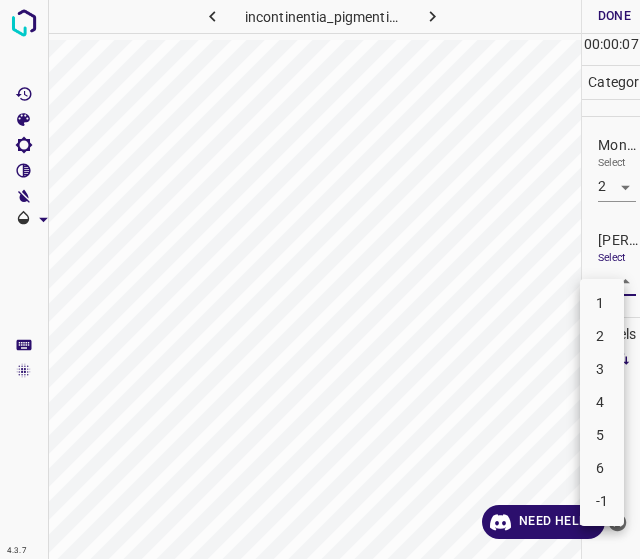 click on "4.3.7 incontinentia_pigmenti10.jpg Done Skip 0 00   : 00   : 07   Categories Monk *  Select 2 2  Fitzpatrick *  Select ​ Labels   0 Categories 1 Monk 2  Fitzpatrick Tools Space Change between modes (Draw & Edit) I Auto labeling R Restore zoom M Zoom in N Zoom out Delete Delete selecte label Filters Z Restore filters X Saturation filter C Brightness filter V Contrast filter B Gray scale filter General O Download Need Help ? - Text - Hide - Delete 1 2 3 4 5 6 -1" at bounding box center [320, 279] 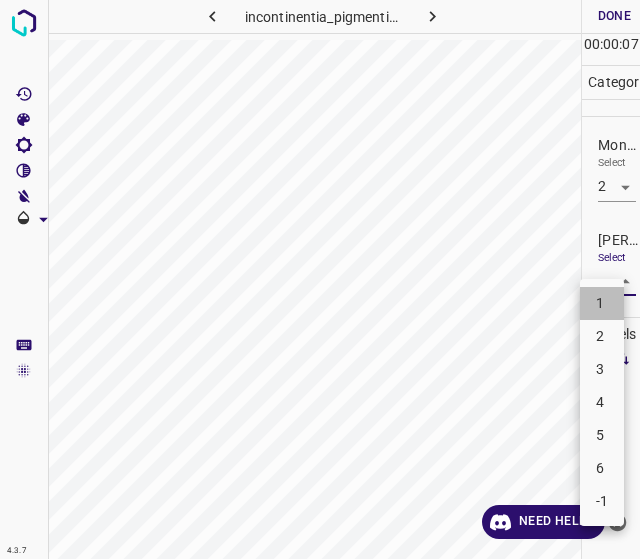 click on "1" at bounding box center (602, 303) 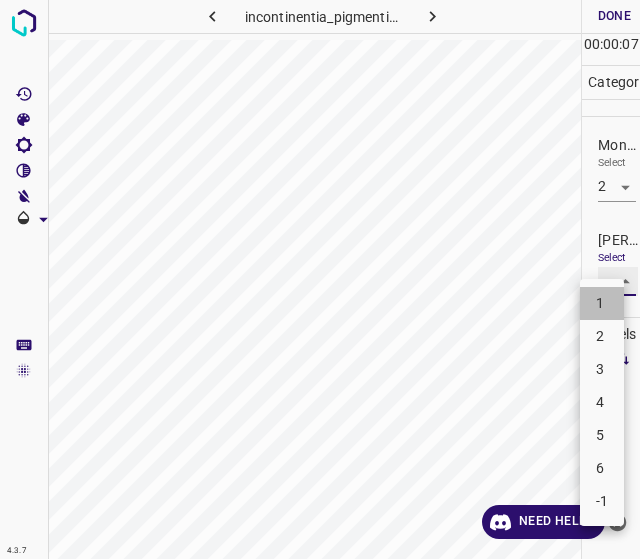 type on "1" 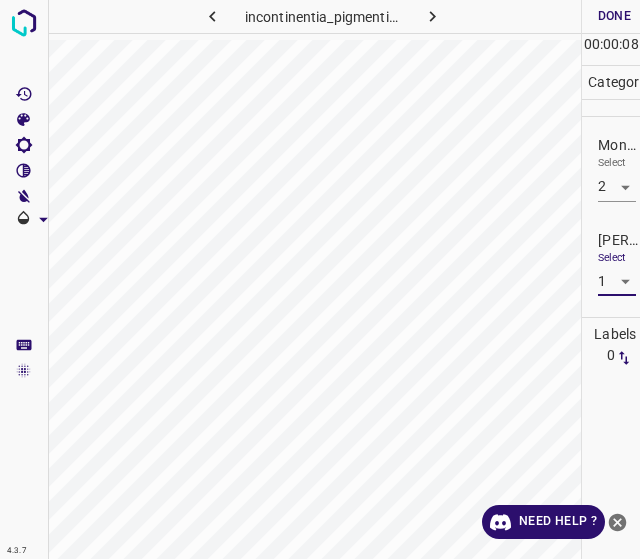 click on "Done" at bounding box center [614, 16] 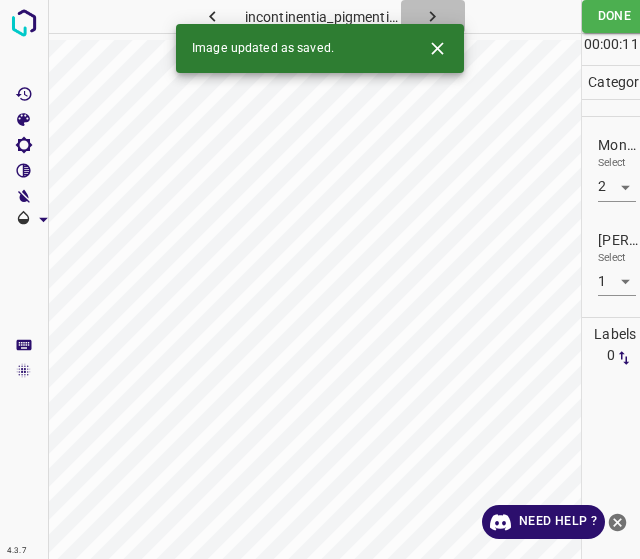 click 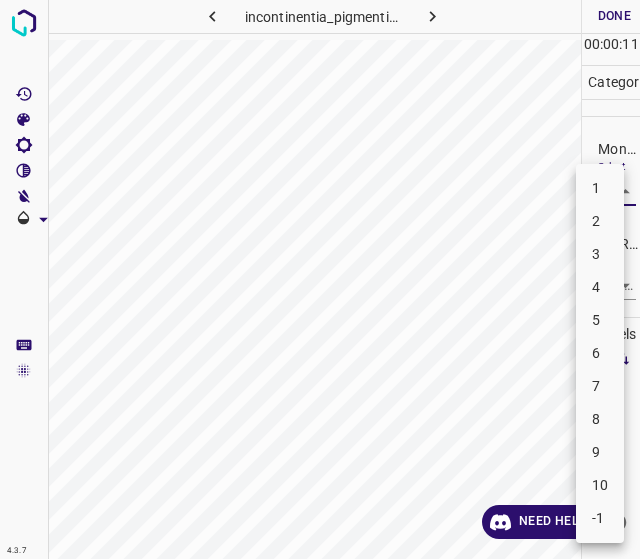 click on "4.3.7 incontinentia_pigmenti59.jpg Done Skip 0 00   : 00   : 11   Categories Monk *  Select ​  Fitzpatrick *  Select ​ Labels   0 Categories 1 Monk 2  Fitzpatrick Tools Space Change between modes (Draw & Edit) I Auto labeling R Restore zoom M Zoom in N Zoom out Delete Delete selecte label Filters Z Restore filters X Saturation filter C Brightness filter V Contrast filter B Gray scale filter General O Download Need Help ? - Text - Hide - Delete 1 2 3 4 5 6 7 8 9 10 -1" at bounding box center [320, 279] 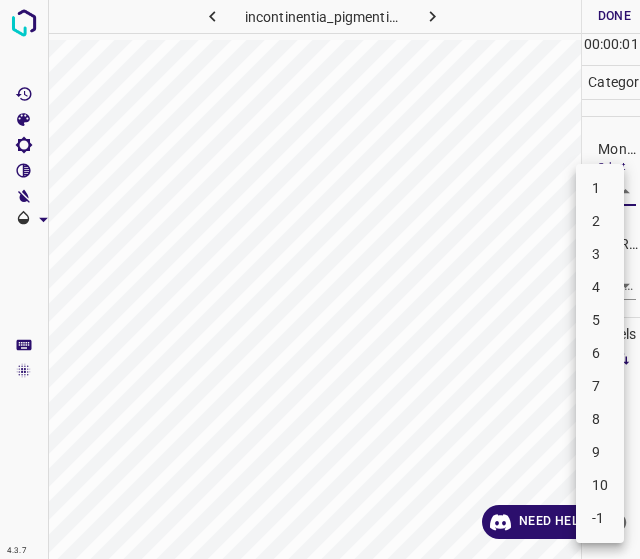 click on "2" at bounding box center (600, 221) 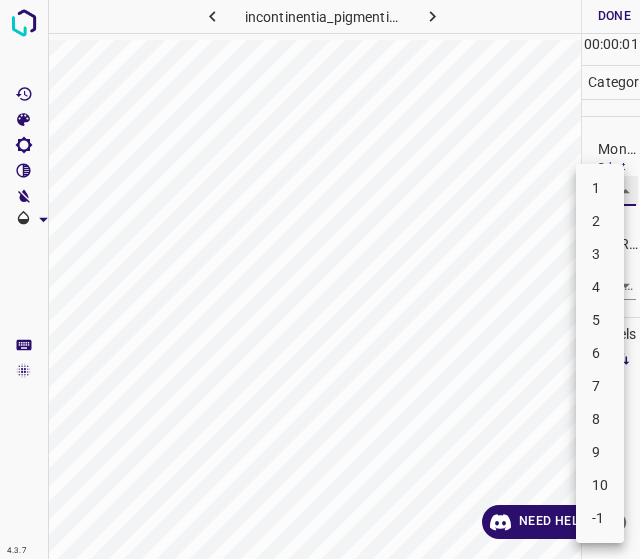 type on "2" 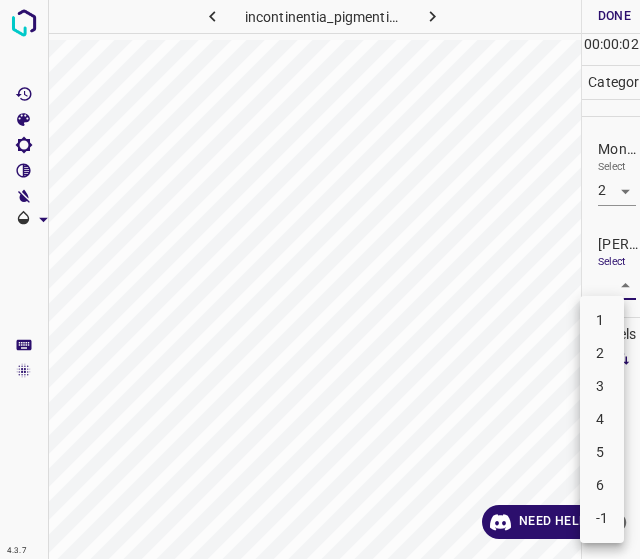 click on "4.3.7 incontinentia_pigmenti59.jpg Done Skip 0 00   : 00   : 02   Categories Monk *  Select 2 2  Fitzpatrick *  Select ​ Labels   0 Categories 1 Monk 2  Fitzpatrick Tools Space Change between modes (Draw & Edit) I Auto labeling R Restore zoom M Zoom in N Zoom out Delete Delete selecte label Filters Z Restore filters X Saturation filter C Brightness filter V Contrast filter B Gray scale filter General O Download Need Help ? - Text - Hide - Delete 1 2 3 4 5 6 -1" at bounding box center [320, 279] 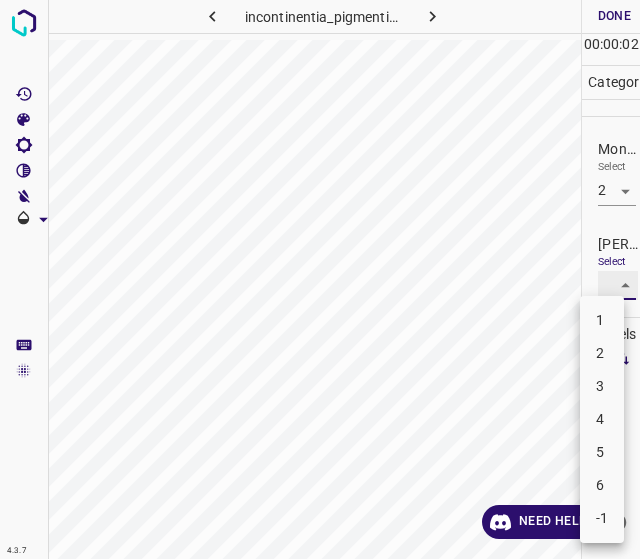 type on "1" 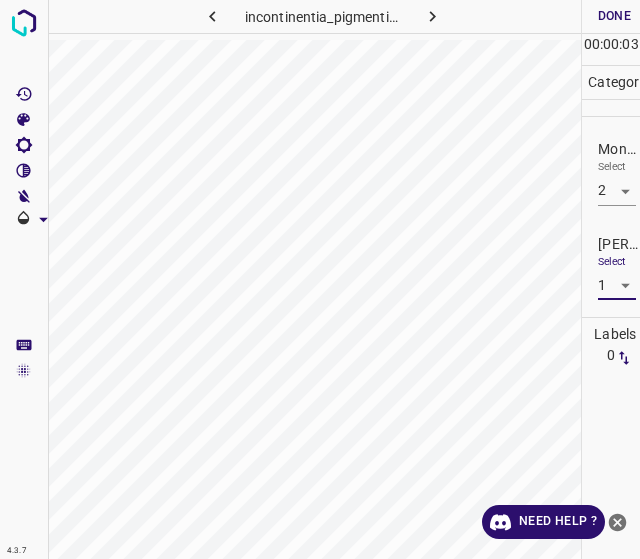 click on "Done" at bounding box center (614, 16) 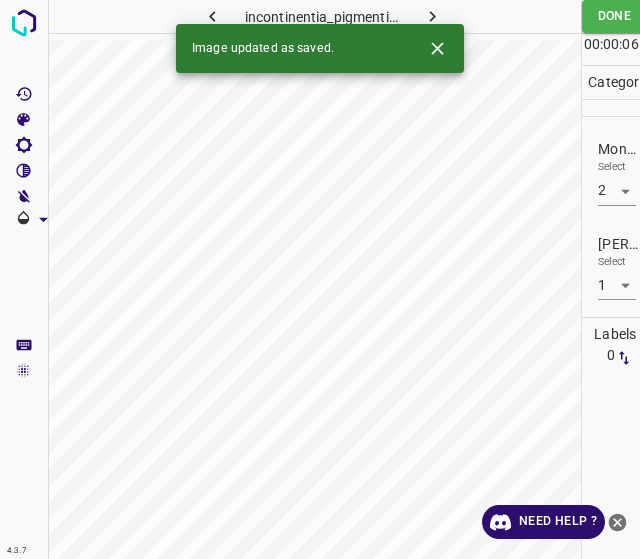 click at bounding box center [433, 16] 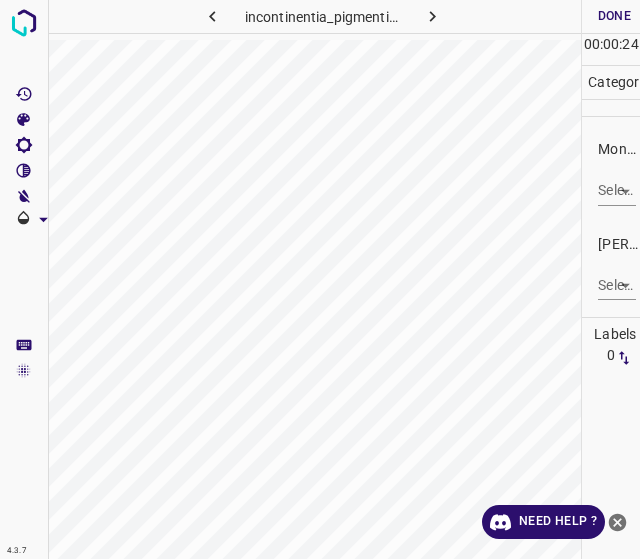 click on "Monk *  Select ​" at bounding box center [611, 172] 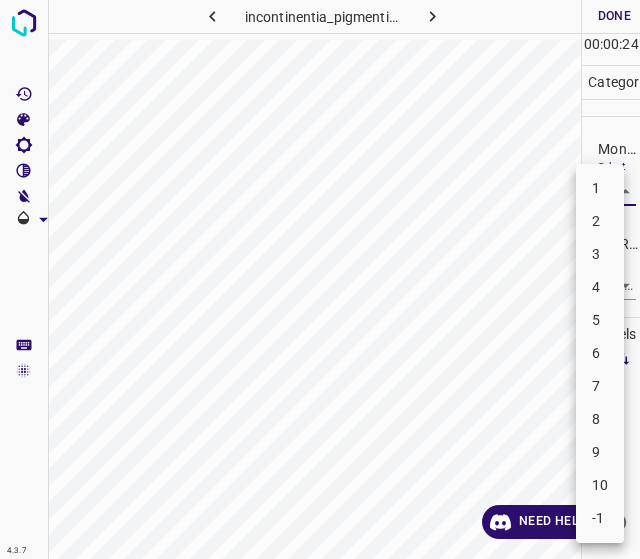 click on "4.3.7 incontinentia_pigmenti78.jpg Done Skip 0 00   : 00   : 24   Categories Monk *  Select ​  Fitzpatrick *  Select ​ Labels   0 Categories 1 Monk 2  Fitzpatrick Tools Space Change between modes (Draw & Edit) I Auto labeling R Restore zoom M Zoom in N Zoom out Delete Delete selecte label Filters Z Restore filters X Saturation filter C Brightness filter V Contrast filter B Gray scale filter General O Download Need Help ? - Text - Hide - Delete 1 2 3 4 5 6 7 8 9 10 -1" at bounding box center [320, 279] 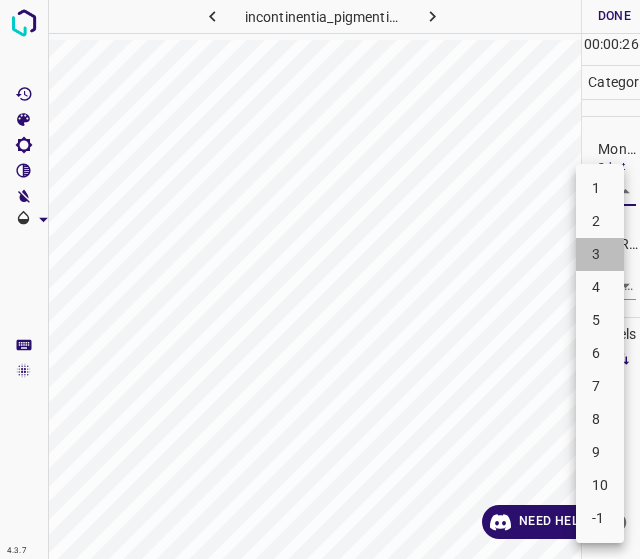 click on "3" at bounding box center [600, 254] 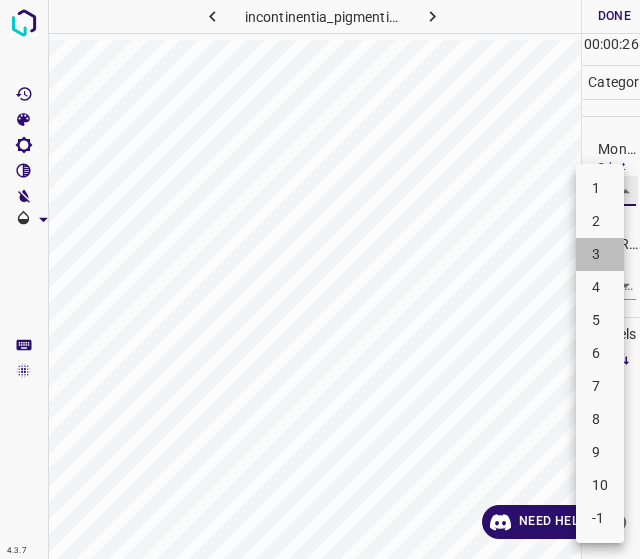type on "3" 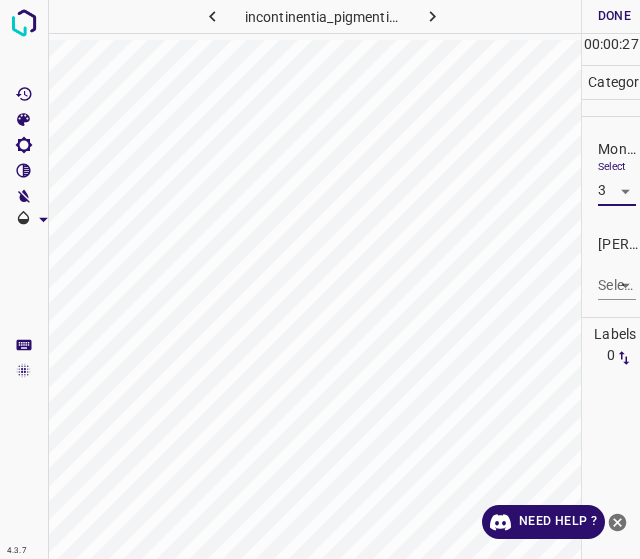 click on "4.3.7 incontinentia_pigmenti78.jpg Done Skip 0 00   : 00   : 27   Categories Monk *  Select 3 3  Fitzpatrick *  Select ​ Labels   0 Categories 1 Monk 2  Fitzpatrick Tools Space Change between modes (Draw & Edit) I Auto labeling R Restore zoom M Zoom in N Zoom out Delete Delete selecte label Filters Z Restore filters X Saturation filter C Brightness filter V Contrast filter B Gray scale filter General O Download Need Help ? - Text - Hide - Delete" at bounding box center (320, 279) 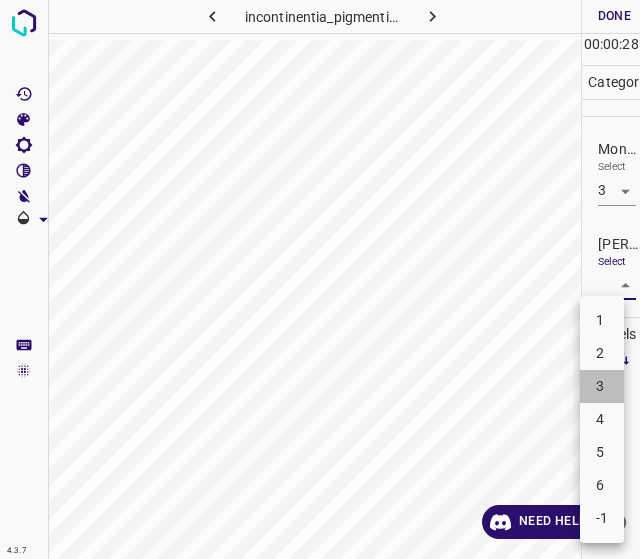 click on "3" at bounding box center [602, 386] 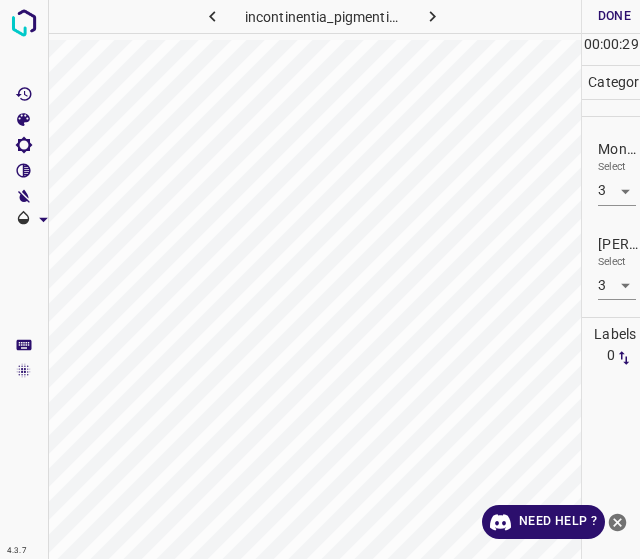 click on "4.3.7 incontinentia_pigmenti78.jpg Done Skip 0 00   : 00   : 29   Categories Monk *  Select 3 3  Fitzpatrick *  Select 3 3 Labels   0 Categories 1 Monk 2  Fitzpatrick Tools Space Change between modes (Draw & Edit) I Auto labeling R Restore zoom M Zoom in N Zoom out Delete Delete selecte label Filters Z Restore filters X Saturation filter C Brightness filter V Contrast filter B Gray scale filter General O Download Need Help ? - Text - Hide - Delete" at bounding box center [320, 279] 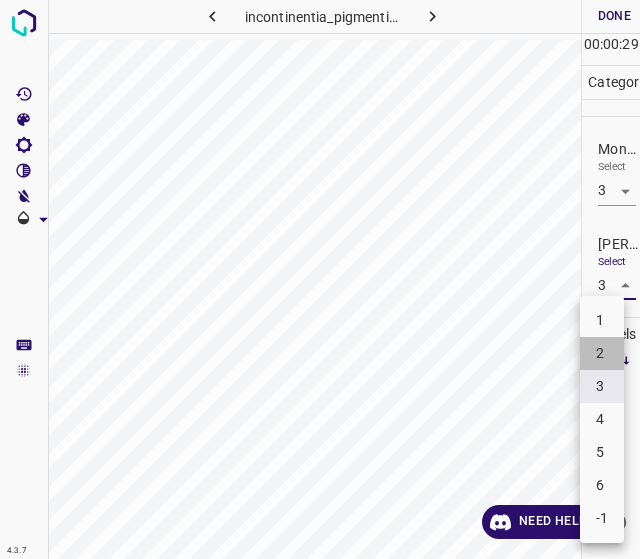 click on "2" at bounding box center (602, 353) 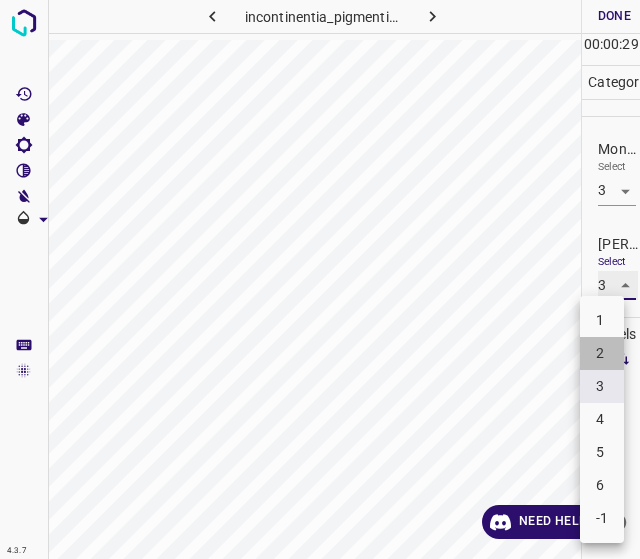 type on "2" 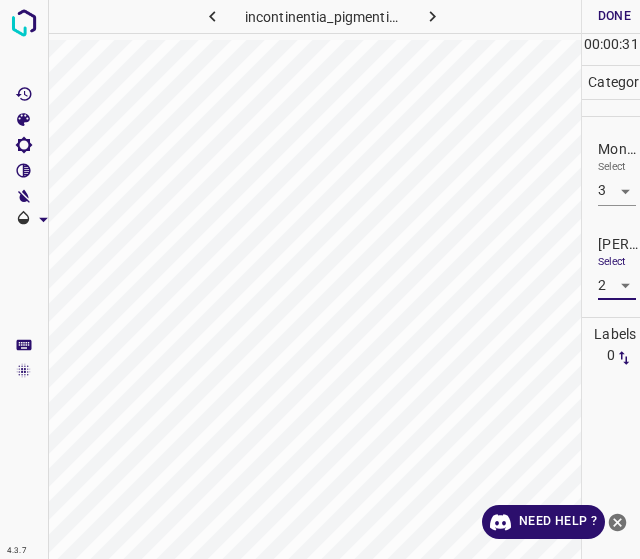 click on "Done" at bounding box center (614, 16) 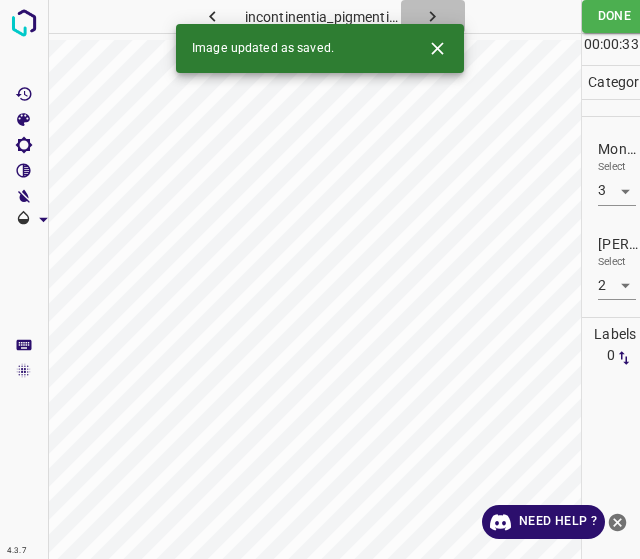click 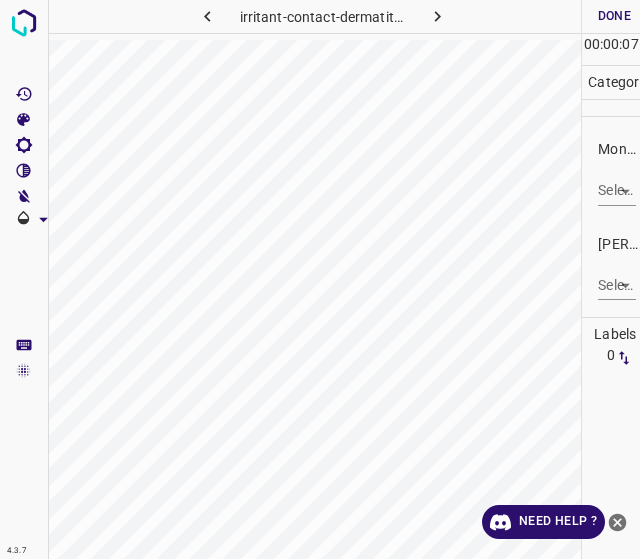click on "4.3.7 irritant-contact-dermatitis22.jpg Done Skip 0 00   : 00   : 07   Categories Monk *  Select ​  Fitzpatrick *  Select ​ Labels   0 Categories 1 Monk 2  Fitzpatrick Tools Space Change between modes (Draw & Edit) I Auto labeling R Restore zoom M Zoom in N Zoom out Delete Delete selecte label Filters Z Restore filters X Saturation filter C Brightness filter V Contrast filter B Gray scale filter General O Download Need Help ? - Text - Hide - Delete" at bounding box center [320, 279] 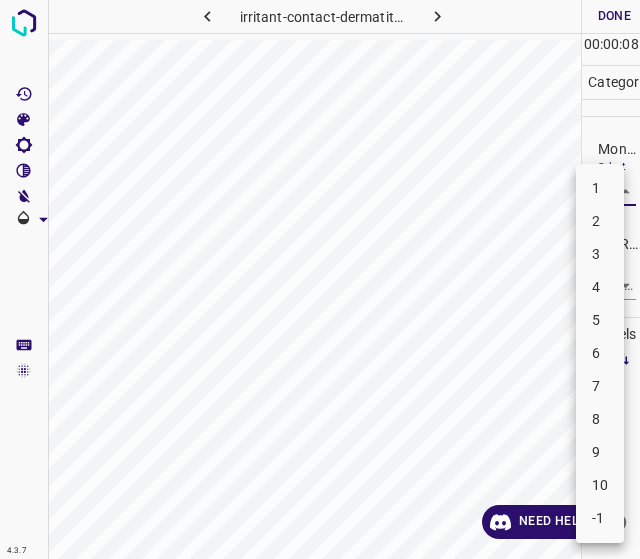 click on "3" at bounding box center (600, 254) 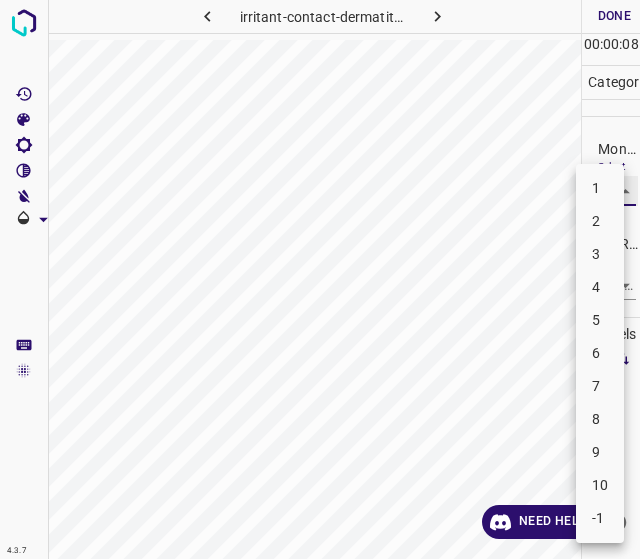 type on "3" 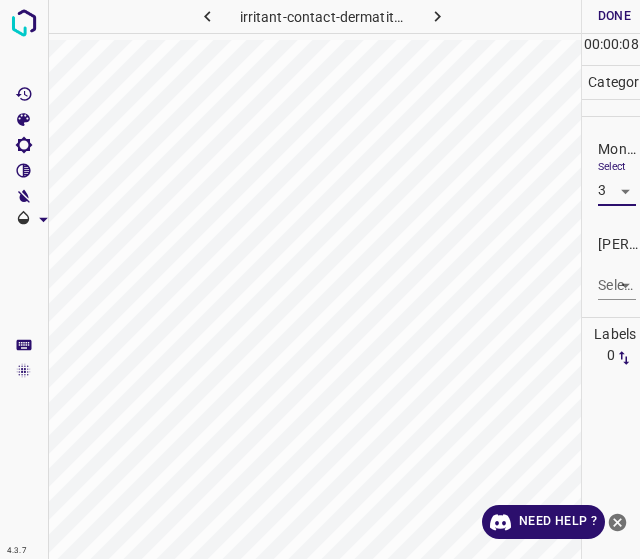 click on "4.3.7 irritant-contact-dermatitis22.jpg Done Skip 0 00   : 00   : 08   Categories Monk *  Select 3 3  Fitzpatrick *  Select ​ Labels   0 Categories 1 Monk 2  Fitzpatrick Tools Space Change between modes (Draw & Edit) I Auto labeling R Restore zoom M Zoom in N Zoom out Delete Delete selecte label Filters Z Restore filters X Saturation filter C Brightness filter V Contrast filter B Gray scale filter General O Download Need Help ? - Text - Hide - Delete" at bounding box center [320, 279] 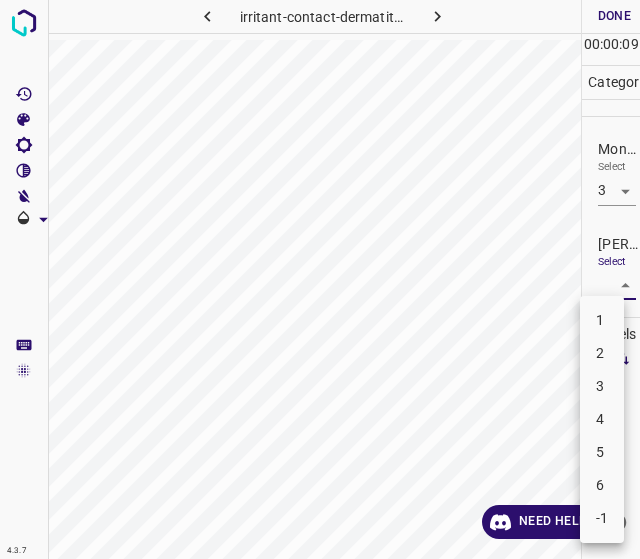 click on "2" at bounding box center [602, 353] 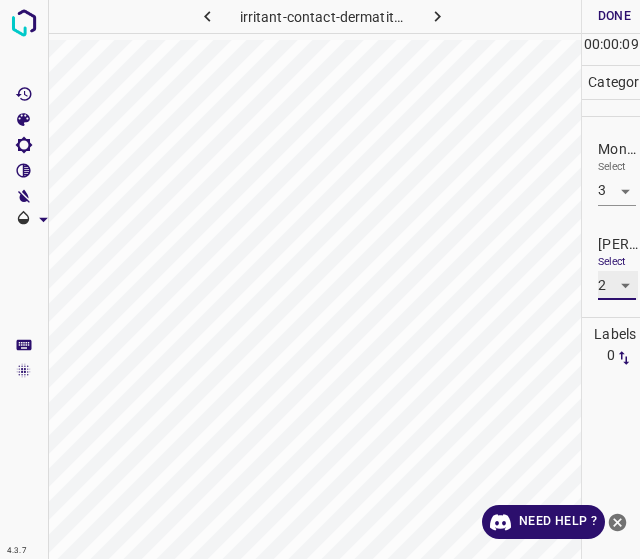 type on "2" 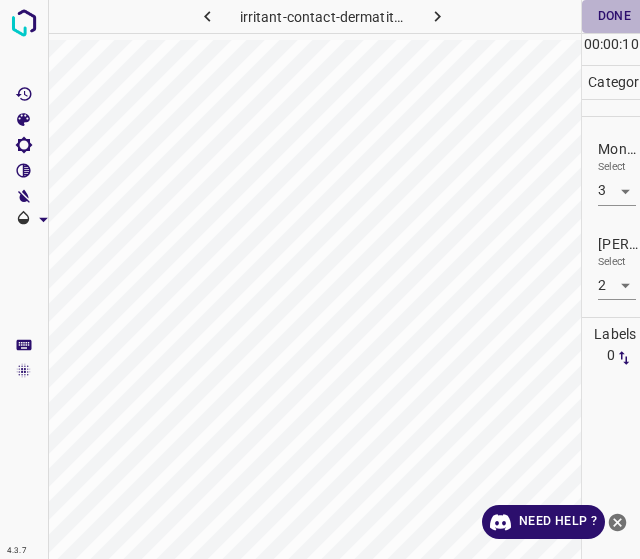 click on "Done" at bounding box center [614, 16] 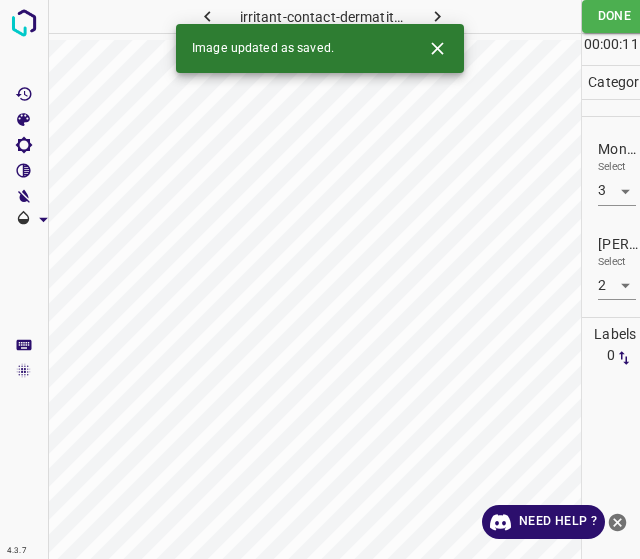 click on "4.3.7 irritant-contact-dermatitis22.jpg Done Skip 0 00   : 00   : 11   Categories Monk *  Select 3 3  Fitzpatrick *  Select 2 2 Labels   0 Categories 1 Monk 2  Fitzpatrick Tools Space Change between modes (Draw & Edit) I Auto labeling R Restore zoom M Zoom in N Zoom out Delete Delete selecte label Filters Z Restore filters X Saturation filter C Brightness filter V Contrast filter B Gray scale filter General O Download Image updated as saved. Need Help ?" at bounding box center (320, 279) 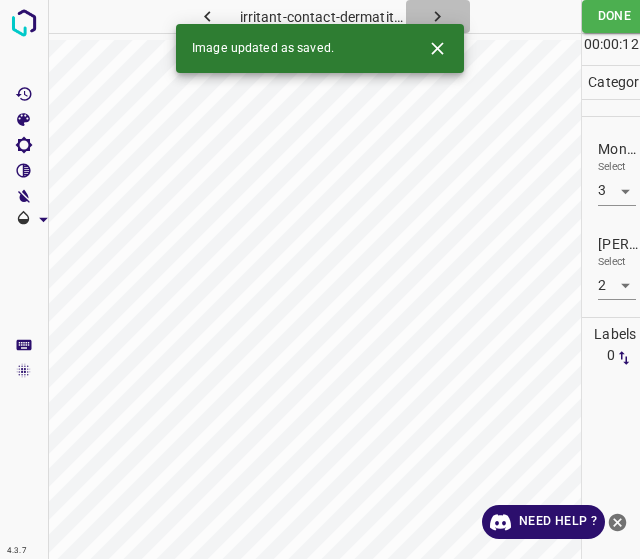 click 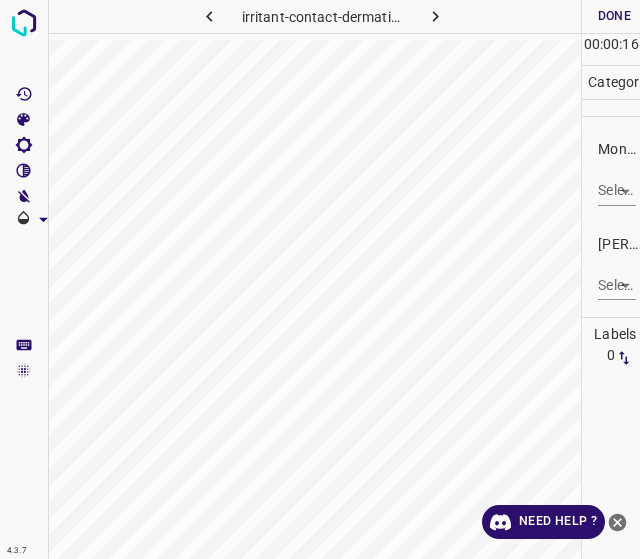 click on "4.3.7 irritant-contact-dermatitis9.jpg Done Skip 0 00   : 00   : 16   Categories Monk *  Select ​  Fitzpatrick *  Select ​ Labels   0 Categories 1 Monk 2  Fitzpatrick Tools Space Change between modes (Draw & Edit) I Auto labeling R Restore zoom M Zoom in N Zoom out Delete Delete selecte label Filters Z Restore filters X Saturation filter C Brightness filter V Contrast filter B Gray scale filter General O Download Need Help ? - Text - Hide - Delete" at bounding box center [320, 279] 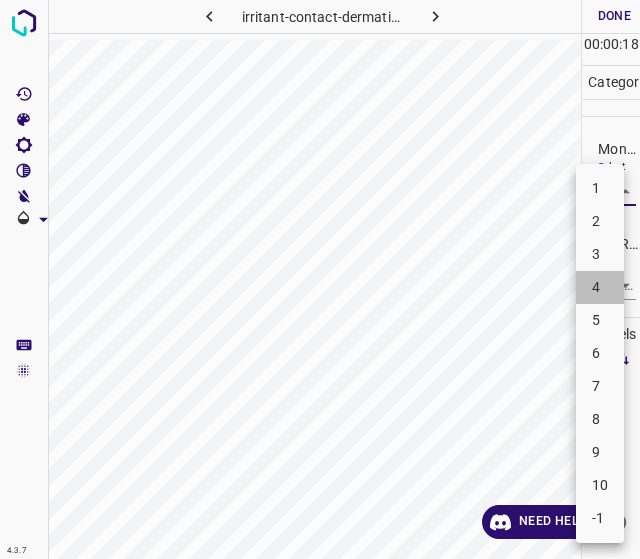 click on "4" at bounding box center [600, 287] 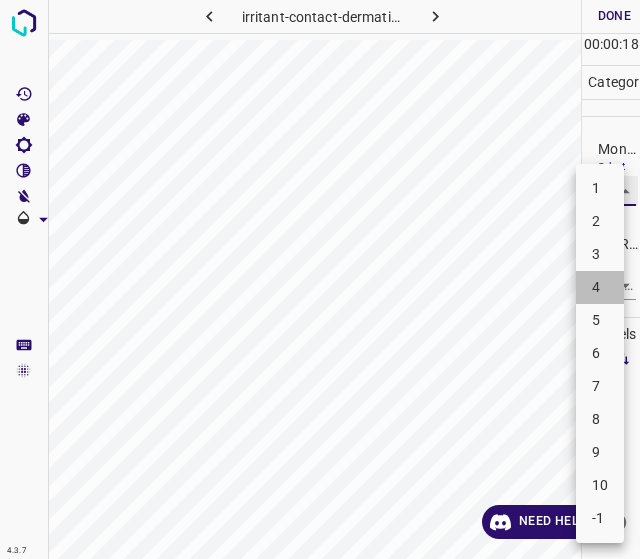 type on "4" 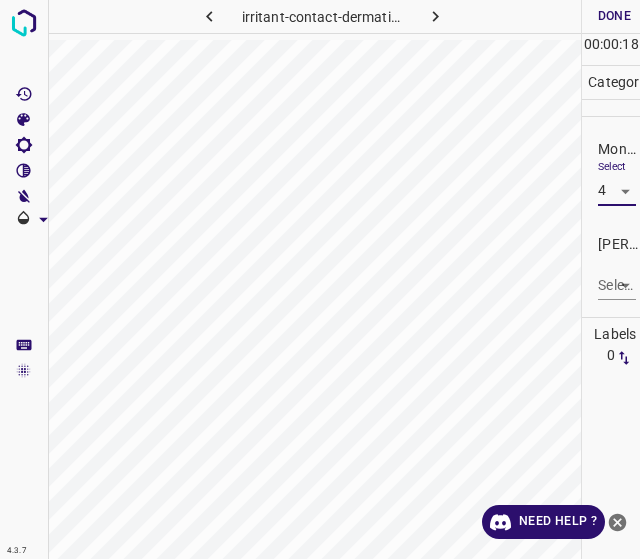click on "4.3.7 irritant-contact-dermatitis9.jpg Done Skip 0 00   : 00   : 18   Categories Monk *  Select 4 4  Fitzpatrick *  Select ​ Labels   0 Categories 1 Monk 2  Fitzpatrick Tools Space Change between modes (Draw & Edit) I Auto labeling R Restore zoom M Zoom in N Zoom out Delete Delete selecte label Filters Z Restore filters X Saturation filter C Brightness filter V Contrast filter B Gray scale filter General O Download Need Help ? - Text - Hide - Delete" at bounding box center (320, 279) 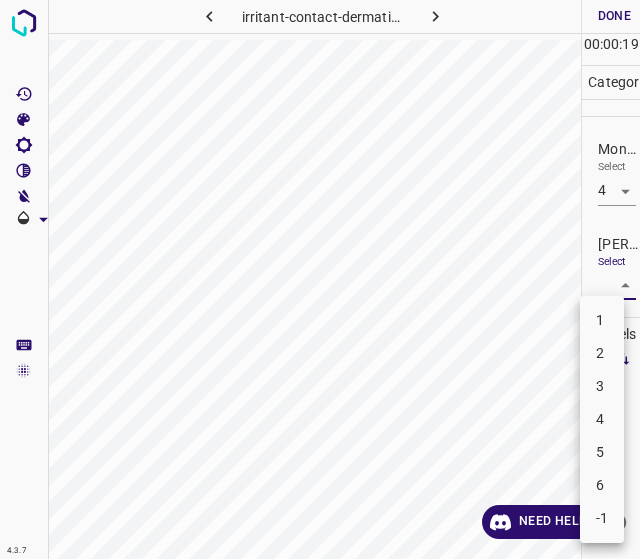 click on "2" at bounding box center [602, 353] 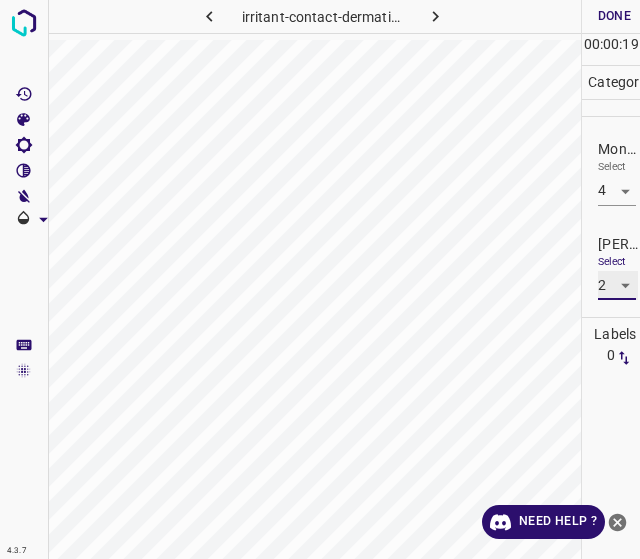 type on "2" 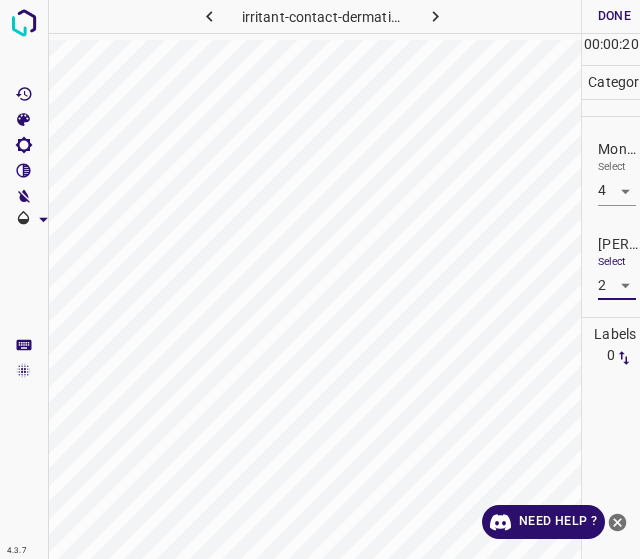 click on "Done" at bounding box center (614, 16) 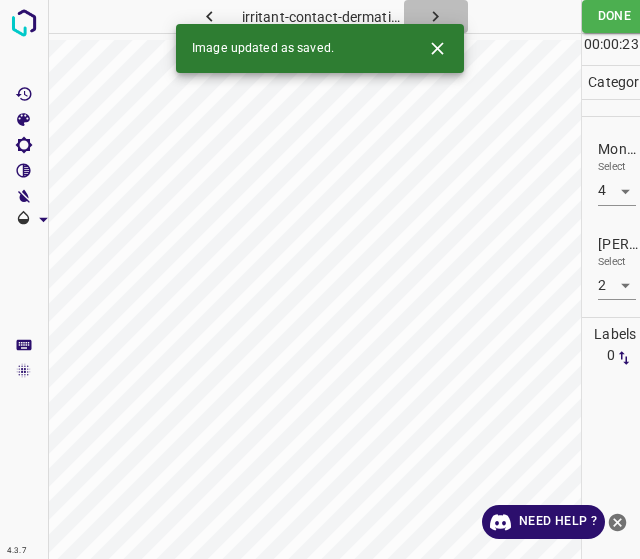 click at bounding box center (436, 16) 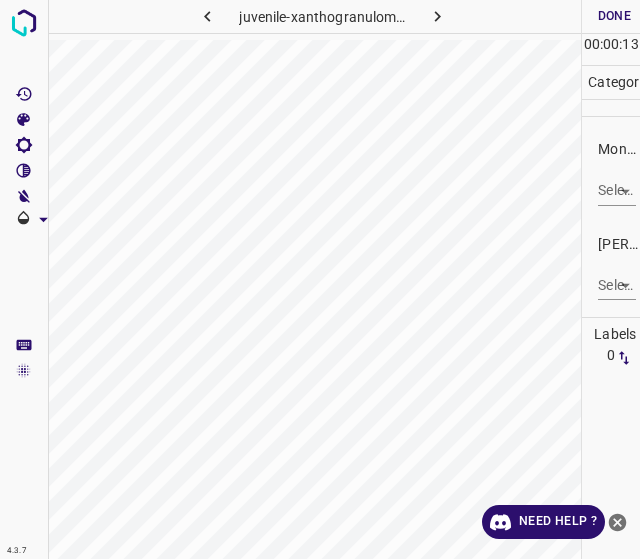 click on "4.3.7 juvenile-xanthogranuloma12.jpg Done Skip 0 00   : 00   : 13   Categories Monk *  Select ​  Fitzpatrick *  Select ​ Labels   0 Categories 1 Monk 2  Fitzpatrick Tools Space Change between modes (Draw & Edit) I Auto labeling R Restore zoom M Zoom in N Zoom out Delete Delete selecte label Filters Z Restore filters X Saturation filter C Brightness filter V Contrast filter B Gray scale filter General O Download Need Help ? - Text - Hide - Delete" at bounding box center (320, 279) 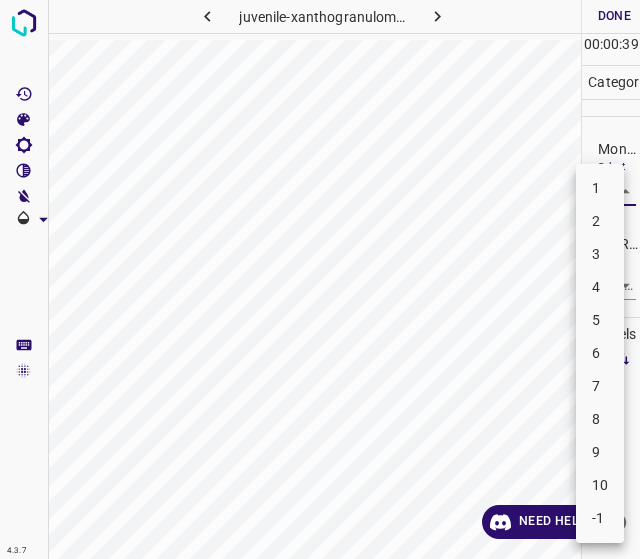 click on "3" at bounding box center (600, 254) 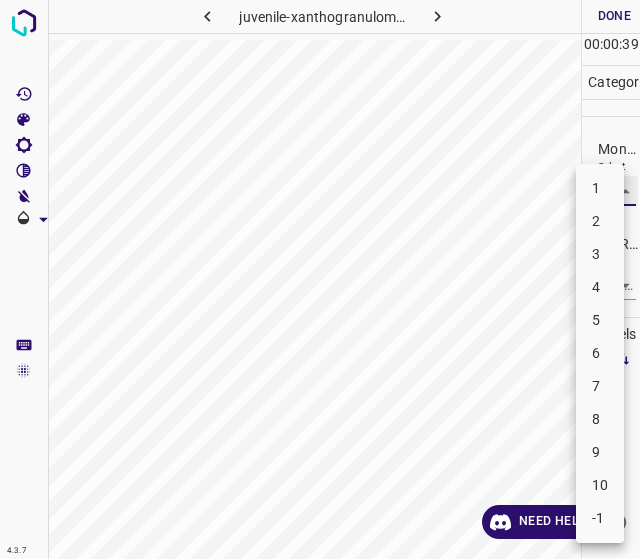type on "3" 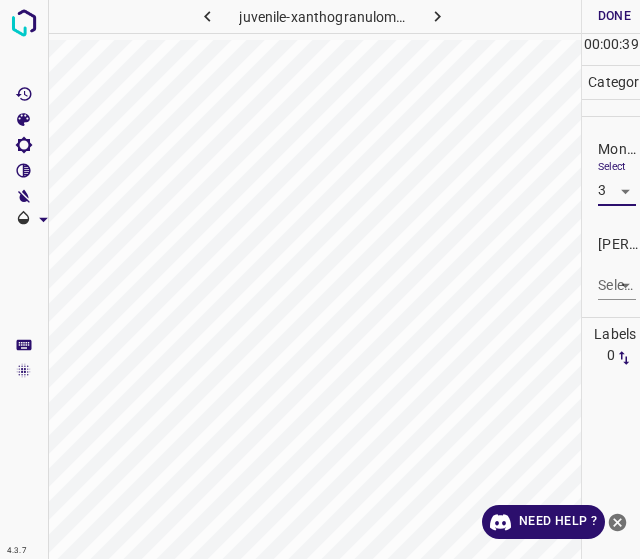 click on "4.3.7 juvenile-xanthogranuloma12.jpg Done Skip 0 00   : 00   : 39   Categories Monk *  Select 3 3  Fitzpatrick *  Select ​ Labels   0 Categories 1 Monk 2  Fitzpatrick Tools Space Change between modes (Draw & Edit) I Auto labeling R Restore zoom M Zoom in N Zoom out Delete Delete selecte label Filters Z Restore filters X Saturation filter C Brightness filter V Contrast filter B Gray scale filter General O Download Need Help ? - Text - Hide - Delete" at bounding box center (320, 279) 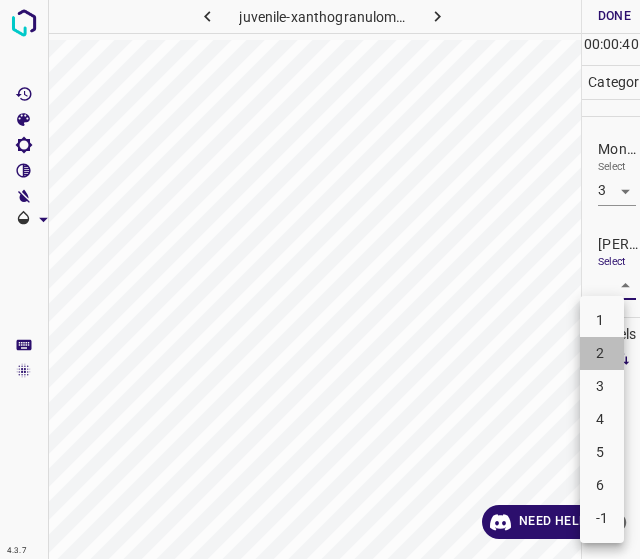 click on "2" at bounding box center (602, 353) 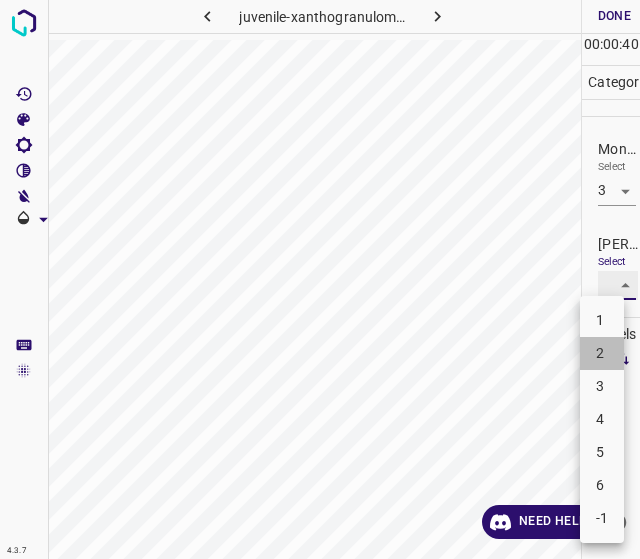 type on "2" 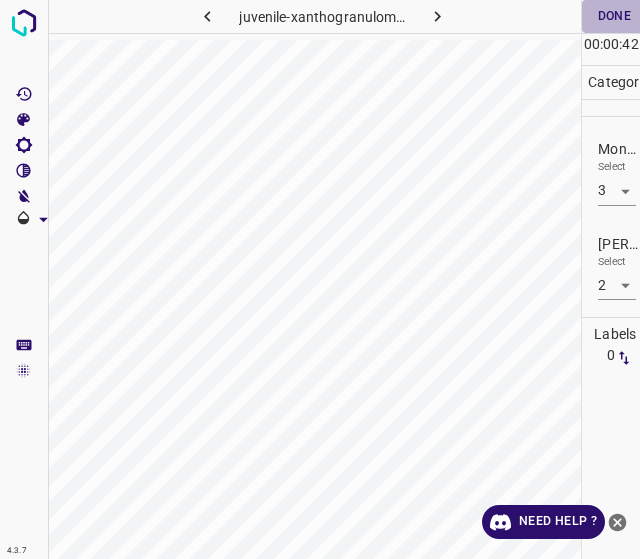 click on "Done" at bounding box center [614, 16] 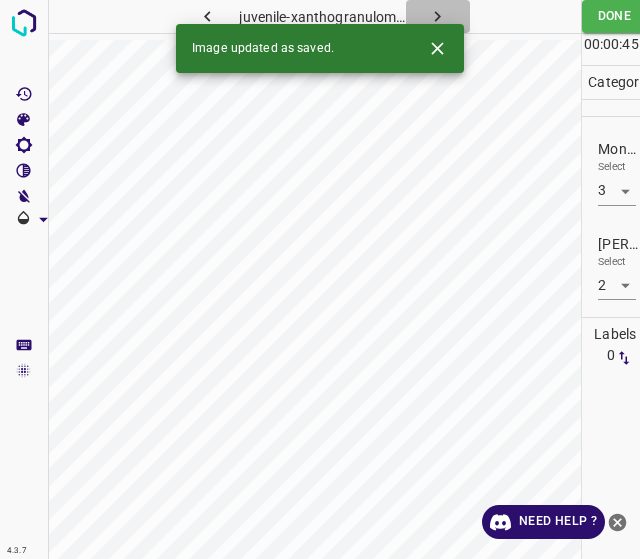 click 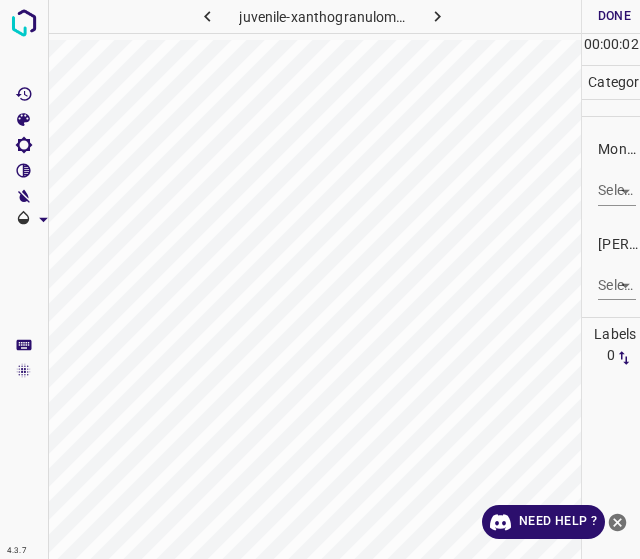 click on "4.3.7 juvenile-xanthogranuloma48.jpg Done Skip 0 00   : 00   : 02   Categories Monk *  Select ​  Fitzpatrick *  Select ​ Labels   0 Categories 1 Monk 2  Fitzpatrick Tools Space Change between modes (Draw & Edit) I Auto labeling R Restore zoom M Zoom in N Zoom out Delete Delete selecte label Filters Z Restore filters X Saturation filter C Brightness filter V Contrast filter B Gray scale filter General O Download Need Help ? - Text - Hide - Delete" at bounding box center [320, 279] 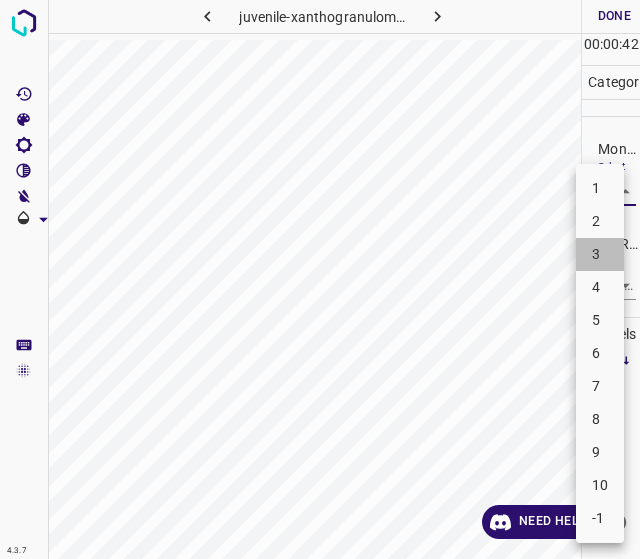 click on "3" at bounding box center [600, 254] 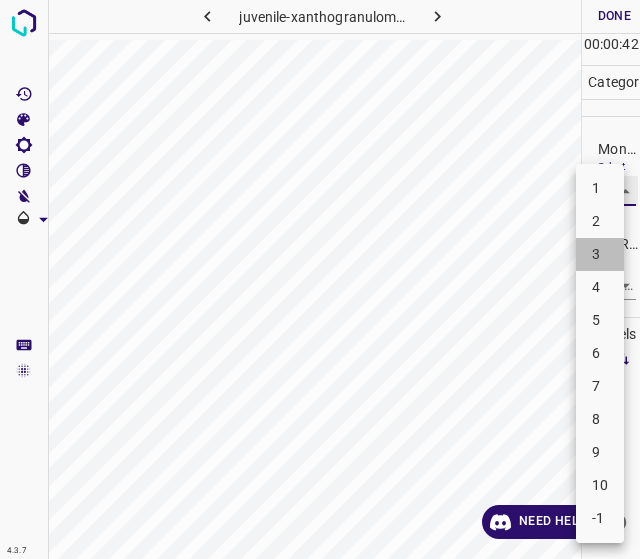 type on "3" 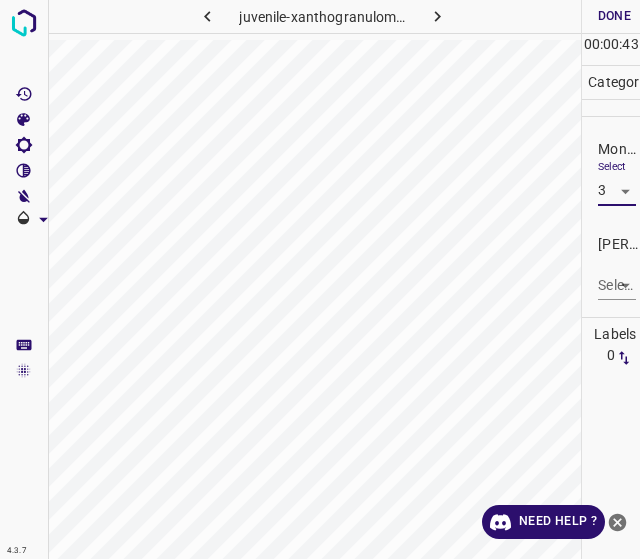 click on "4.3.7 juvenile-xanthogranuloma48.jpg Done Skip 0 00   : 00   : 43   Categories Monk *  Select 3 3  Fitzpatrick *  Select ​ Labels   0 Categories 1 Monk 2  Fitzpatrick Tools Space Change between modes (Draw & Edit) I Auto labeling R Restore zoom M Zoom in N Zoom out Delete Delete selecte label Filters Z Restore filters X Saturation filter C Brightness filter V Contrast filter B Gray scale filter General O Download Need Help ? - Text - Hide - Delete" at bounding box center (320, 279) 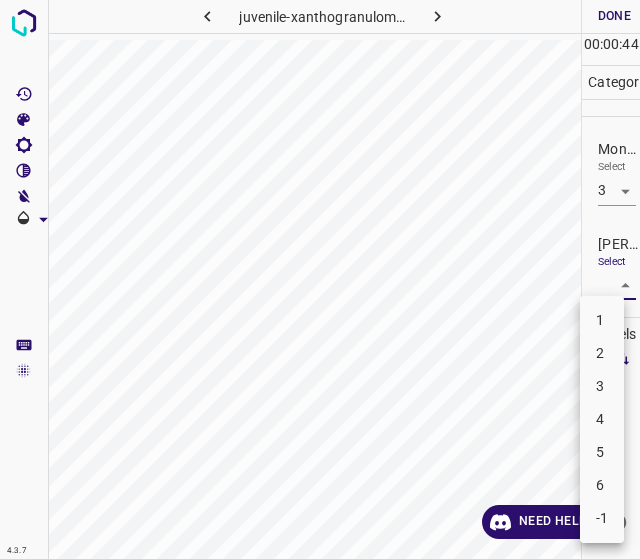 click on "2" at bounding box center [602, 353] 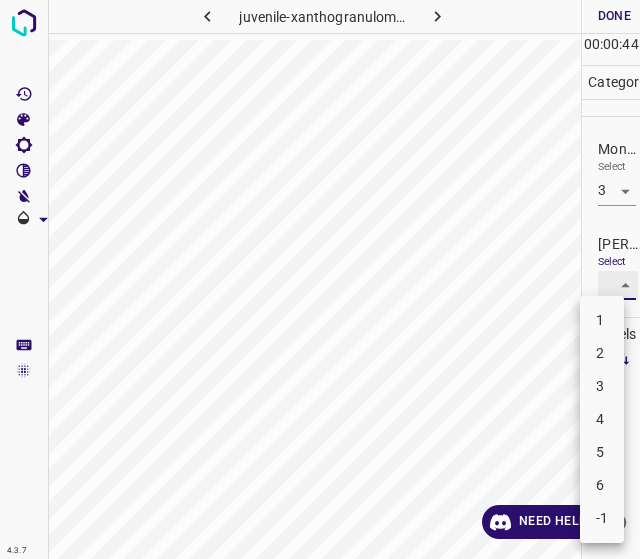 type on "2" 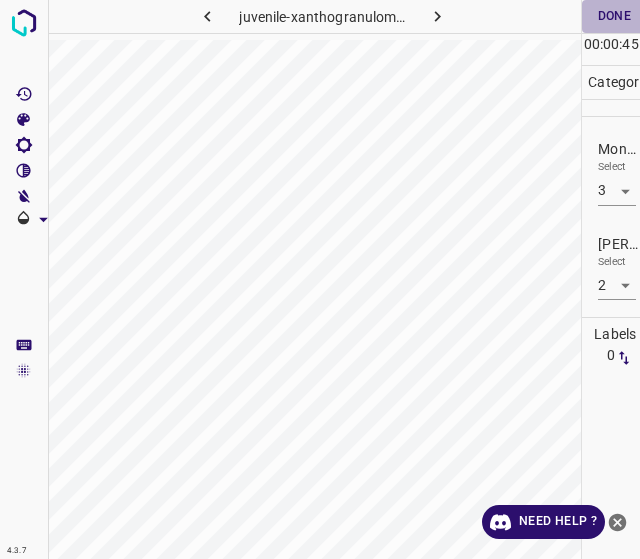 click on "Done" at bounding box center (614, 16) 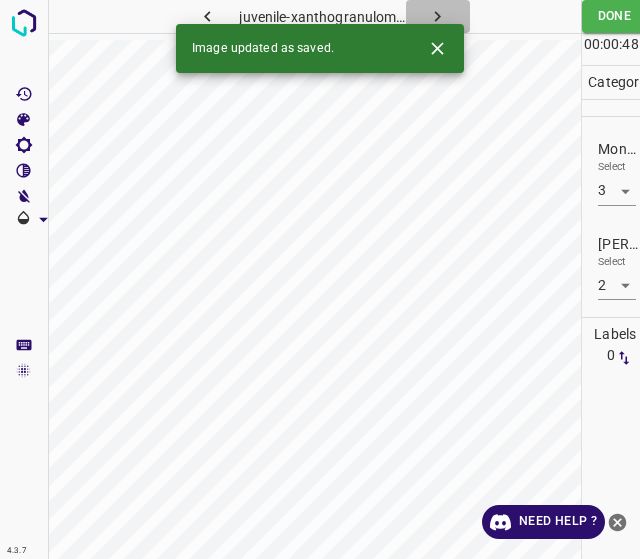 click 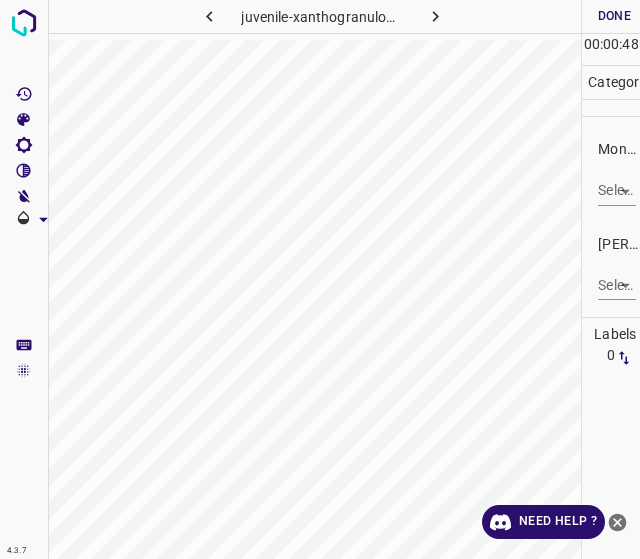 click on "4.3.7 juvenile-xanthogranuloma3.jpg Done Skip 0 00   : 00   : 48   Categories Monk *  Select ​  Fitzpatrick *  Select ​ Labels   0 Categories 1 Monk 2  Fitzpatrick Tools Space Change between modes (Draw & Edit) I Auto labeling R Restore zoom M Zoom in N Zoom out Delete Delete selecte label Filters Z Restore filters X Saturation filter C Brightness filter V Contrast filter B Gray scale filter General O Download Need Help ? - Text - Hide - Delete" at bounding box center [320, 279] 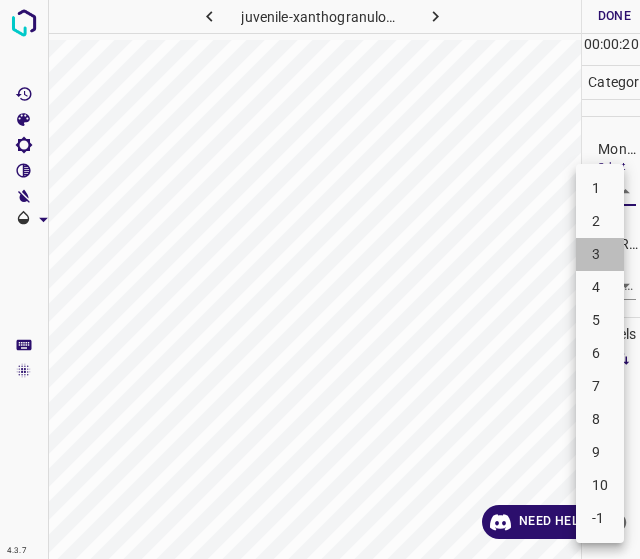 click on "3" at bounding box center [600, 254] 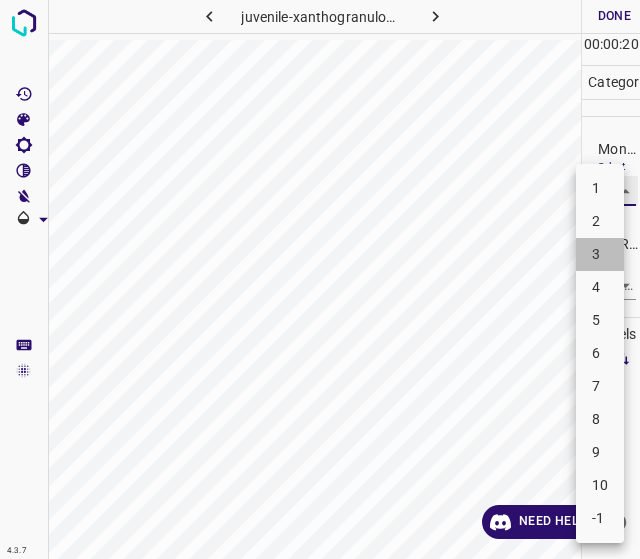 type on "3" 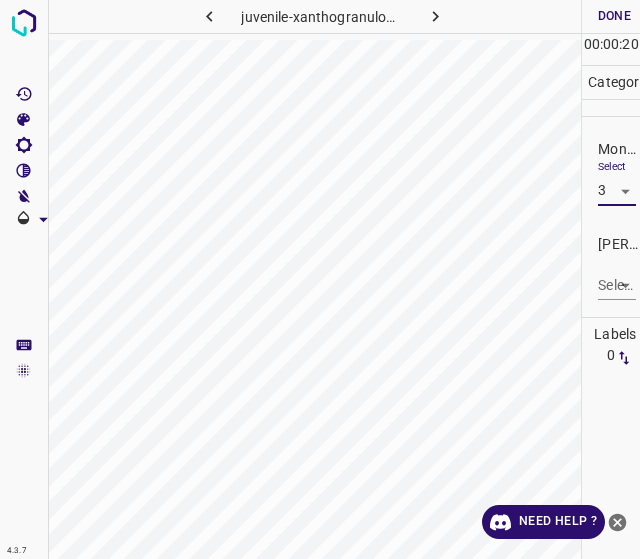 click on "4.3.7 juvenile-xanthogranuloma3.jpg Done Skip 0 00   : 00   : 20   Categories Monk *  Select 3 3  Fitzpatrick *  Select ​ Labels   0 Categories 1 Monk 2  Fitzpatrick Tools Space Change between modes (Draw & Edit) I Auto labeling R Restore zoom M Zoom in N Zoom out Delete Delete selecte label Filters Z Restore filters X Saturation filter C Brightness filter V Contrast filter B Gray scale filter General O Download Need Help ? - Text - Hide - Delete" at bounding box center (320, 279) 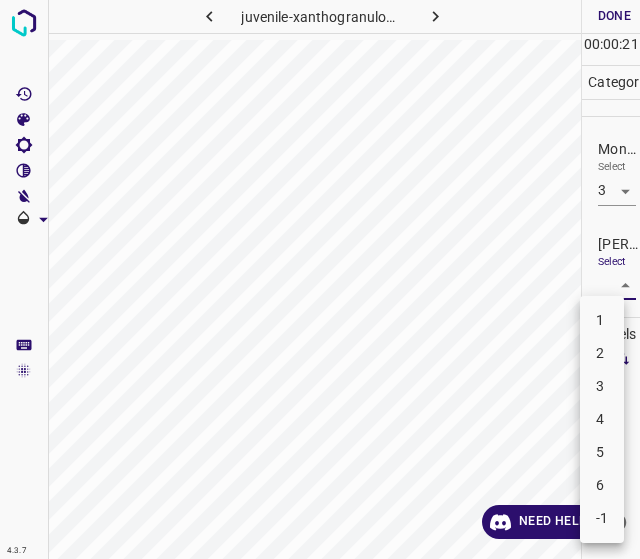 click on "2" at bounding box center [602, 353] 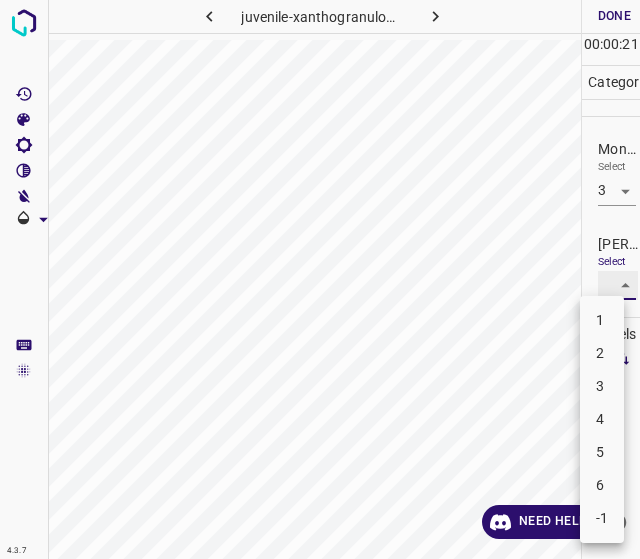 type on "2" 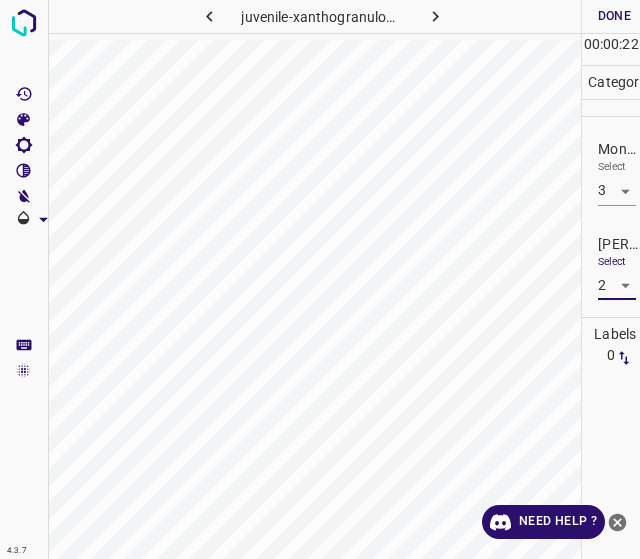 click on "Done" at bounding box center (614, 16) 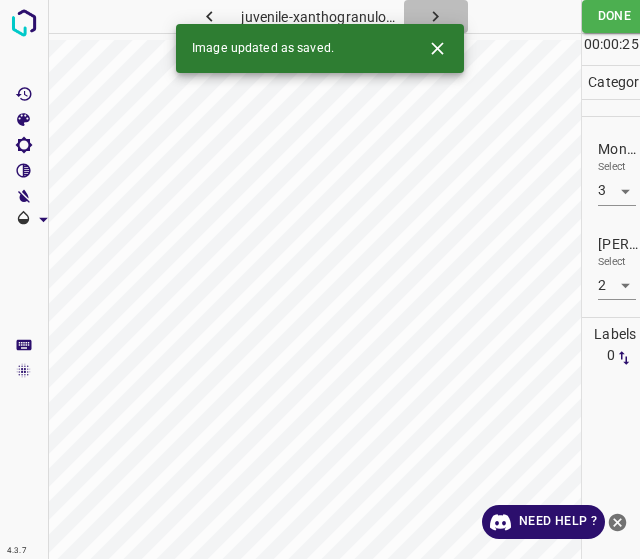 click 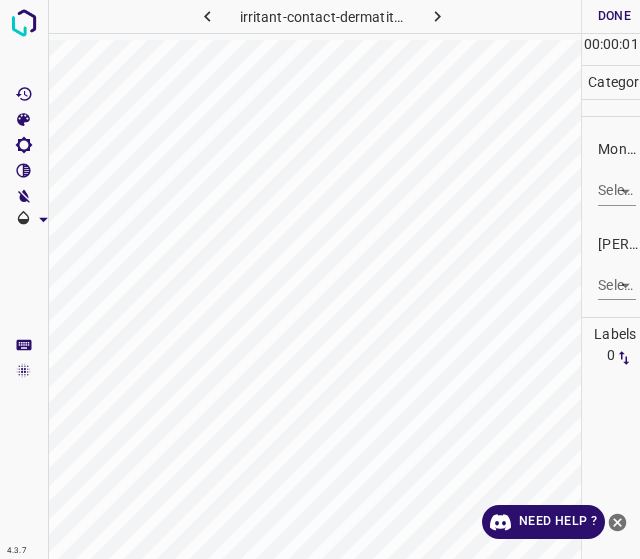 click on "4.3.7 irritant-contact-dermatitis23.jpg Done Skip 0 00   : 00   : 01   Categories Monk *  Select ​  Fitzpatrick *  Select ​ Labels   0 Categories 1 Monk 2  Fitzpatrick Tools Space Change between modes (Draw & Edit) I Auto labeling R Restore zoom M Zoom in N Zoom out Delete Delete selecte label Filters Z Restore filters X Saturation filter C Brightness filter V Contrast filter B Gray scale filter General O Download Need Help ? - Text - Hide - Delete" at bounding box center [320, 279] 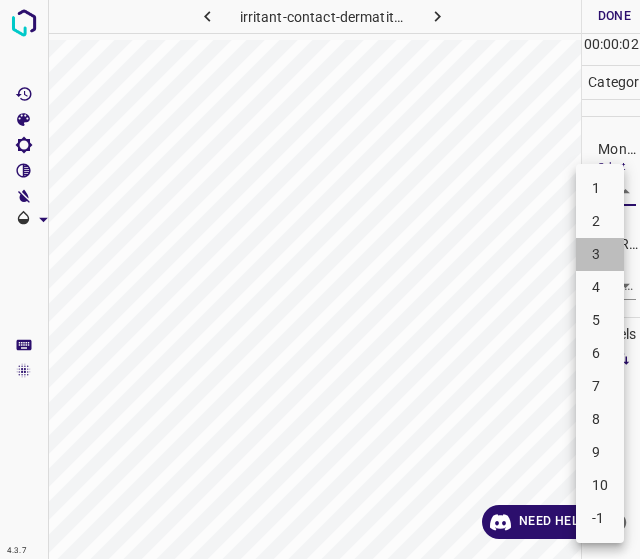 click on "3" at bounding box center (600, 254) 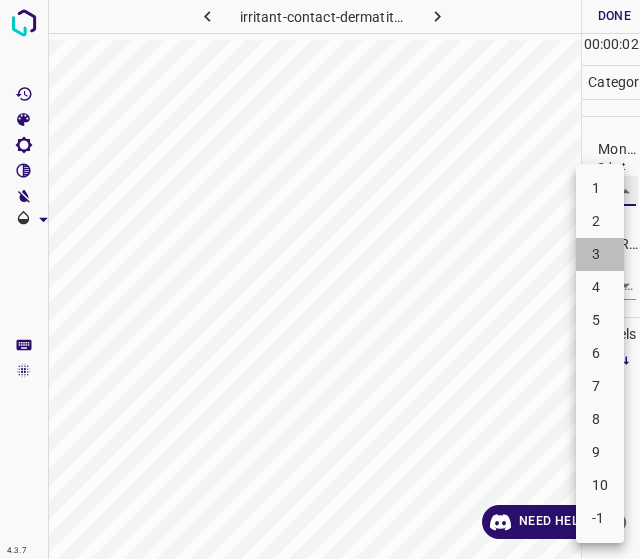type on "3" 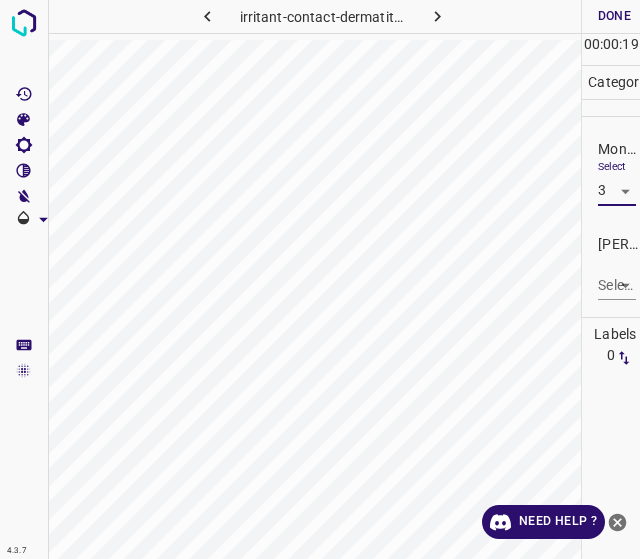 click on "4.3.7 irritant-contact-dermatitis23.jpg Done Skip 0 00   : 00   : 19   Categories Monk *  Select 3 3  Fitzpatrick *  Select ​ Labels   0 Categories 1 Monk 2  Fitzpatrick Tools Space Change between modes (Draw & Edit) I Auto labeling R Restore zoom M Zoom in N Zoom out Delete Delete selecte label Filters Z Restore filters X Saturation filter C Brightness filter V Contrast filter B Gray scale filter General O Download Need Help ? - Text - Hide - Delete" at bounding box center (320, 279) 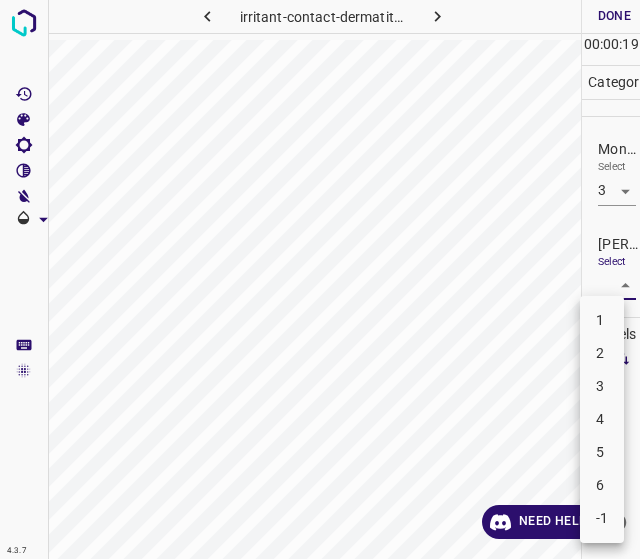 click on "2" at bounding box center [602, 353] 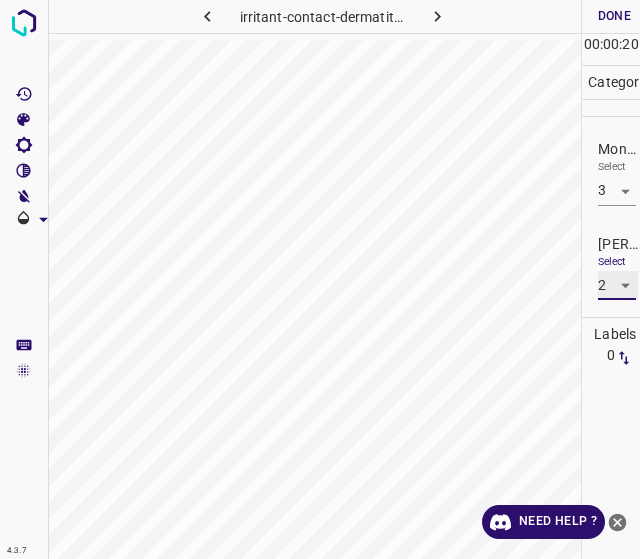 type on "2" 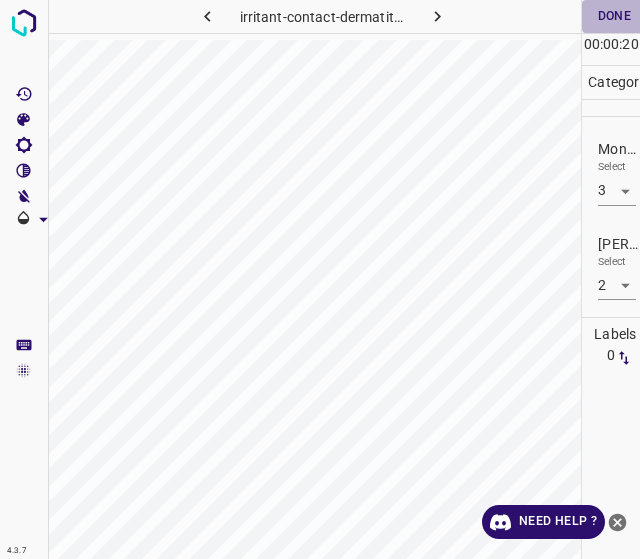 click on "Done" at bounding box center [614, 16] 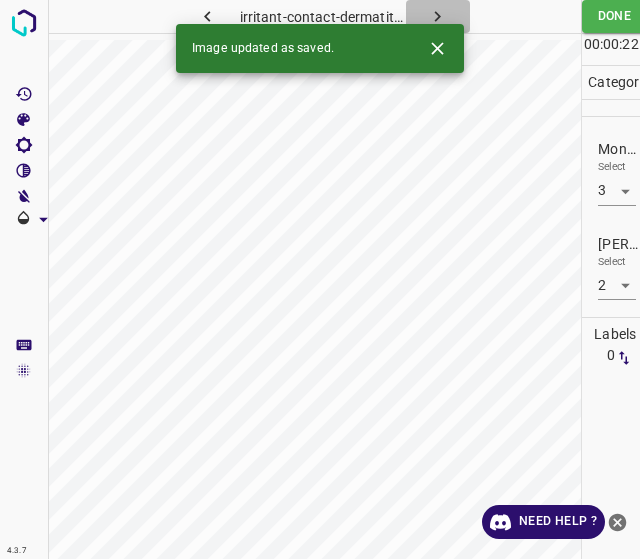 click 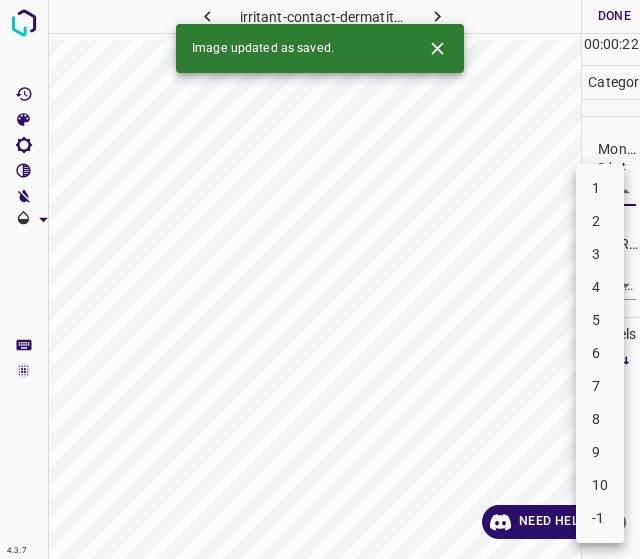 click on "4.3.7 irritant-contact-dermatitis26.jpg Done Skip 0 00   : 00   : 22   Categories Monk *  Select ​  Fitzpatrick *  Select ​ Labels   0 Categories 1 Monk 2  Fitzpatrick Tools Space Change between modes (Draw & Edit) I Auto labeling R Restore zoom M Zoom in N Zoom out Delete Delete selecte label Filters Z Restore filters X Saturation filter C Brightness filter V Contrast filter B Gray scale filter General O Download Image updated as saved. Need Help ? - Text - Hide - Delete 1 2 3 4 5 6 7 8 9 10 -1" at bounding box center [320, 279] 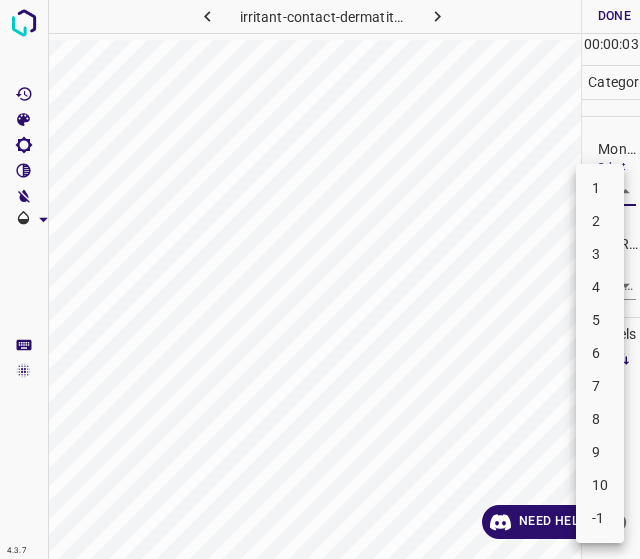 click on "3" at bounding box center [600, 254] 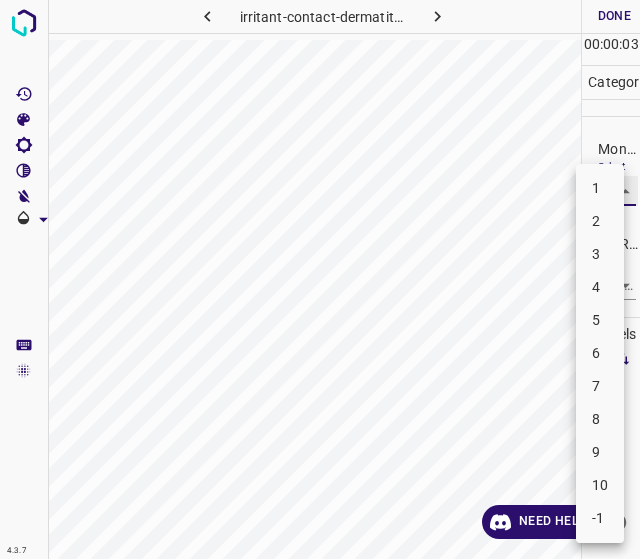 type on "3" 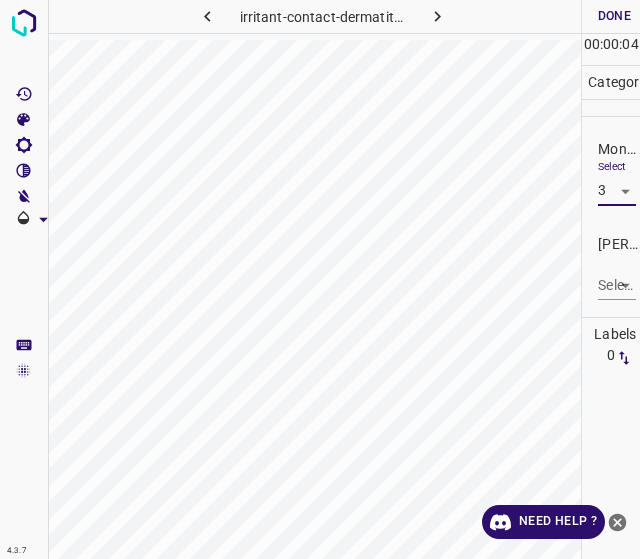 click on "4.3.7 irritant-contact-dermatitis26.jpg Done Skip 0 00   : 00   : 04   Categories Monk *  Select 3 3  Fitzpatrick *  Select ​ Labels   0 Categories 1 Monk 2  Fitzpatrick Tools Space Change between modes (Draw & Edit) I Auto labeling R Restore zoom M Zoom in N Zoom out Delete Delete selecte label Filters Z Restore filters X Saturation filter C Brightness filter V Contrast filter B Gray scale filter General O Download Need Help ? - Text - Hide - Delete" at bounding box center (320, 279) 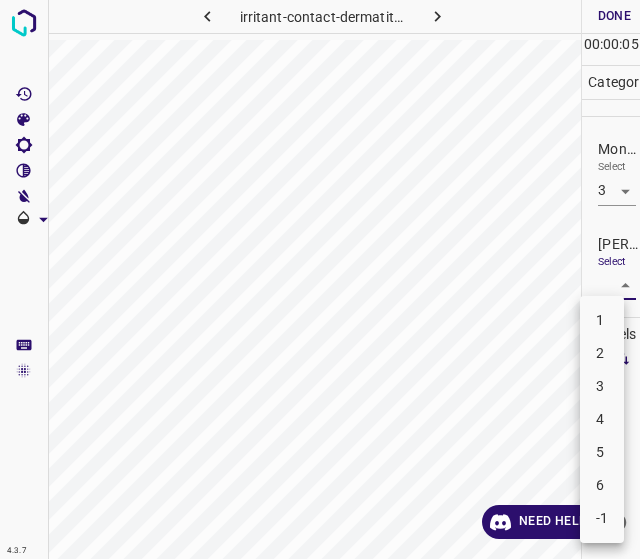 click at bounding box center (320, 279) 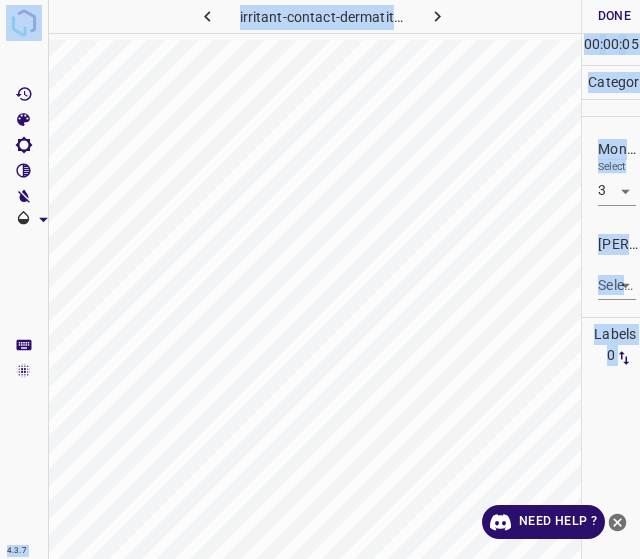 click on "1 2 3 4 5 6 -1" at bounding box center [320, 279] 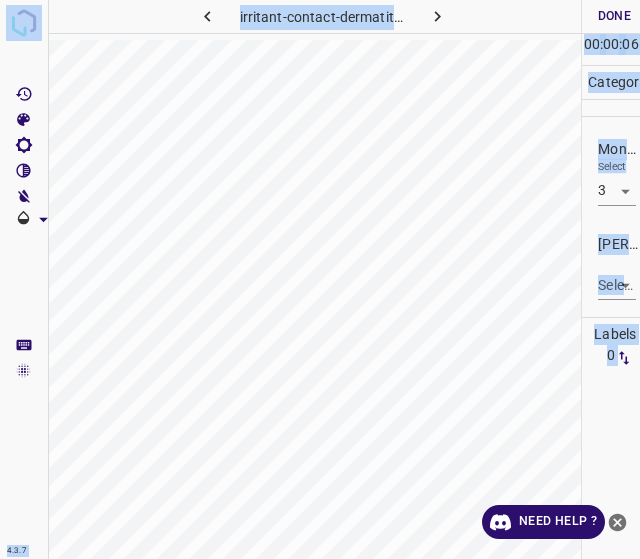 click on "4.3.7 irritant-contact-dermatitis26.jpg Done Skip 0 00   : 00   : 06   Categories Monk *  Select 3 3  Fitzpatrick *  Select ​ Labels   0 Categories 1 Monk 2  Fitzpatrick Tools Space Change between modes (Draw & Edit) I Auto labeling R Restore zoom M Zoom in N Zoom out Delete Delete selecte label Filters Z Restore filters X Saturation filter C Brightness filter V Contrast filter B Gray scale filter General O Download Need Help ? - Text - Hide - Delete" at bounding box center [320, 279] 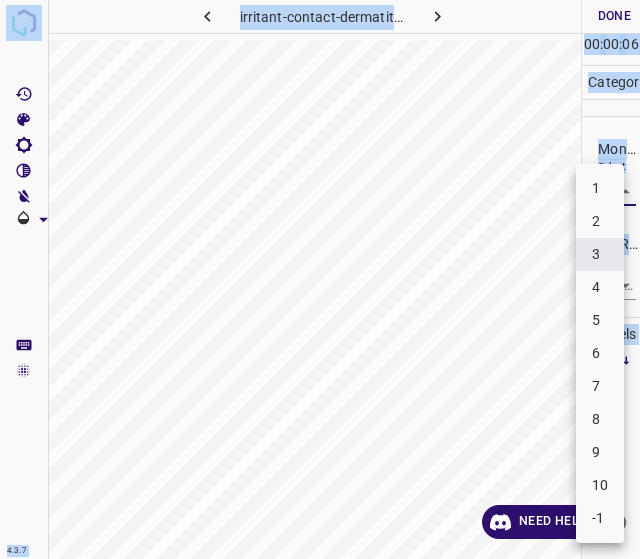 click on "3" at bounding box center [600, 254] 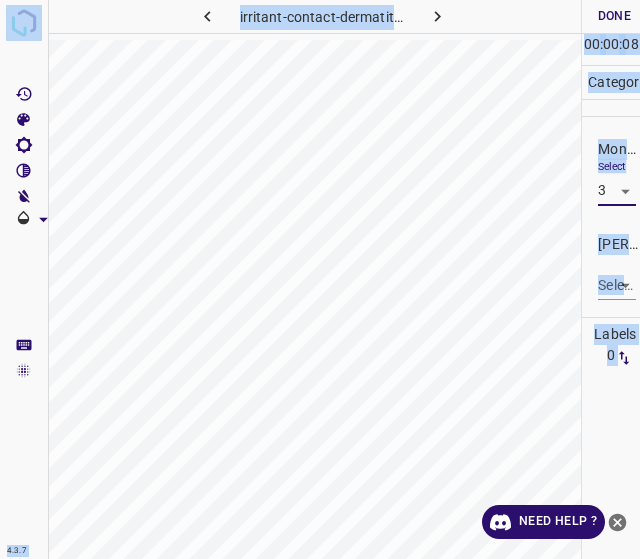 click on "4.3.7 irritant-contact-dermatitis26.jpg Done Skip 0 00   : 00   : 08   Categories Monk *  Select 3 3  Fitzpatrick *  Select ​ Labels   0 Categories 1 Monk 2  Fitzpatrick Tools Space Change between modes (Draw & Edit) I Auto labeling R Restore zoom M Zoom in N Zoom out Delete Delete selecte label Filters Z Restore filters X Saturation filter C Brightness filter V Contrast filter B Gray scale filter General O Download Need Help ? - Text - Hide - Delete" at bounding box center [320, 279] 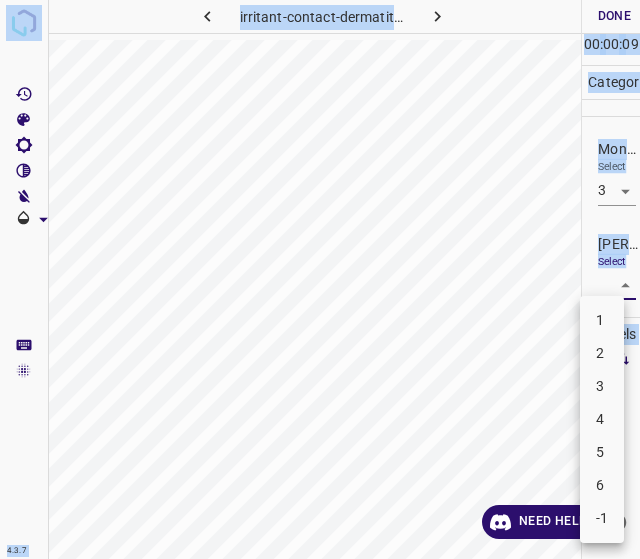 click on "2" at bounding box center [602, 353] 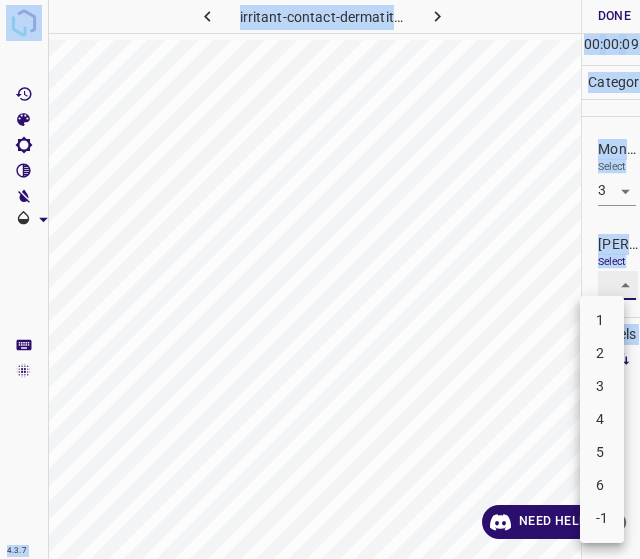 type on "2" 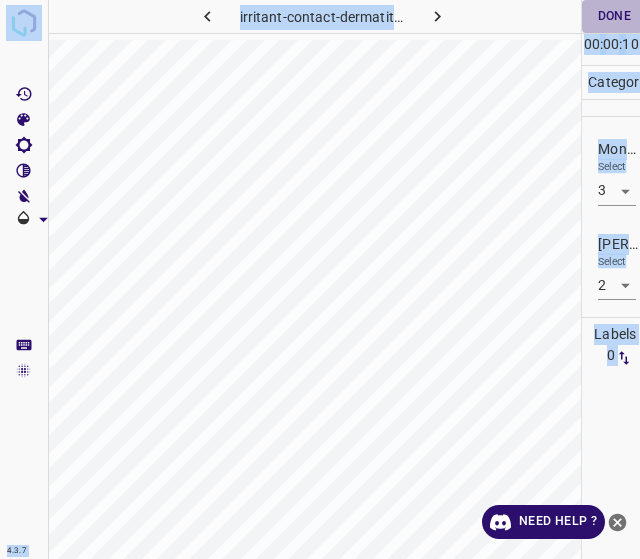 click on "Done" at bounding box center (614, 16) 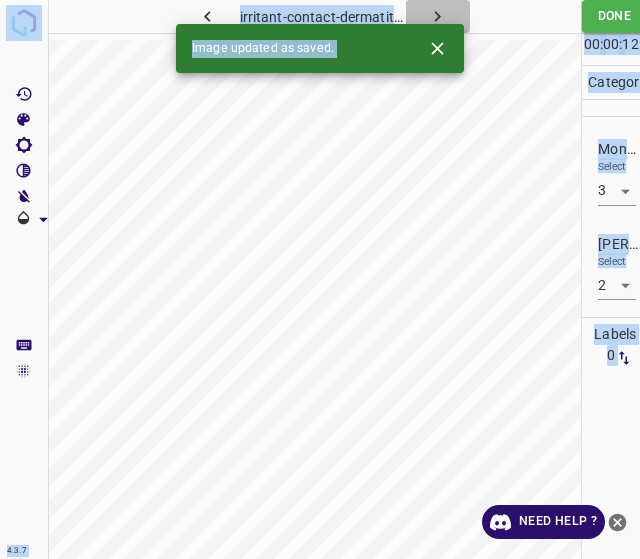 click at bounding box center (438, 16) 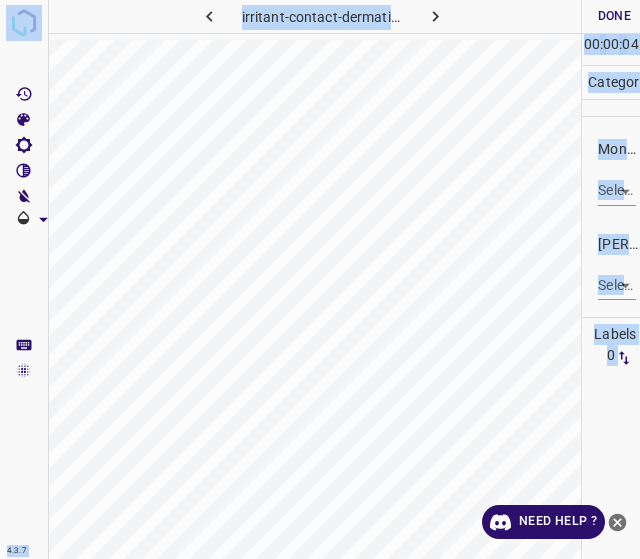 click on "4.3.7 irritant-contact-dermatitis8.jpg Done Skip 0 00   : 00   : 04   Categories Monk *  Select ​  Fitzpatrick *  Select ​ Labels   0 Categories 1 Monk 2  Fitzpatrick Tools Space Change between modes (Draw & Edit) I Auto labeling R Restore zoom M Zoom in N Zoom out Delete Delete selecte label Filters Z Restore filters X Saturation filter C Brightness filter V Contrast filter B Gray scale filter General O Download Need Help ? - Text - Hide - Delete" at bounding box center (320, 279) 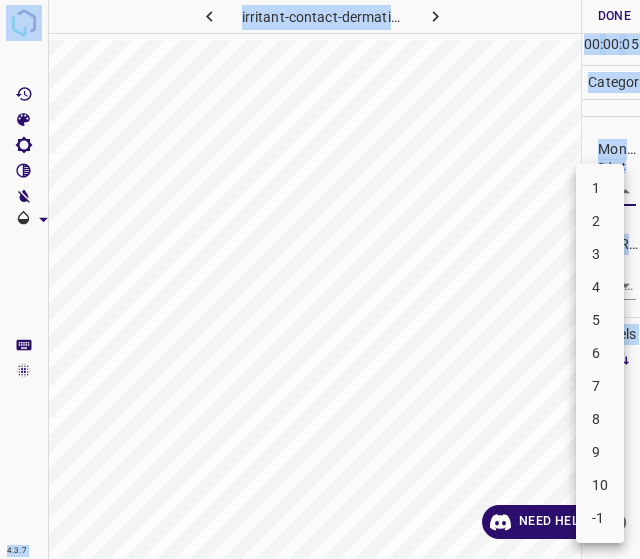 click on "3" at bounding box center [600, 254] 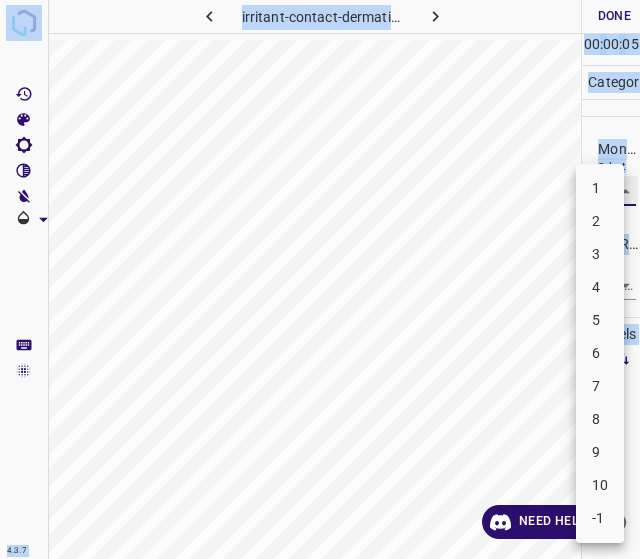 type on "3" 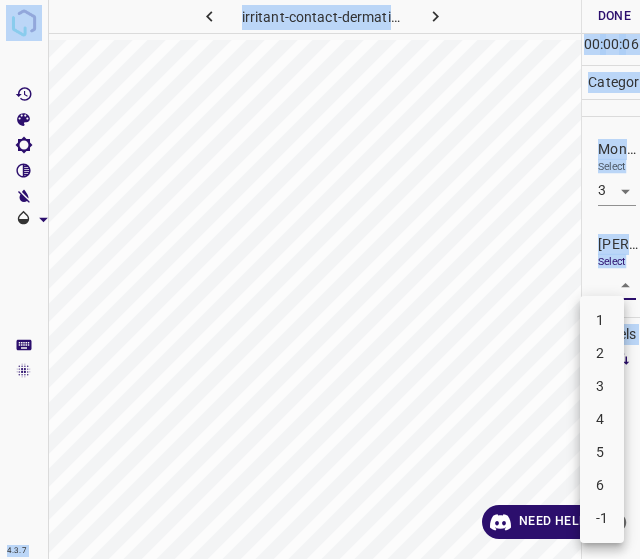 click on "4.3.7 irritant-contact-dermatitis8.jpg Done Skip 0 00   : 00   : 06   Categories Monk *  Select 3 3  Fitzpatrick *  Select ​ Labels   0 Categories 1 Monk 2  Fitzpatrick Tools Space Change between modes (Draw & Edit) I Auto labeling R Restore zoom M Zoom in N Zoom out Delete Delete selecte label Filters Z Restore filters X Saturation filter C Brightness filter V Contrast filter B Gray scale filter General O Download Need Help ? - Text - Hide - Delete 1 2 3 4 5 6 -1" at bounding box center (320, 279) 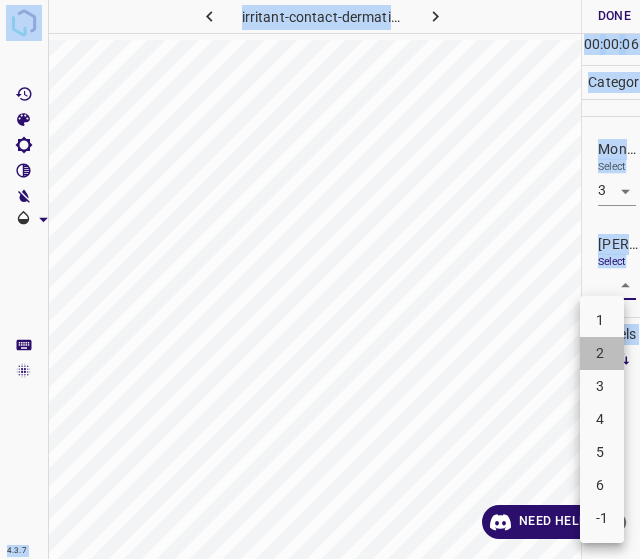 click on "2" at bounding box center [602, 353] 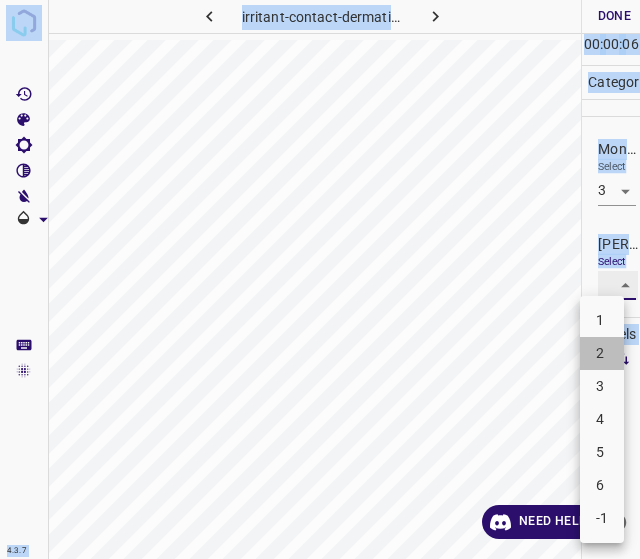 type on "2" 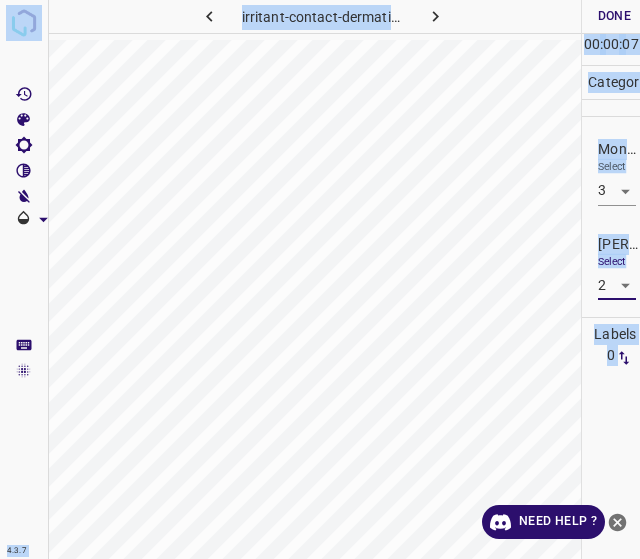 click on "Done" at bounding box center [614, 16] 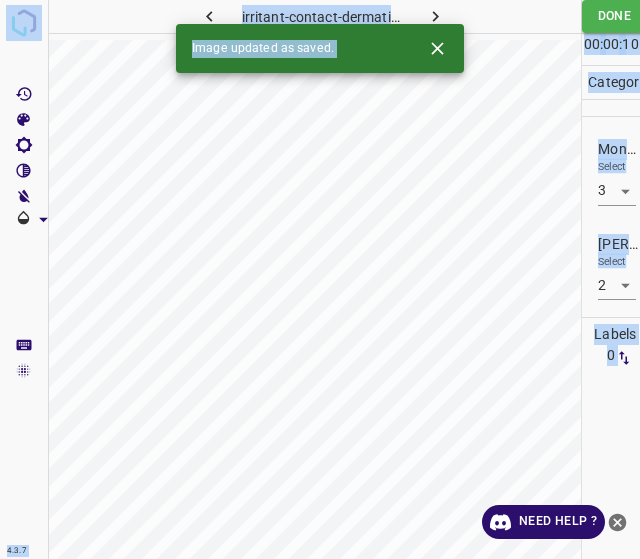 click on "4.3.7 irritant-contact-dermatitis8.jpg Done Skip 0 00   : 00   : 10   Categories Monk *  Select 3 3  Fitzpatrick *  Select 2 2 Labels   0 Categories 1 Monk 2  Fitzpatrick Tools Space Change between modes (Draw & Edit) I Auto labeling R Restore zoom M Zoom in N Zoom out Delete Delete selecte label Filters Z Restore filters X Saturation filter C Brightness filter V Contrast filter B Gray scale filter General O Download Image updated as saved. Need Help ?" at bounding box center (320, 279) 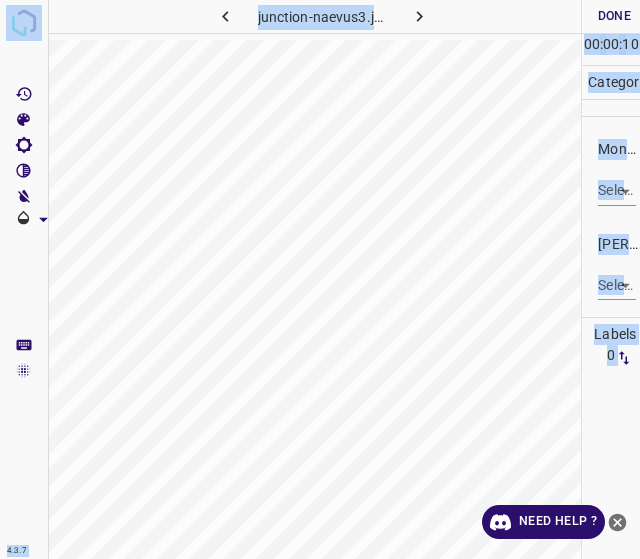 click on "4.3.7 junction-naevus3.jpg Done Skip 0 00   : 00   : 10   Categories Monk *  Select ​  Fitzpatrick *  Select ​ Labels   0 Categories 1 Monk 2  Fitzpatrick Tools Space Change between modes (Draw & Edit) I Auto labeling R Restore zoom M Zoom in N Zoom out Delete Delete selecte label Filters Z Restore filters X Saturation filter C Brightness filter V Contrast filter B Gray scale filter General O Download Need Help ? - Text - Hide - Delete" at bounding box center (320, 279) 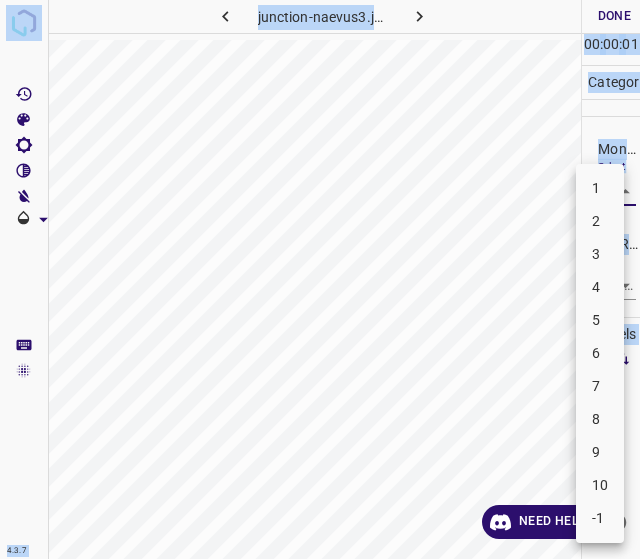 click on "4" at bounding box center [600, 287] 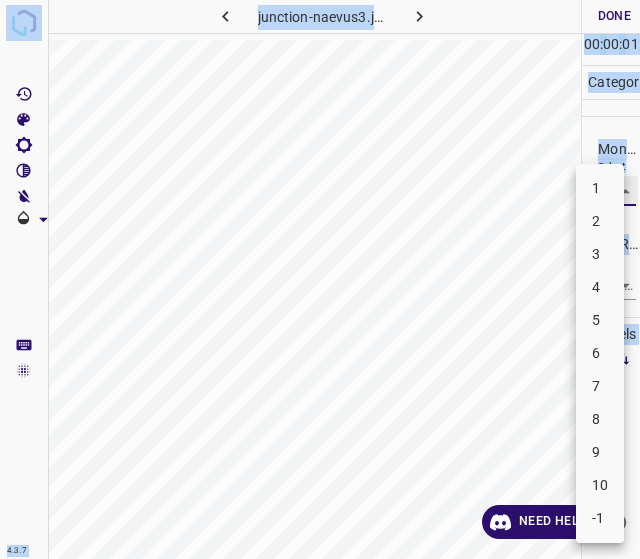 type on "4" 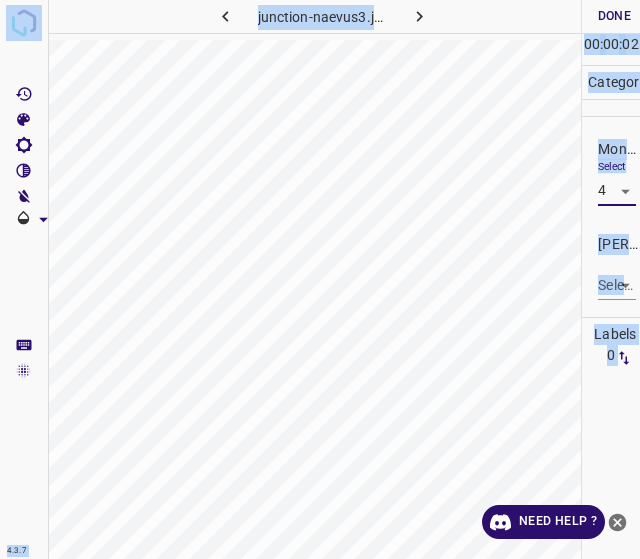 click on "4.3.7 junction-naevus3.jpg Done Skip 0 00   : 00   : 02   Categories Monk *  Select 4 4  Fitzpatrick *  Select ​ Labels   0 Categories 1 Monk 2  Fitzpatrick Tools Space Change between modes (Draw & Edit) I Auto labeling R Restore zoom M Zoom in N Zoom out Delete Delete selecte label Filters Z Restore filters X Saturation filter C Brightness filter V Contrast filter B Gray scale filter General O Download Need Help ? - Text - Hide - Delete" at bounding box center [320, 279] 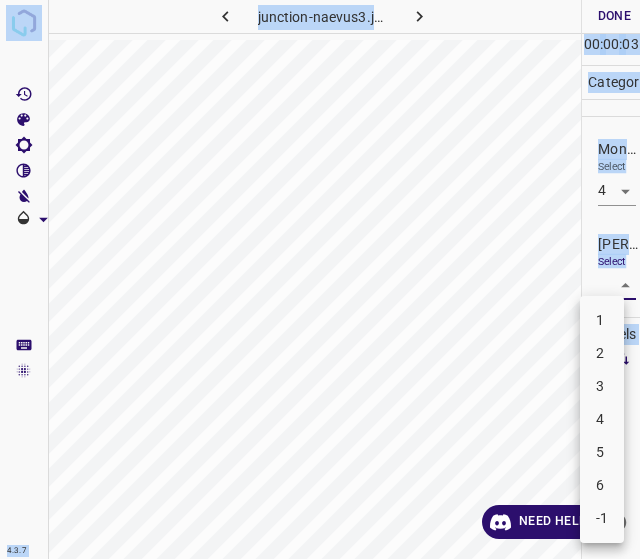 click on "2" at bounding box center (602, 353) 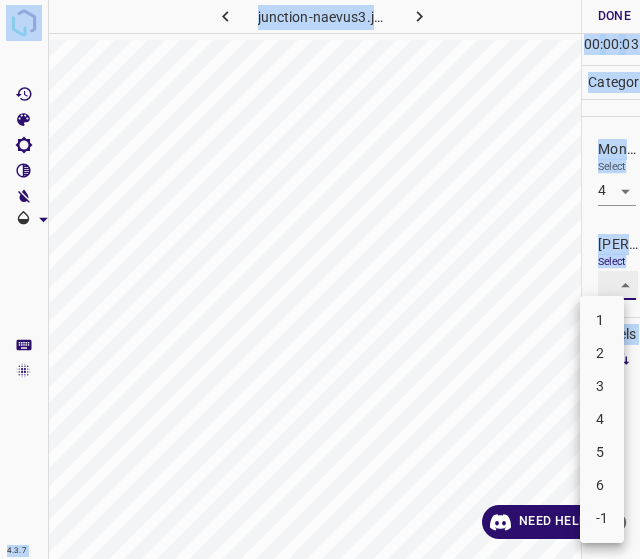 type on "2" 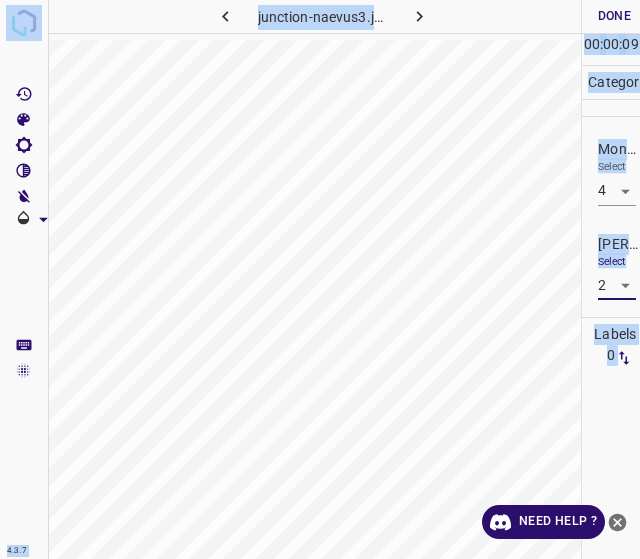 click on "Done" at bounding box center (614, 16) 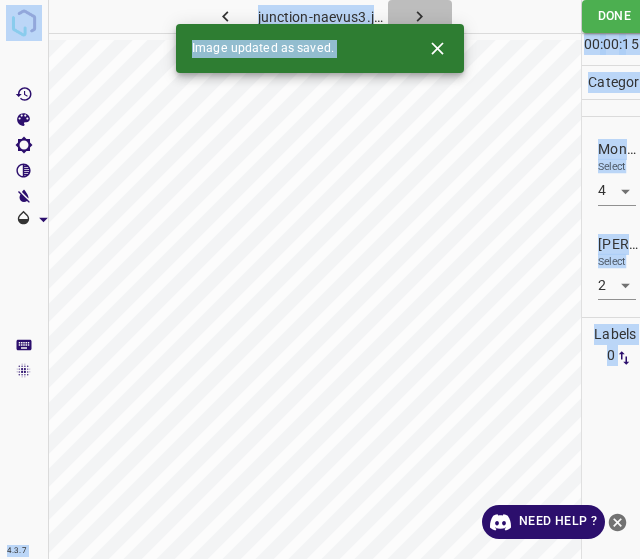 click 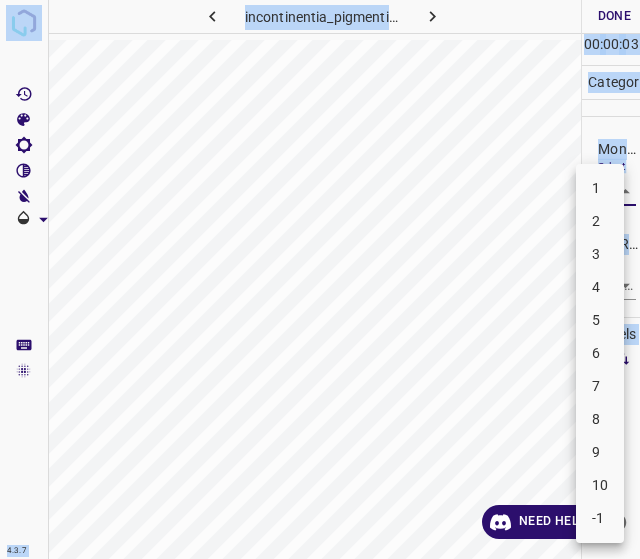 click on "4.3.7 incontinentia_pigmenti75.jpg Done Skip 0 00   : 00   : 03   Categories Monk *  Select ​  Fitzpatrick *  Select ​ Labels   0 Categories 1 Monk 2  Fitzpatrick Tools Space Change between modes (Draw & Edit) I Auto labeling R Restore zoom M Zoom in N Zoom out Delete Delete selecte label Filters Z Restore filters X Saturation filter C Brightness filter V Contrast filter B Gray scale filter General O Download Need Help ? - Text - Hide - Delete 1 2 3 4 5 6 7 8 9 10 -1" at bounding box center (320, 279) 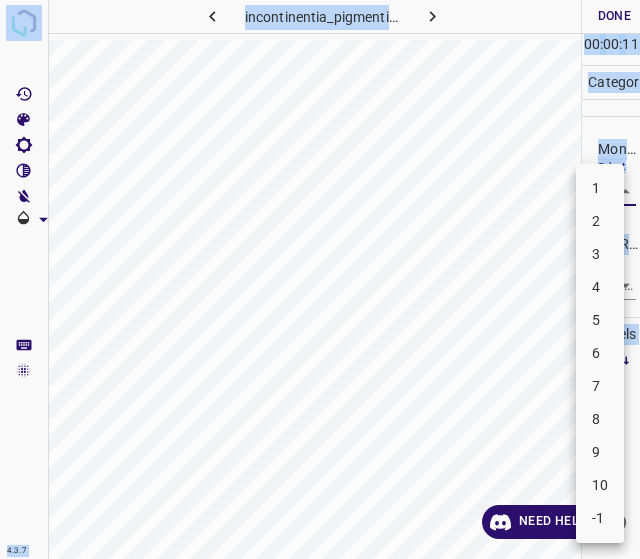 click on "4" at bounding box center [600, 287] 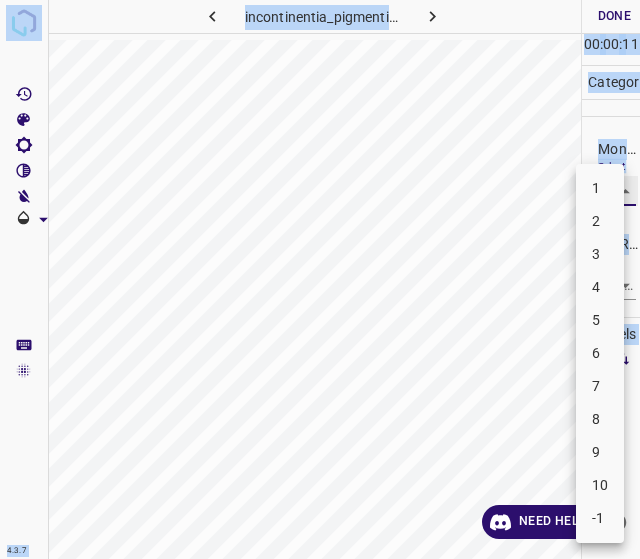 type on "4" 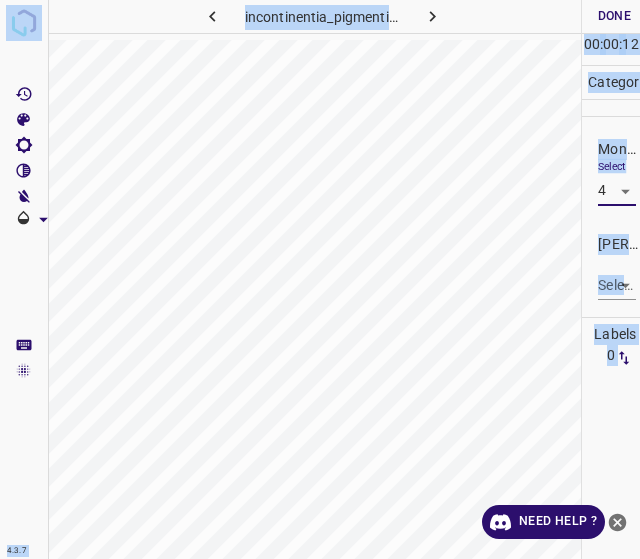 click on "4.3.7 incontinentia_pigmenti75.jpg Done Skip 0 00   : 00   : 12   Categories Monk *  Select 4 4  Fitzpatrick *  Select ​ Labels   0 Categories 1 Monk 2  Fitzpatrick Tools Space Change between modes (Draw & Edit) I Auto labeling R Restore zoom M Zoom in N Zoom out Delete Delete selecte label Filters Z Restore filters X Saturation filter C Brightness filter V Contrast filter B Gray scale filter General O Download Need Help ? - Text - Hide - Delete" at bounding box center (320, 279) 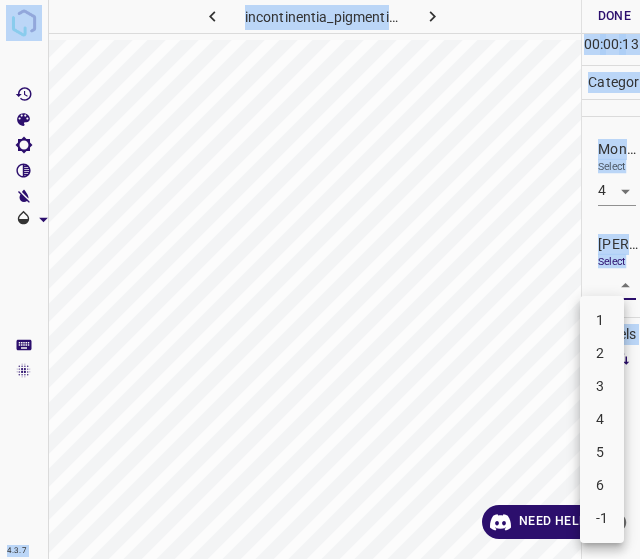 click on "2" at bounding box center (602, 353) 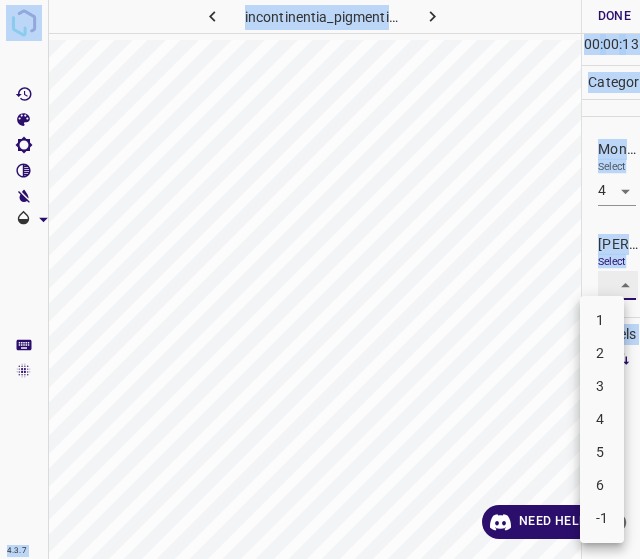 type on "2" 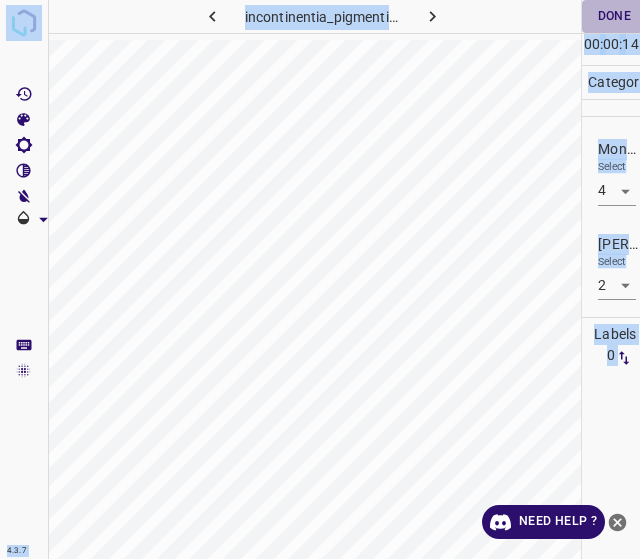 click on "Done" at bounding box center [614, 16] 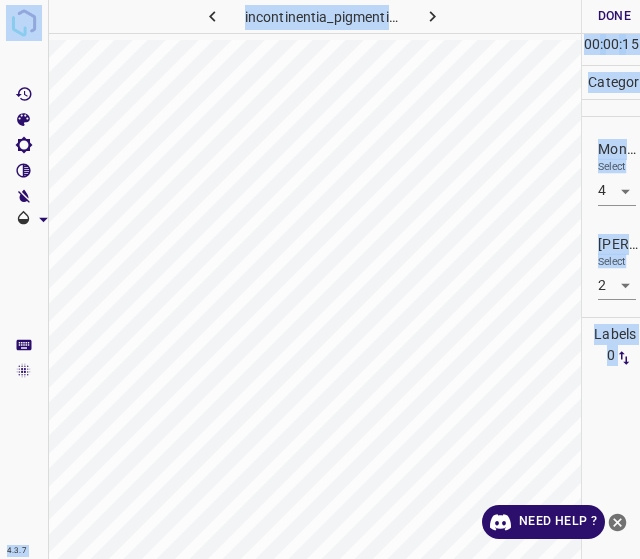 click 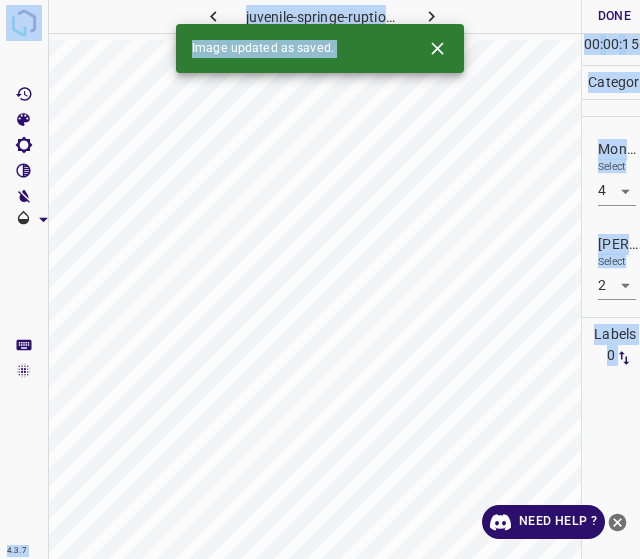 type 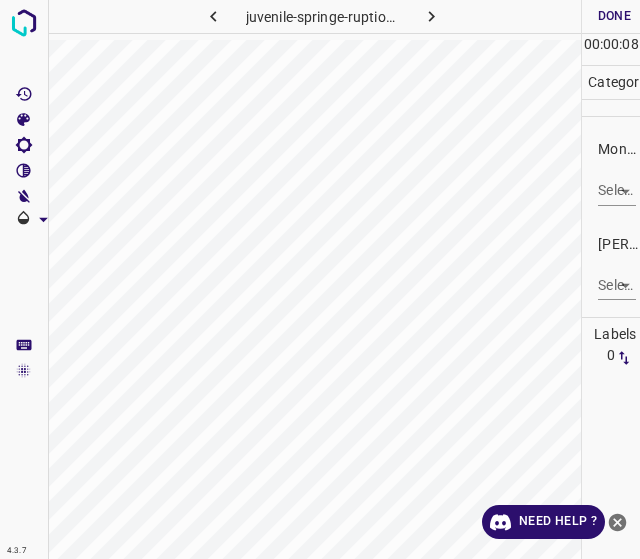 click on "Select ​" at bounding box center [617, 182] 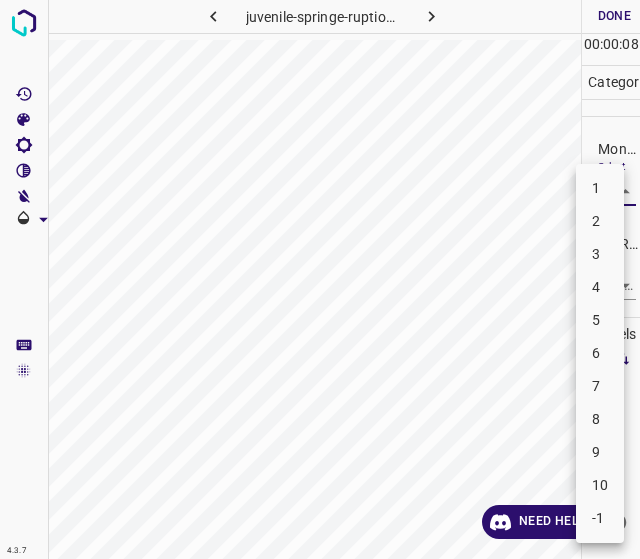 click on "4.3.7 juvenile-springe-ruption9.jpg Done Skip 0 00   : 00   : 08   Categories Monk *  Select ​  Fitzpatrick *  Select ​ Labels   0 Categories 1 Monk 2  Fitzpatrick Tools Space Change between modes (Draw & Edit) I Auto labeling R Restore zoom M Zoom in N Zoom out Delete Delete selecte label Filters Z Restore filters X Saturation filter C Brightness filter V Contrast filter B Gray scale filter General O Download Need Help ? - Text - Hide - Delete 1 2 3 4 5 6 7 8 9 10 -1" at bounding box center (320, 279) 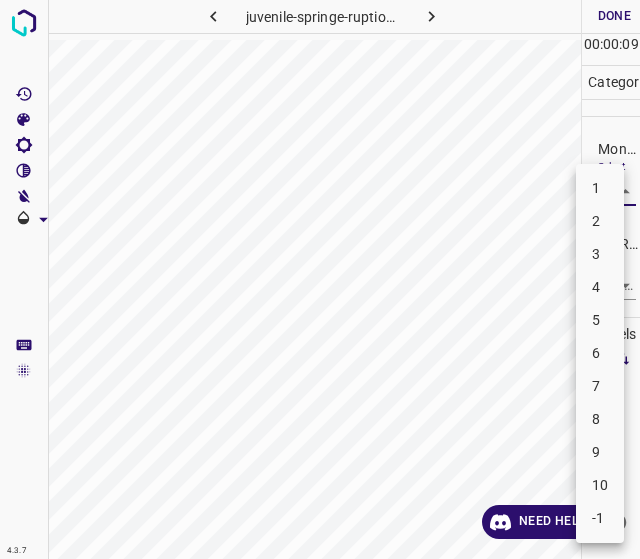 click on "5" at bounding box center [600, 320] 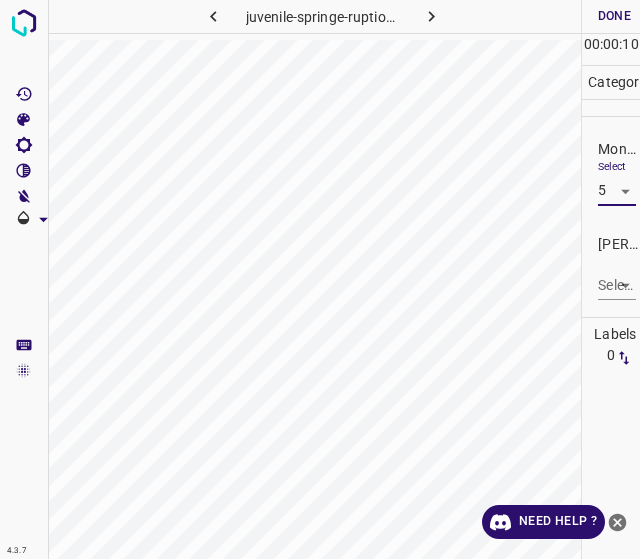 click on "4.3.7 juvenile-springe-ruption9.jpg Done Skip 0 00   : 00   : 10   Categories Monk *  Select 5 5  Fitzpatrick *  Select ​ Labels   0 Categories 1 Monk 2  Fitzpatrick Tools Space Change between modes (Draw & Edit) I Auto labeling R Restore zoom M Zoom in N Zoom out Delete Delete selecte label Filters Z Restore filters X Saturation filter C Brightness filter V Contrast filter B Gray scale filter General O Download Need Help ? - Text - Hide - Delete" at bounding box center (320, 279) 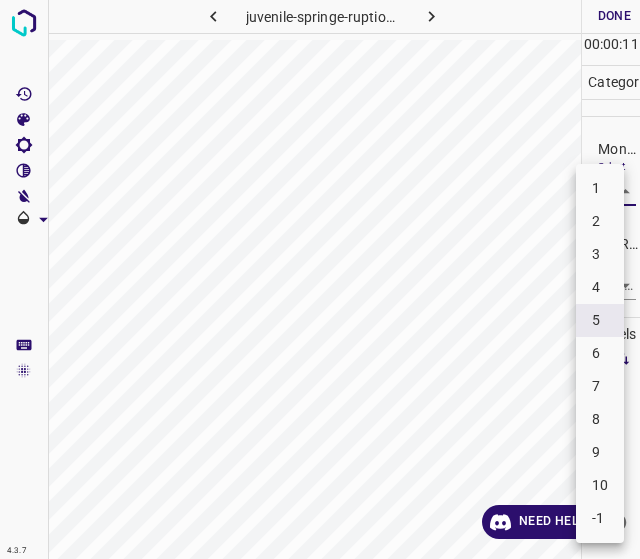 click on "5" at bounding box center (600, 320) 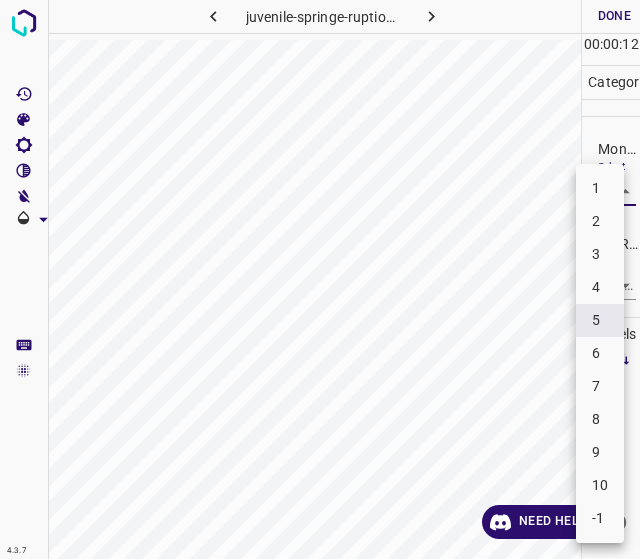 click on "4.3.7 juvenile-springe-ruption9.jpg Done Skip 0 00   : 00   : 12   Categories Monk *  Select 5 5  Fitzpatrick *  Select ​ Labels   0 Categories 1 Monk 2  Fitzpatrick Tools Space Change between modes (Draw & Edit) I Auto labeling R Restore zoom M Zoom in N Zoom out Delete Delete selecte label Filters Z Restore filters X Saturation filter C Brightness filter V Contrast filter B Gray scale filter General O Download Need Help ? - Text - Hide - Delete 1 2 3 4 5 6 7 8 9 10 -1" at bounding box center [320, 279] 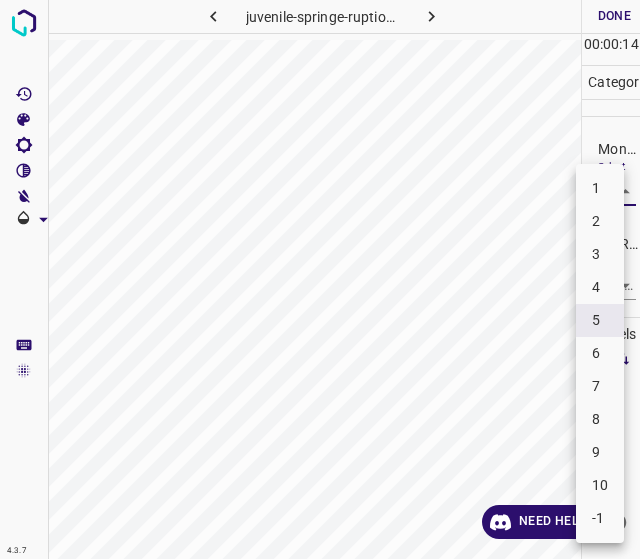 click on "4" at bounding box center (600, 287) 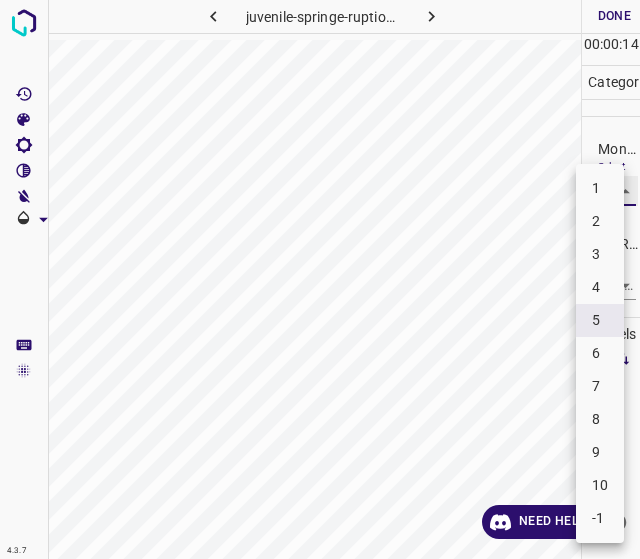 type on "4" 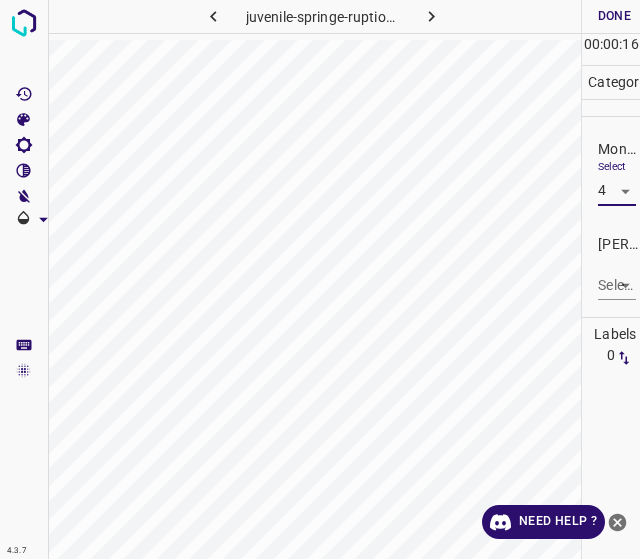 click on "4.3.7 juvenile-springe-ruption9.jpg Done Skip 0 00   : 00   : 16   Categories Monk *  Select 4 4  Fitzpatrick *  Select ​ Labels   0 Categories 1 Monk 2  Fitzpatrick Tools Space Change between modes (Draw & Edit) I Auto labeling R Restore zoom M Zoom in N Zoom out Delete Delete selecte label Filters Z Restore filters X Saturation filter C Brightness filter V Contrast filter B Gray scale filter General O Download Need Help ? - Text - Hide - Delete" at bounding box center (320, 279) 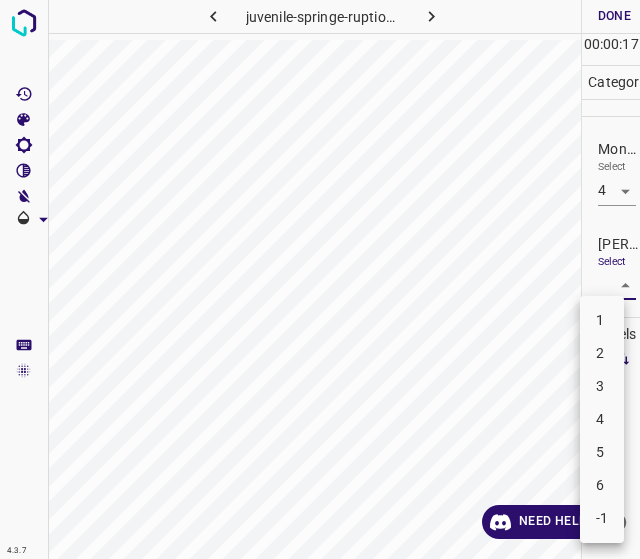 click on "2" at bounding box center [602, 353] 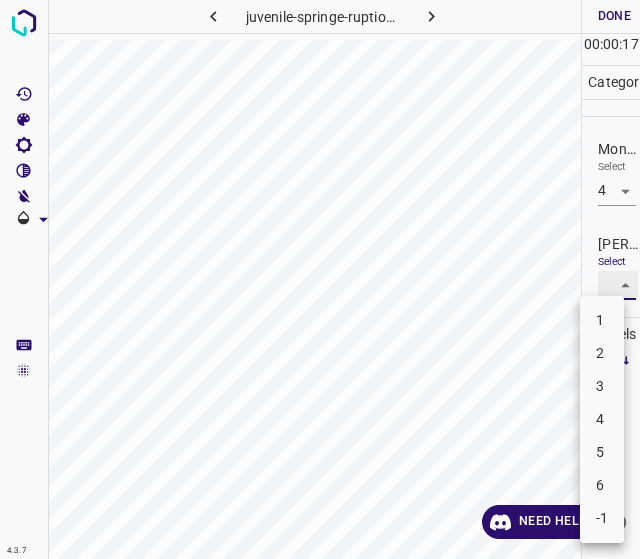 type on "2" 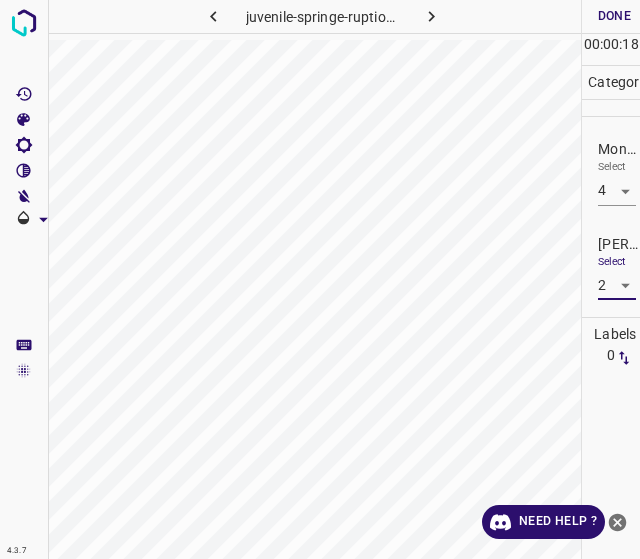 click on "Done" at bounding box center [614, 16] 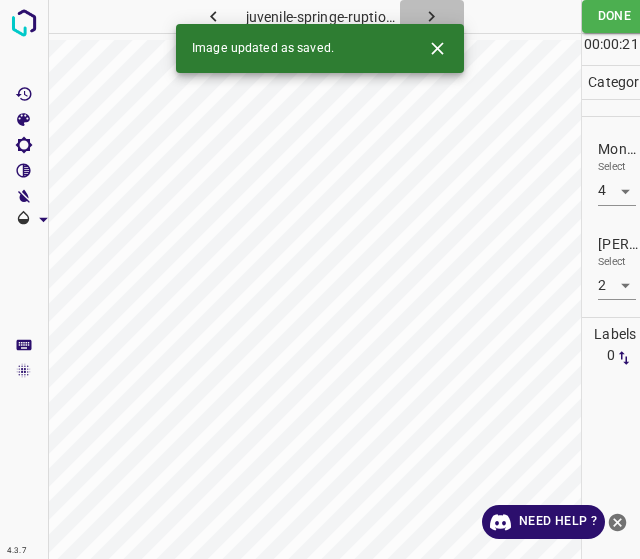 click 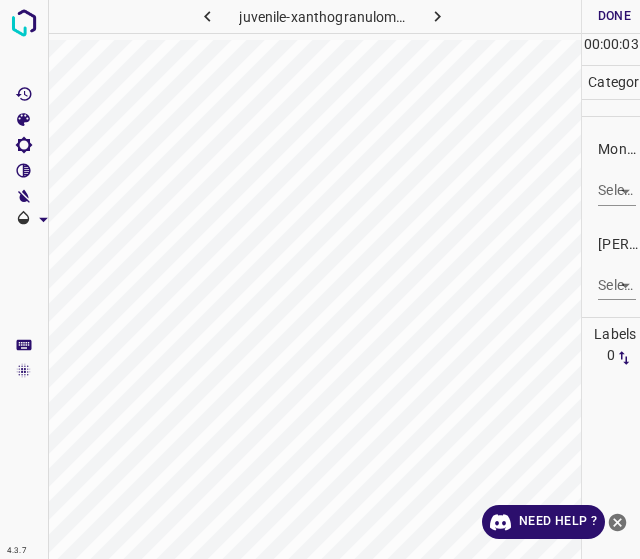 click on "4.3.7 juvenile-xanthogranuloma44.jpg Done Skip 0 00   : 00   : 03   Categories Monk *  Select ​  Fitzpatrick *  Select ​ Labels   0 Categories 1 Monk 2  Fitzpatrick Tools Space Change between modes (Draw & Edit) I Auto labeling R Restore zoom M Zoom in N Zoom out Delete Delete selecte label Filters Z Restore filters X Saturation filter C Brightness filter V Contrast filter B Gray scale filter General O Download Need Help ? - Text - Hide - Delete" at bounding box center (320, 279) 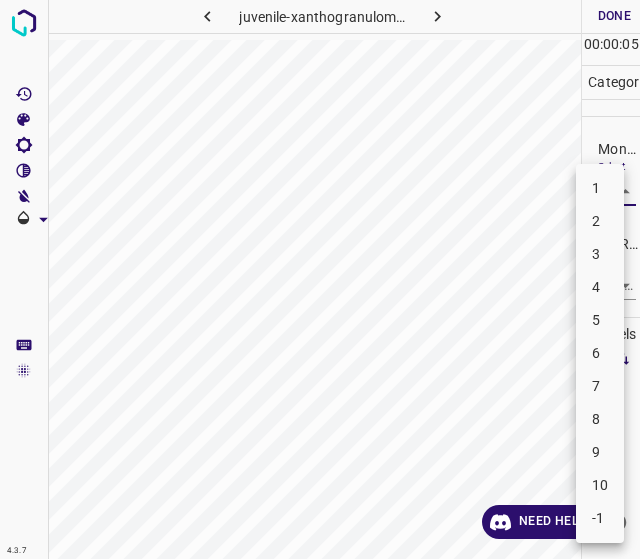 click on "2" at bounding box center [600, 221] 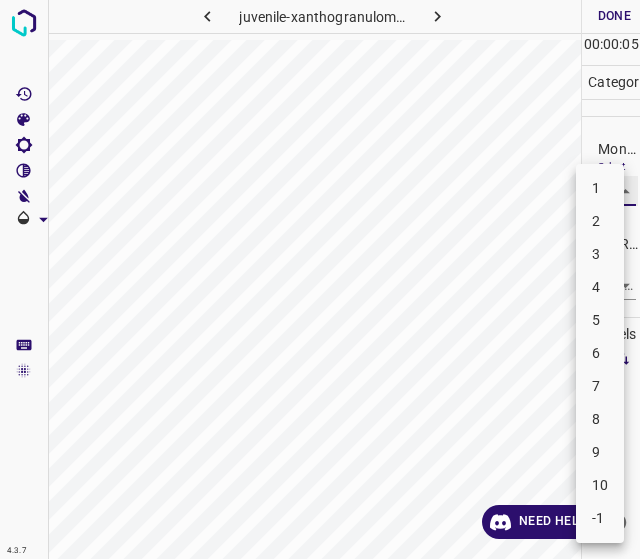 type on "2" 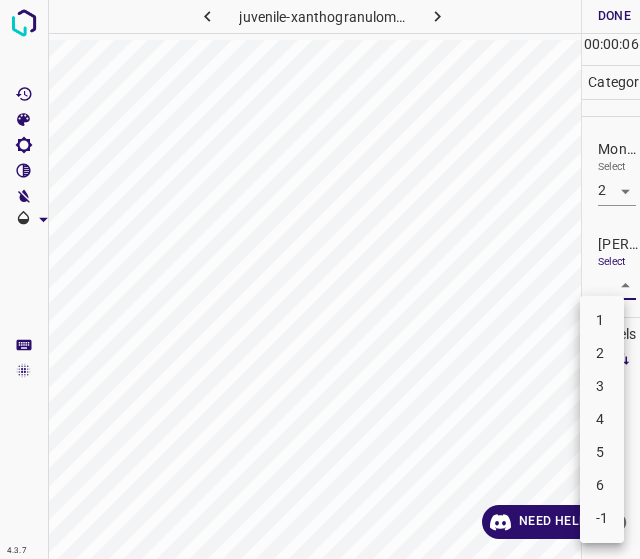click on "4.3.7 juvenile-xanthogranuloma44.jpg Done Skip 0 00   : 00   : 06   Categories Monk *  Select 2 2  Fitzpatrick *  Select ​ Labels   0 Categories 1 Monk 2  Fitzpatrick Tools Space Change between modes (Draw & Edit) I Auto labeling R Restore zoom M Zoom in N Zoom out Delete Delete selecte label Filters Z Restore filters X Saturation filter C Brightness filter V Contrast filter B Gray scale filter General O Download Need Help ? - Text - Hide - Delete 1 2 3 4 5 6 -1" at bounding box center [320, 279] 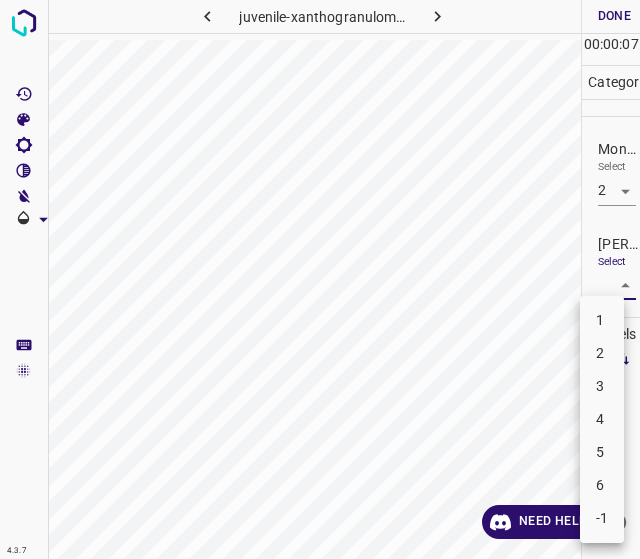 click on "1" at bounding box center (602, 320) 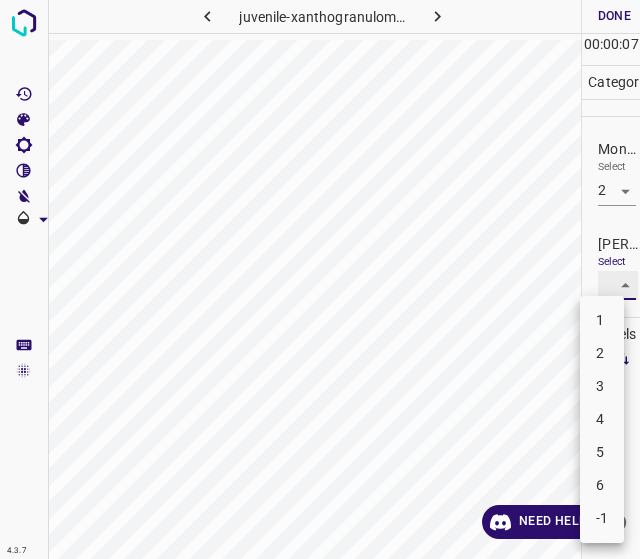 type on "1" 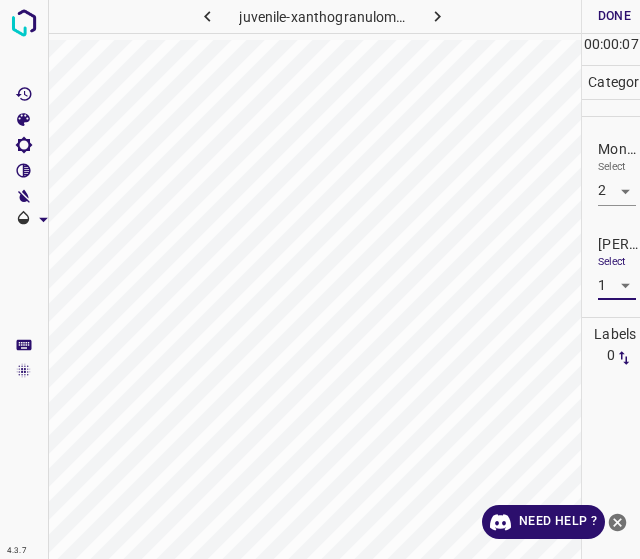 click on "Done" at bounding box center (614, 16) 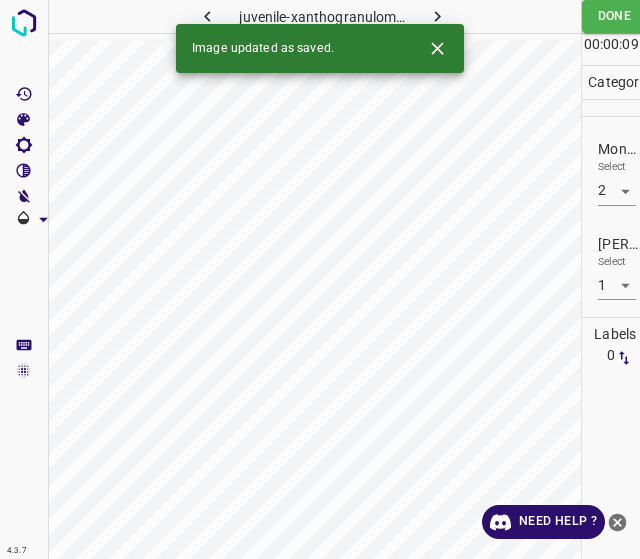 click on "4.3.7 juvenile-xanthogranuloma44.jpg Done Skip 0 00   : 00   : 09   Categories Monk *  Select 2 2  Fitzpatrick *  Select 1 1 Labels   0 Categories 1 Monk 2  Fitzpatrick Tools Space Change between modes (Draw & Edit) I Auto labeling R Restore zoom M Zoom in N Zoom out Delete Delete selecte label Filters Z Restore filters X Saturation filter C Brightness filter V Contrast filter B Gray scale filter General O Download Image updated as saved. Need Help ?" at bounding box center (320, 279) 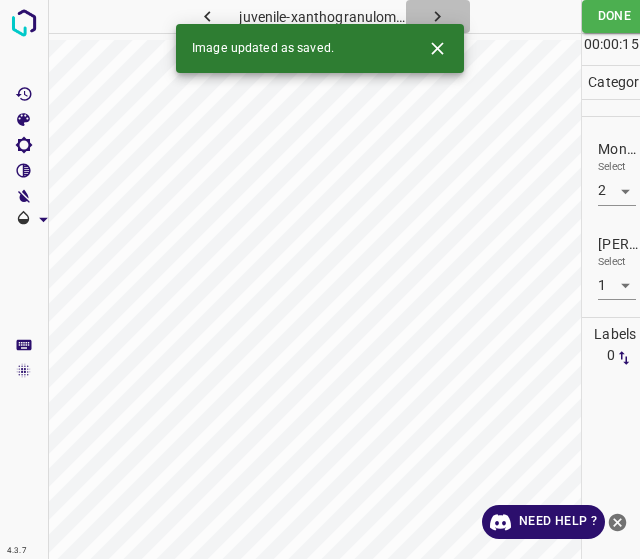 click 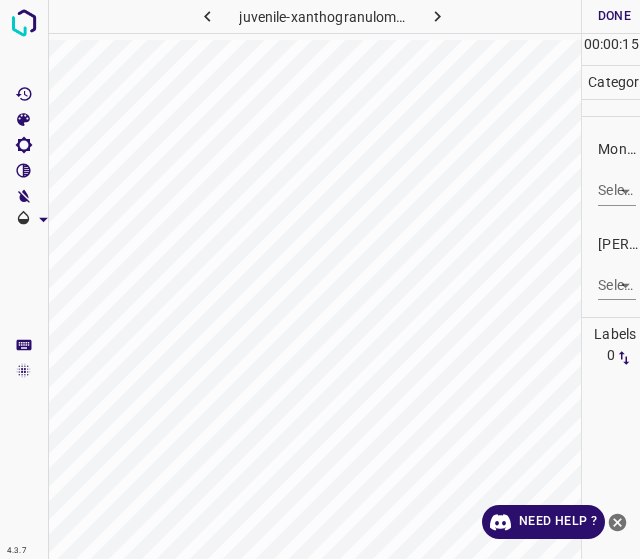 click on "Monk *  Select ​" at bounding box center (611, 172) 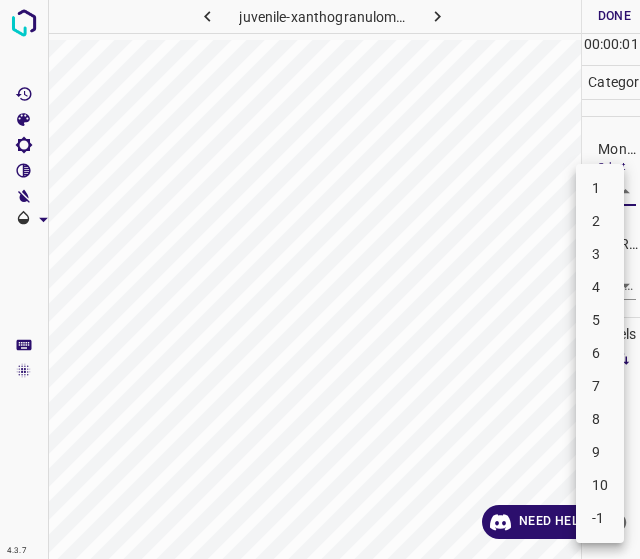 click on "2" at bounding box center (600, 221) 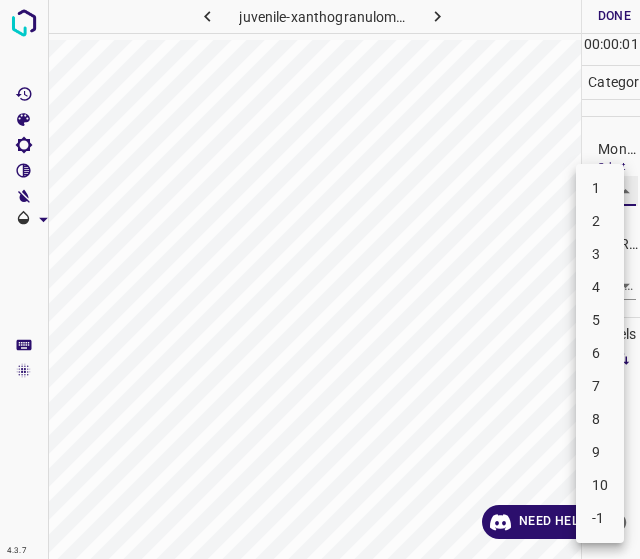 type on "2" 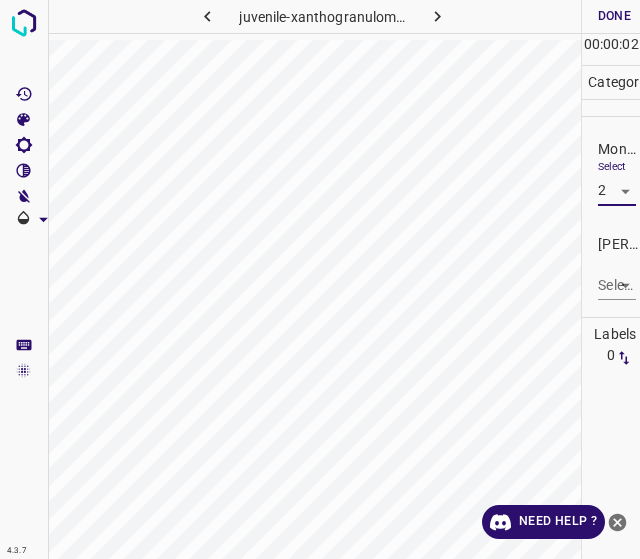 click on "4.3.7 juvenile-xanthogranuloma74.jpg Done Skip 0 00   : 00   : 02   Categories Monk *  Select 2 2  Fitzpatrick *  Select ​ Labels   0 Categories 1 Monk 2  Fitzpatrick Tools Space Change between modes (Draw & Edit) I Auto labeling R Restore zoom M Zoom in N Zoom out Delete Delete selecte label Filters Z Restore filters X Saturation filter C Brightness filter V Contrast filter B Gray scale filter General O Download Need Help ? - Text - Hide - Delete" at bounding box center (320, 279) 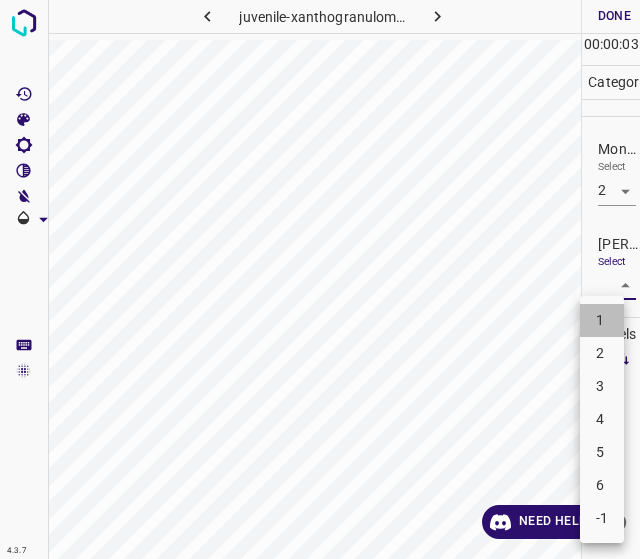click on "1" at bounding box center (602, 320) 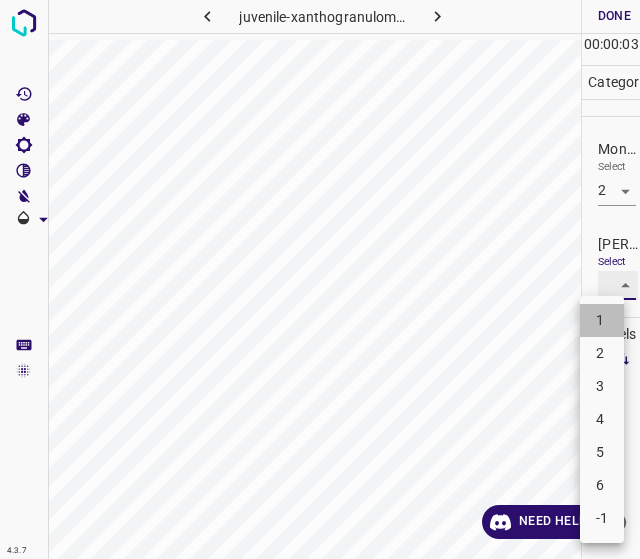type on "1" 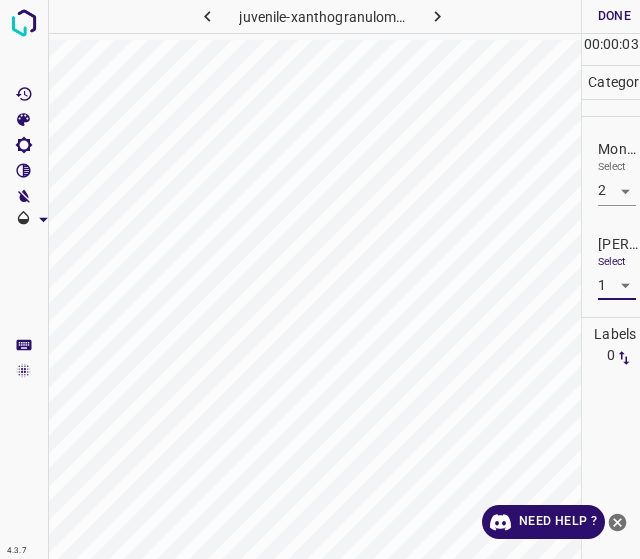 click on "Done" at bounding box center (614, 16) 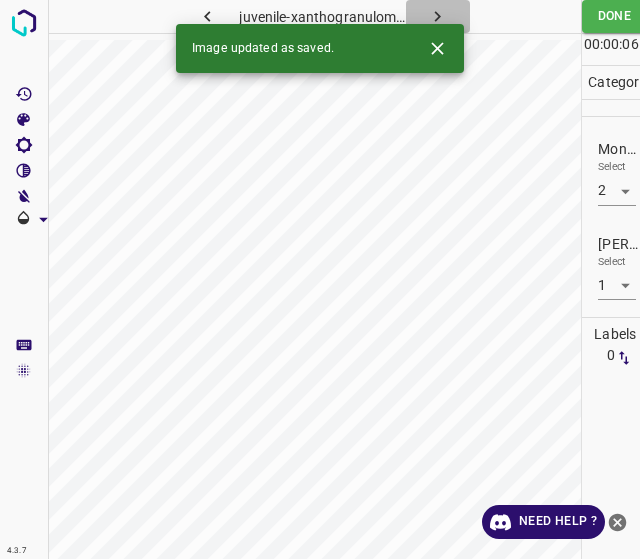 click 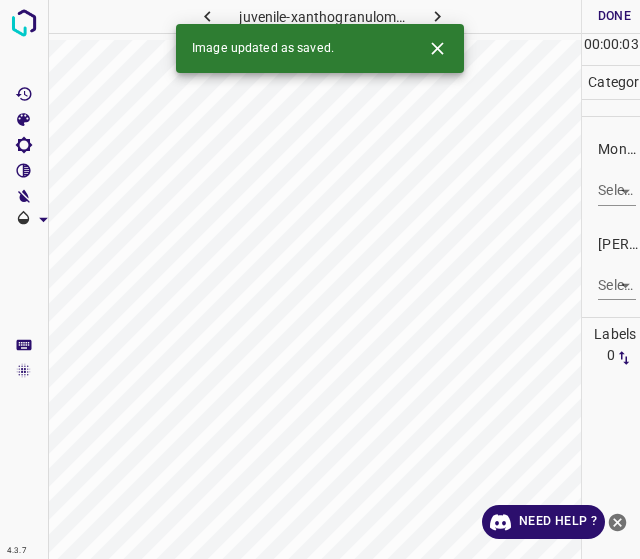 click on "4.3.7 juvenile-xanthogranuloma21.jpg Done Skip 0 00   : 00   : 03   Categories Monk *  Select ​  Fitzpatrick *  Select ​ Labels   0 Categories 1 Monk 2  Fitzpatrick Tools Space Change between modes (Draw & Edit) I Auto labeling R Restore zoom M Zoom in N Zoom out Delete Delete selecte label Filters Z Restore filters X Saturation filter C Brightness filter V Contrast filter B Gray scale filter General O Download Image updated as saved. Need Help ? - Text - Hide - Delete" at bounding box center [320, 279] 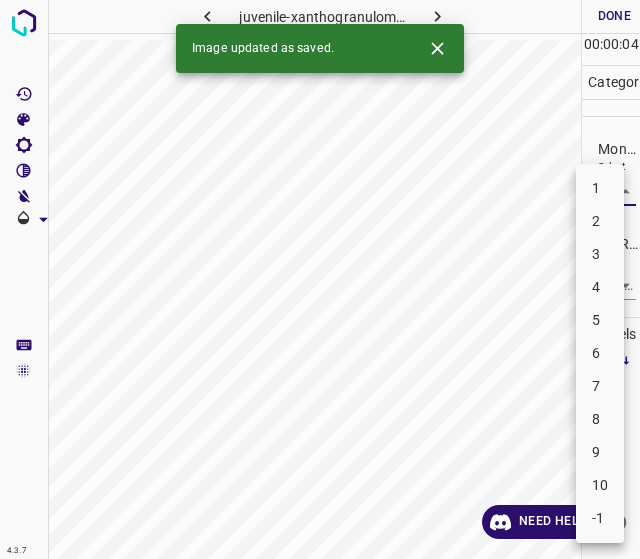 click on "3" at bounding box center [600, 254] 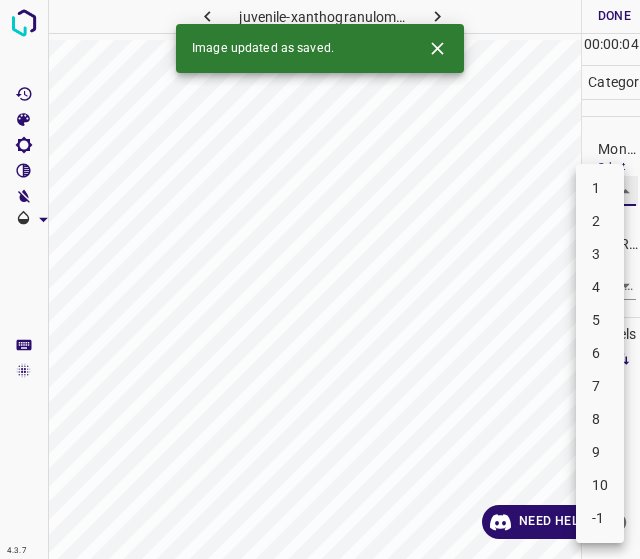 type on "3" 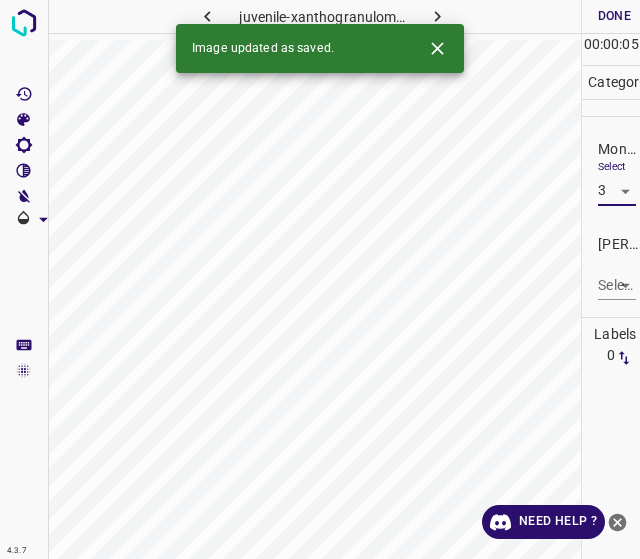 click on "4.3.7 juvenile-xanthogranuloma21.jpg Done Skip 0 00   : 00   : 05   Categories Monk *  Select 3 3  Fitzpatrick *  Select ​ Labels   0 Categories 1 Monk 2  Fitzpatrick Tools Space Change between modes (Draw & Edit) I Auto labeling R Restore zoom M Zoom in N Zoom out Delete Delete selecte label Filters Z Restore filters X Saturation filter C Brightness filter V Contrast filter B Gray scale filter General O Download Image updated as saved. Need Help ? - Text - Hide - Delete" at bounding box center [320, 279] 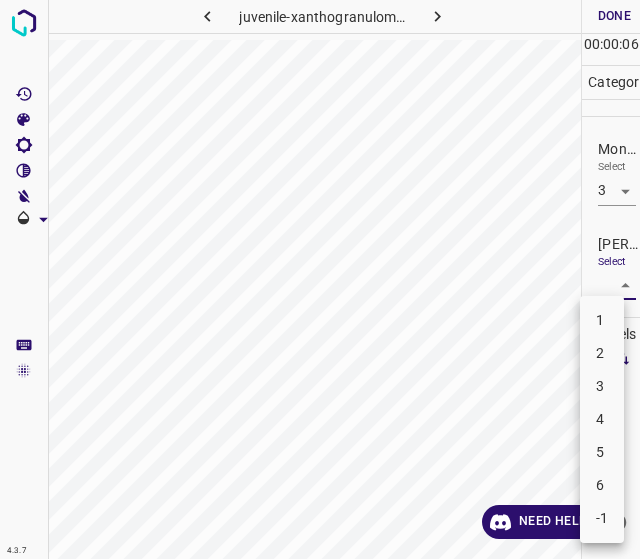 click on "2" at bounding box center [602, 353] 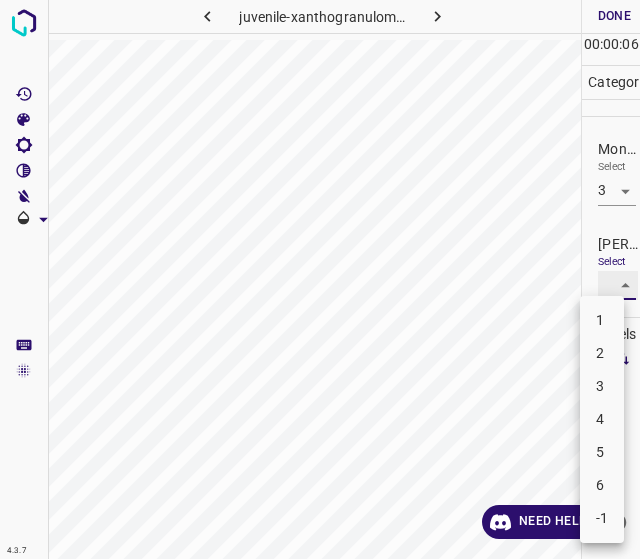type on "2" 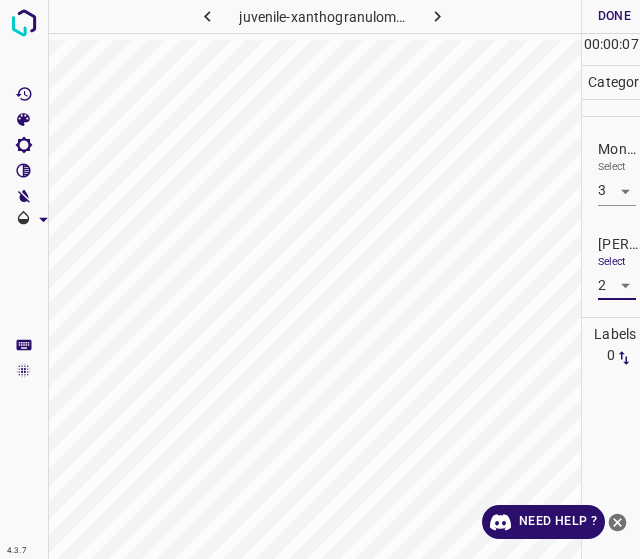 click on "Done" at bounding box center (614, 16) 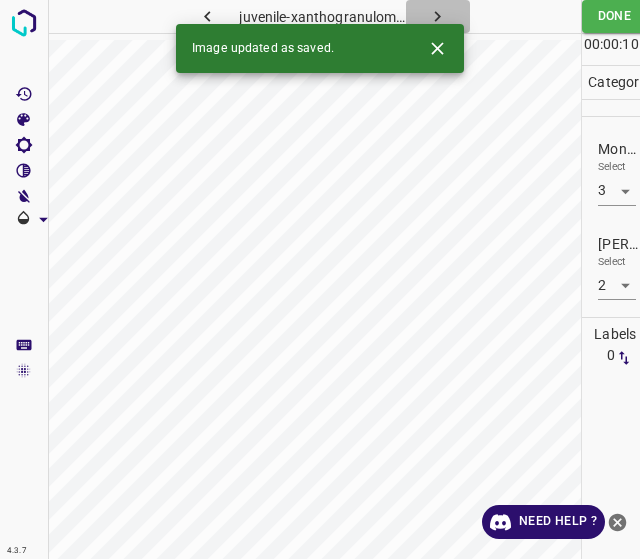 click 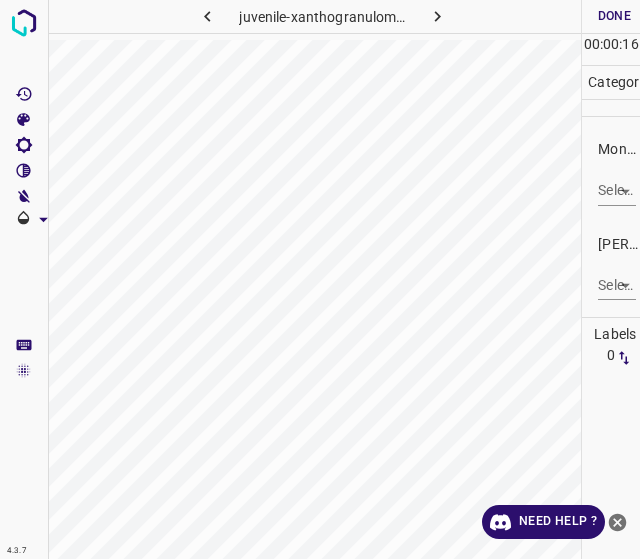 click on "4.3.7 juvenile-xanthogranuloma82.jpg Done Skip 0 00   : 00   : 16   Categories Monk *  Select ​  Fitzpatrick *  Select ​ Labels   0 Categories 1 Monk 2  Fitzpatrick Tools Space Change between modes (Draw & Edit) I Auto labeling R Restore zoom M Zoom in N Zoom out Delete Delete selecte label Filters Z Restore filters X Saturation filter C Brightness filter V Contrast filter B Gray scale filter General O Download Need Help ? - Text - Hide - Delete" at bounding box center [320, 279] 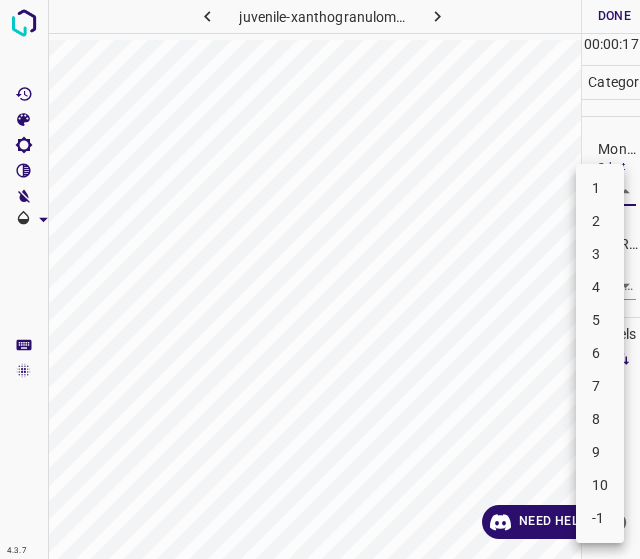 click on "5" at bounding box center (600, 320) 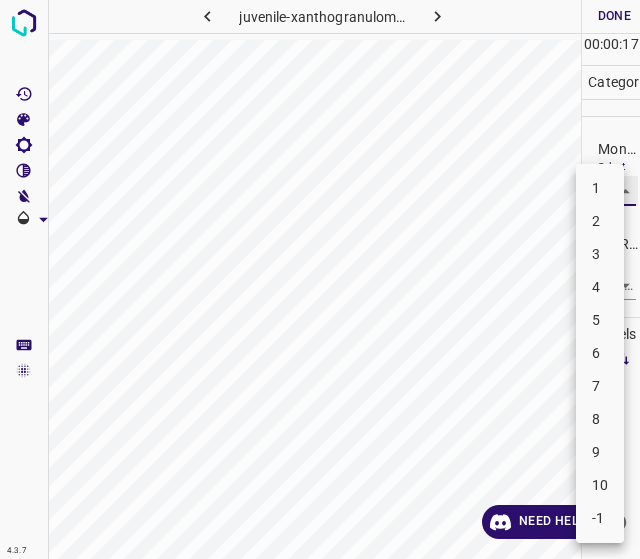 type on "5" 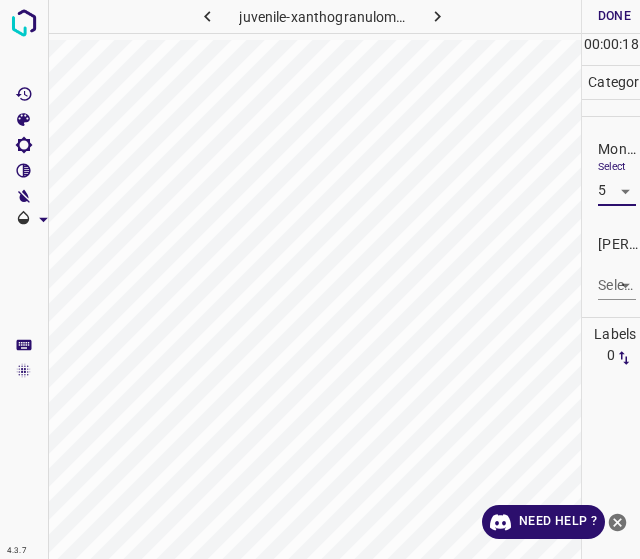 click on "4.3.7 juvenile-xanthogranuloma82.jpg Done Skip 0 00   : 00   : 18   Categories Monk *  Select 5 5  Fitzpatrick *  Select ​ Labels   0 Categories 1 Monk 2  Fitzpatrick Tools Space Change between modes (Draw & Edit) I Auto labeling R Restore zoom M Zoom in N Zoom out Delete Delete selecte label Filters Z Restore filters X Saturation filter C Brightness filter V Contrast filter B Gray scale filter General O Download Need Help ? - Text - Hide - Delete" at bounding box center [320, 279] 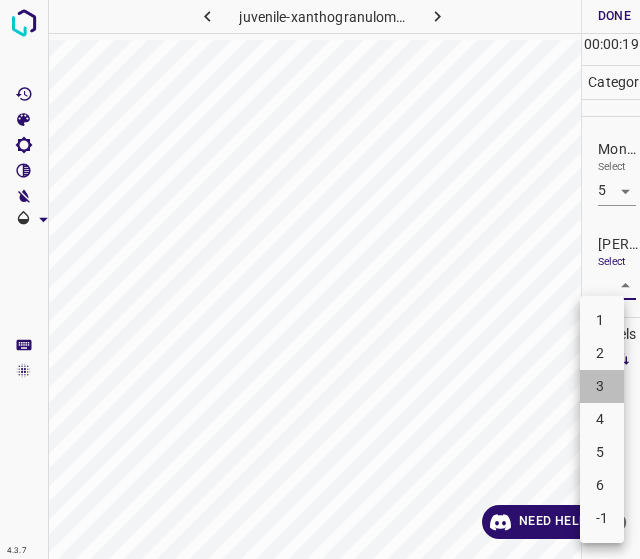 click on "3" at bounding box center (602, 386) 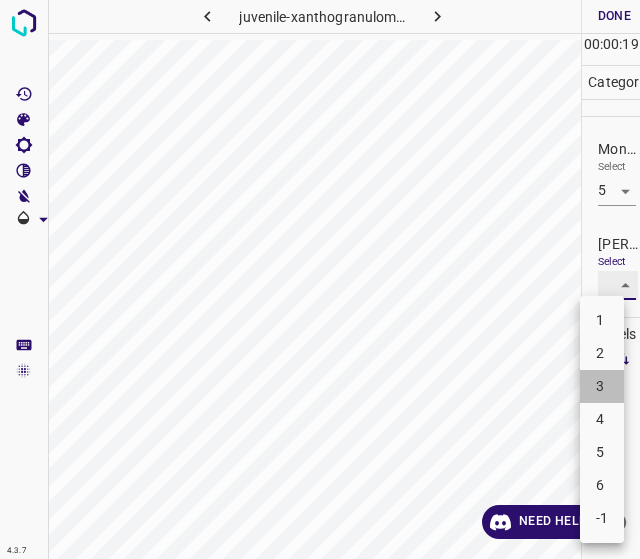 type on "3" 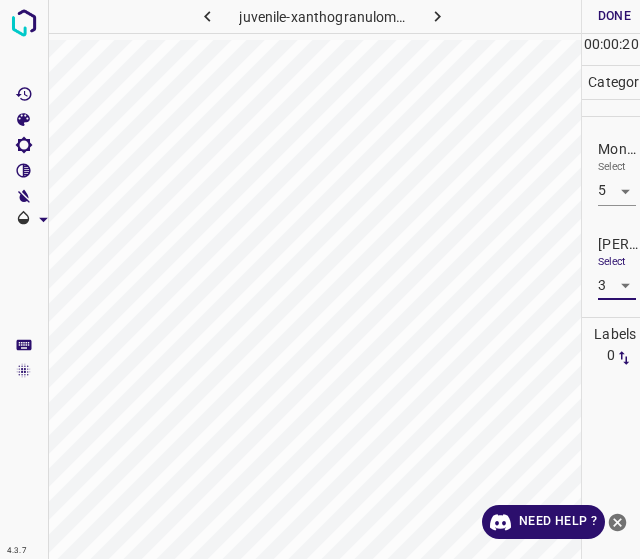click on "Done" at bounding box center (614, 16) 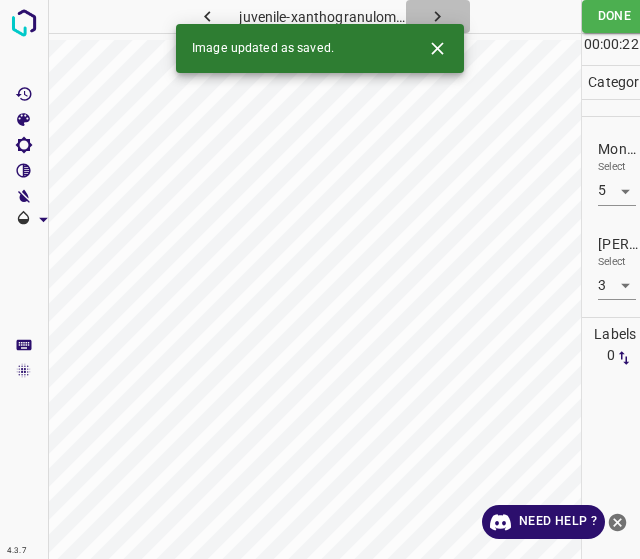 click 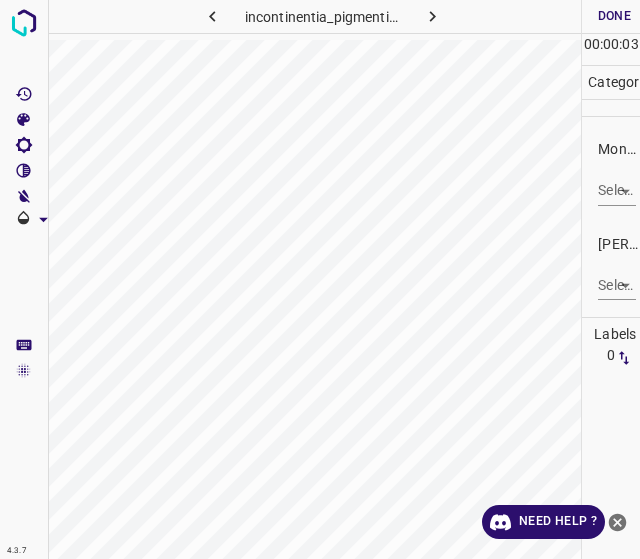 click on "Monk *  Select ​" at bounding box center (611, 172) 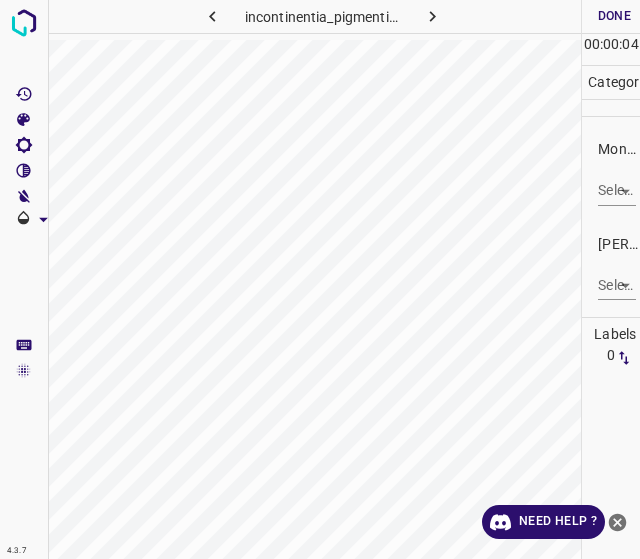 click on "4.3.7 incontinentia_pigmenti74.jpg Done Skip 0 00   : 00   : 04   Categories Monk *  Select ​  Fitzpatrick *  Select ​ Labels   0 Categories 1 Monk 2  Fitzpatrick Tools Space Change between modes (Draw & Edit) I Auto labeling R Restore zoom M Zoom in N Zoom out Delete Delete selecte label Filters Z Restore filters X Saturation filter C Brightness filter V Contrast filter B Gray scale filter General O Download Need Help ? - Text - Hide - Delete" at bounding box center [320, 279] 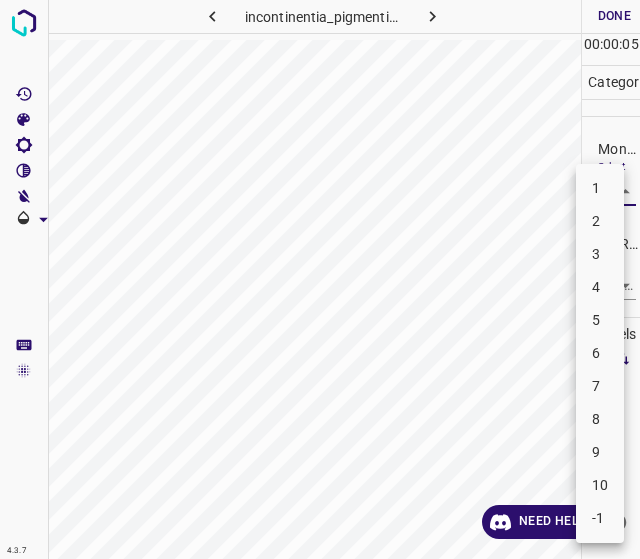 click on "3" at bounding box center (600, 254) 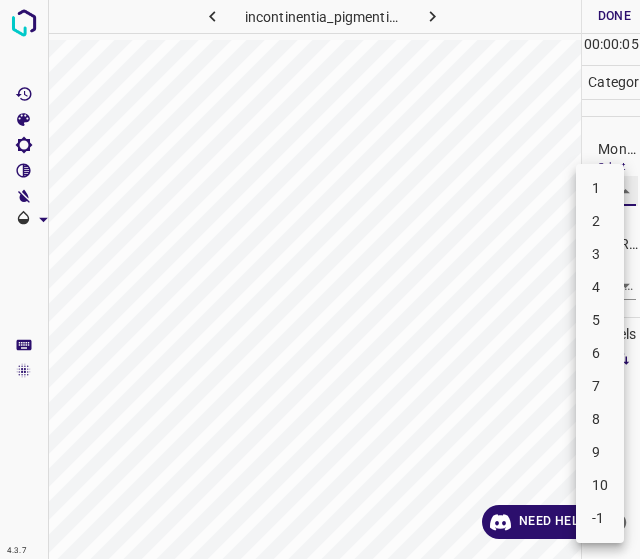 type on "3" 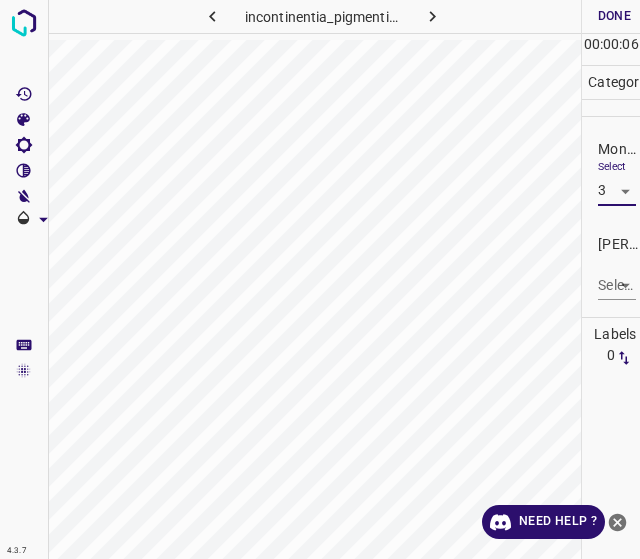 click on "Select ​" at bounding box center [617, 277] 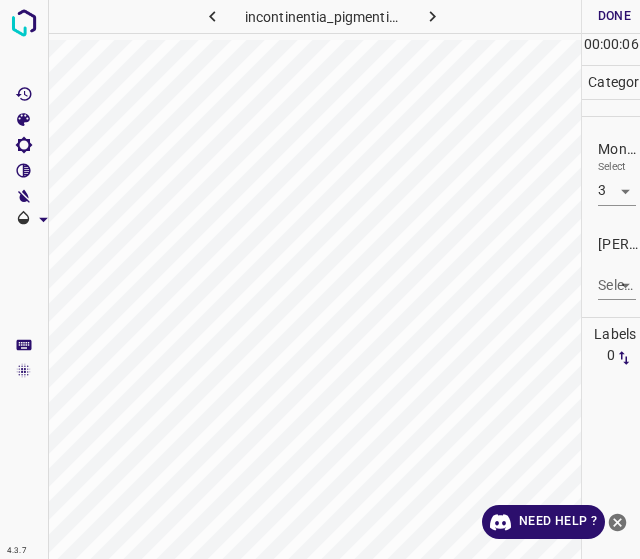 click on "4.3.7 incontinentia_pigmenti74.jpg Done Skip 0 00   : 00   : 06   Categories Monk *  Select 3 3  Fitzpatrick *  Select ​ Labels   0 Categories 1 Monk 2  Fitzpatrick Tools Space Change between modes (Draw & Edit) I Auto labeling R Restore zoom M Zoom in N Zoom out Delete Delete selecte label Filters Z Restore filters X Saturation filter C Brightness filter V Contrast filter B Gray scale filter General O Download Need Help ? - Text - Hide - Delete" at bounding box center [320, 279] 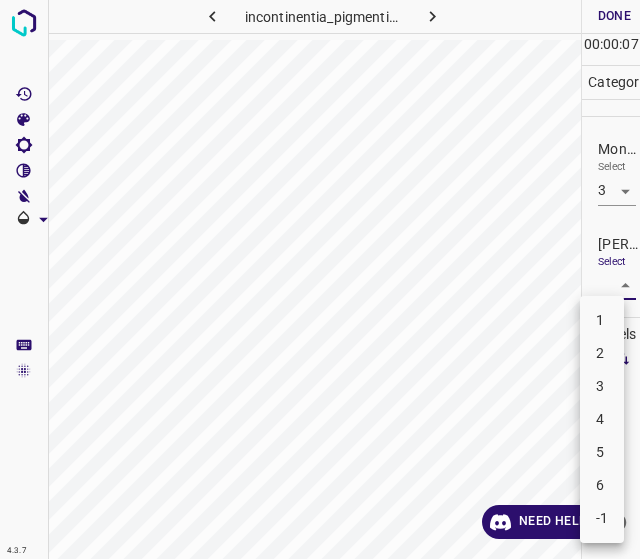 click on "2" at bounding box center [602, 353] 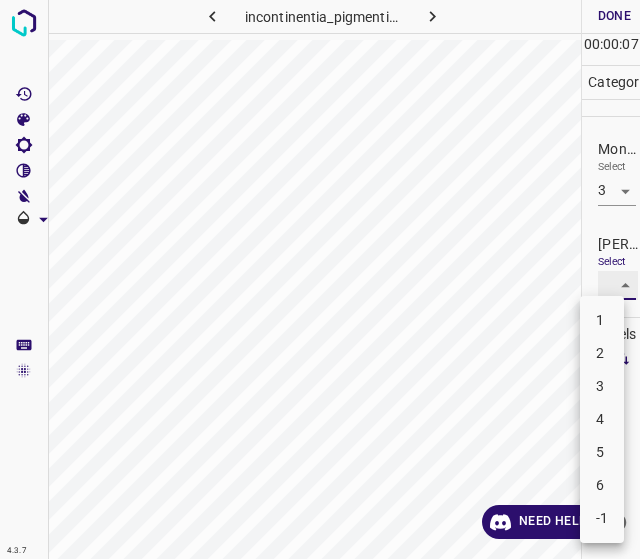 type on "2" 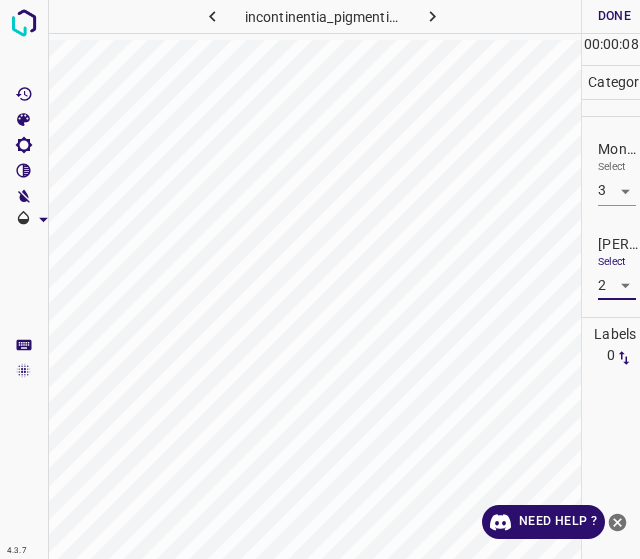click on "Done" at bounding box center [614, 16] 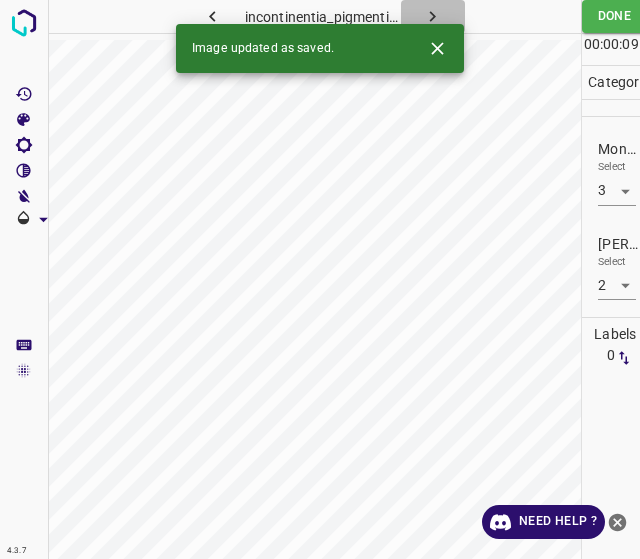 click 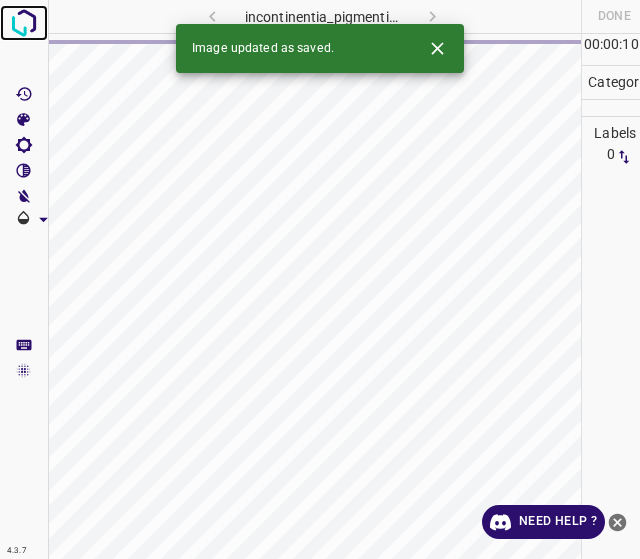 click at bounding box center [24, 23] 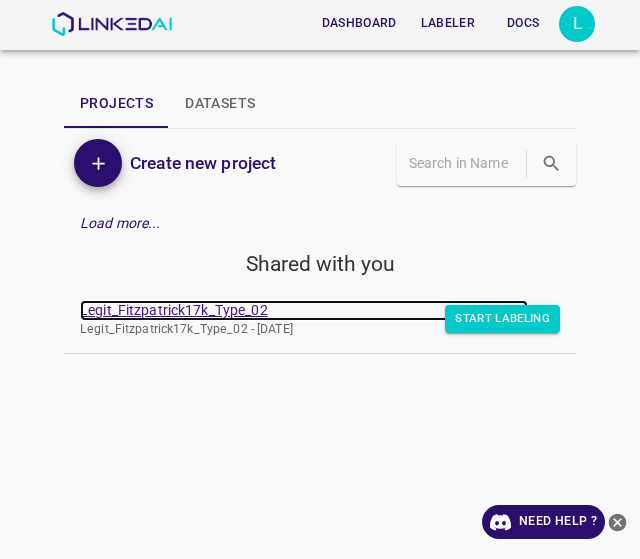 click on "Legit_Fitzpatrick17k_Type_02" at bounding box center [304, 310] 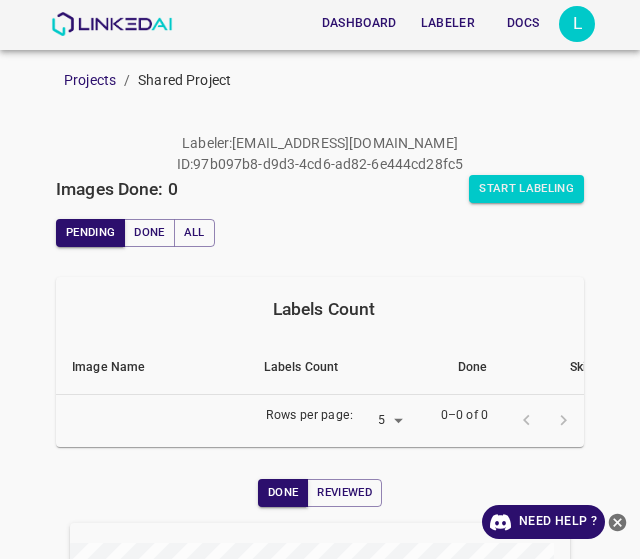scroll, scrollTop: 0, scrollLeft: 0, axis: both 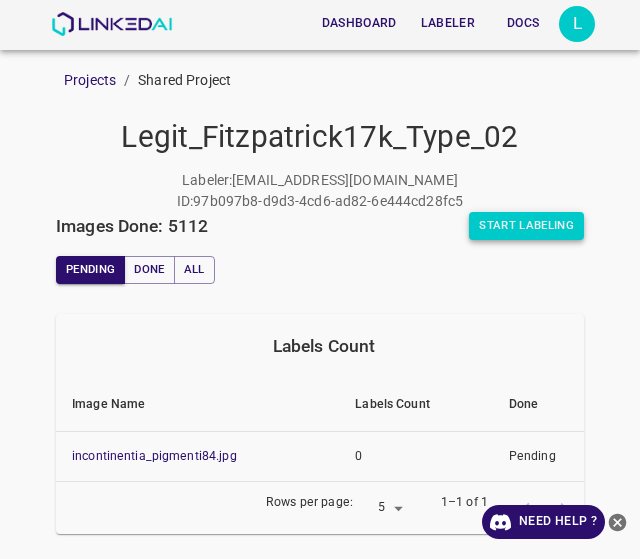 click on "Start Labeling" at bounding box center (526, 226) 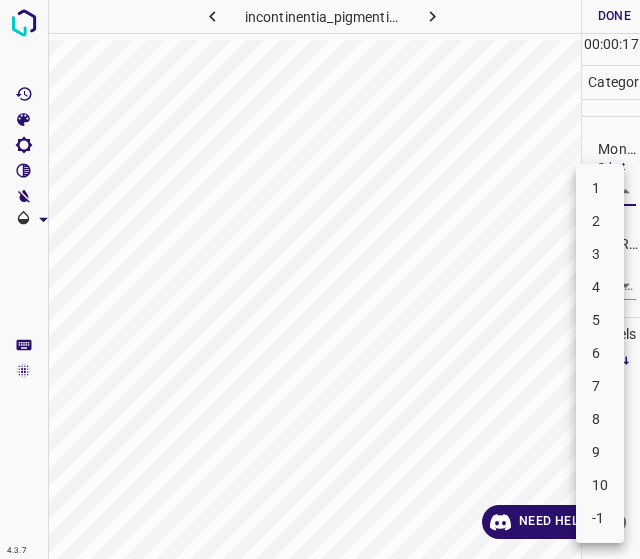 click on "4.3.7 incontinentia_pigmenti84.jpg Done Skip 0 00   : 00   : 17   Categories Monk *  Select ​  [PERSON_NAME] *  Select ​ Labels   0 Categories 1 Monk 2  [PERSON_NAME] Tools Space Change between modes (Draw & Edit) I Auto labeling R Restore zoom M Zoom in N Zoom out Delete Delete selecte label Filters Z Restore filters X Saturation filter C Brightness filter V Contrast filter B Gray scale filter General O Download Need Help ? - Text - Hide - Delete 1 2 3 4 5 6 7 8 9 10 -1" at bounding box center (320, 279) 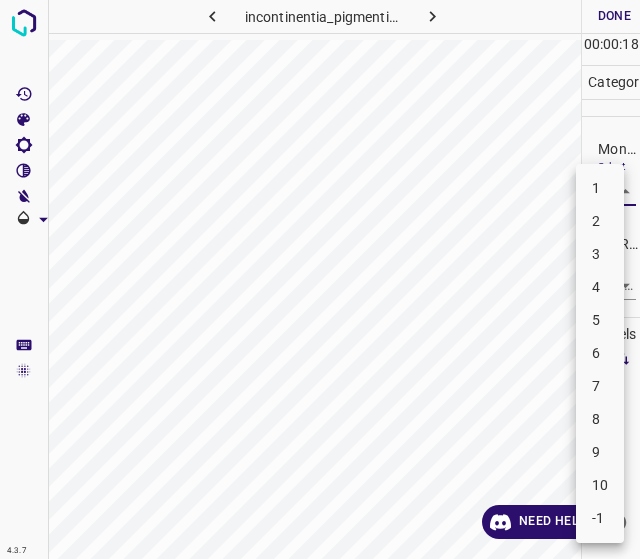 click on "3" at bounding box center [600, 254] 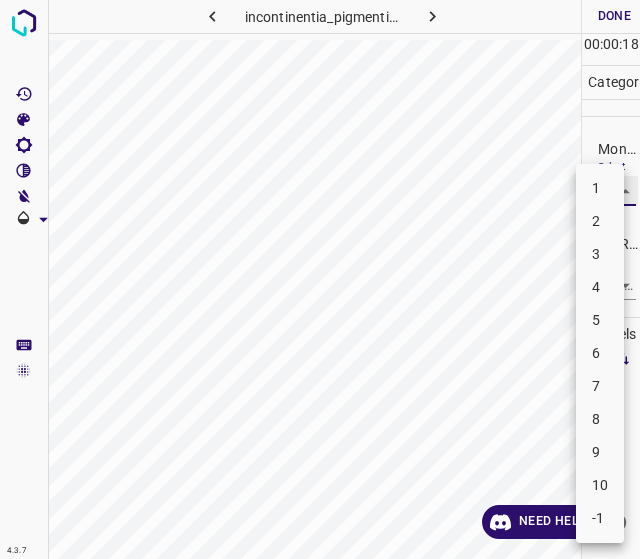 type on "3" 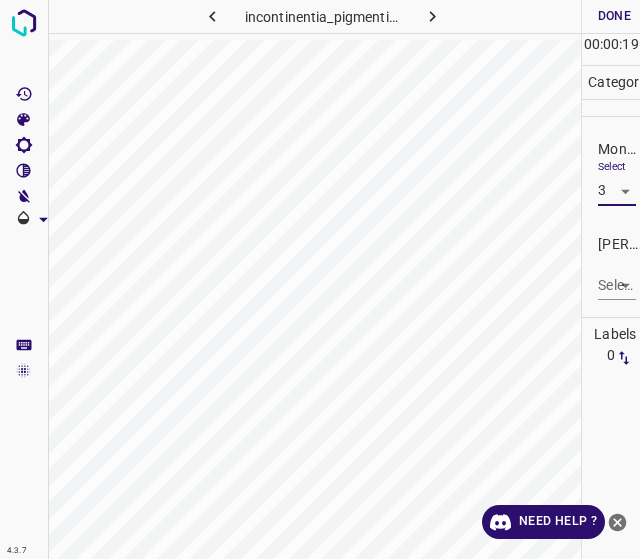 click on "4.3.7 incontinentia_pigmenti84.jpg Done Skip 0 00   : 00   : 19   Categories Monk *  Select 3 3  [PERSON_NAME] *  Select ​ Labels   0 Categories 1 Monk 2  [PERSON_NAME] Tools Space Change between modes (Draw & Edit) I Auto labeling R Restore zoom M Zoom in N Zoom out Delete Delete selecte label Filters Z Restore filters X Saturation filter C Brightness filter V Contrast filter B Gray scale filter General O Download Need Help ? - Text - Hide - Delete" at bounding box center [320, 279] 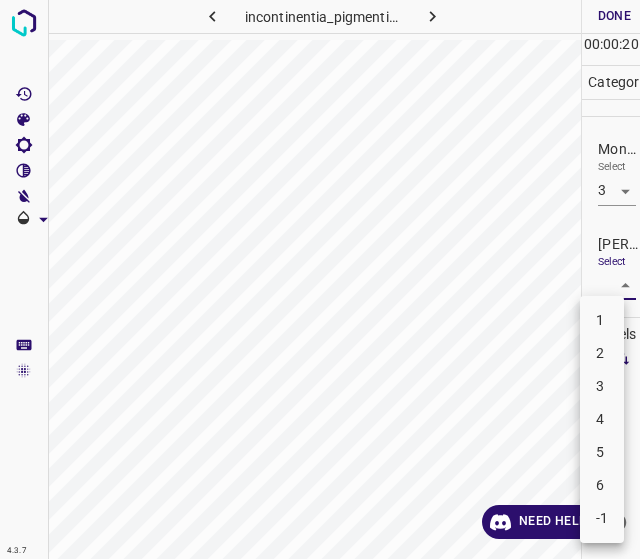 click on "2" at bounding box center [602, 353] 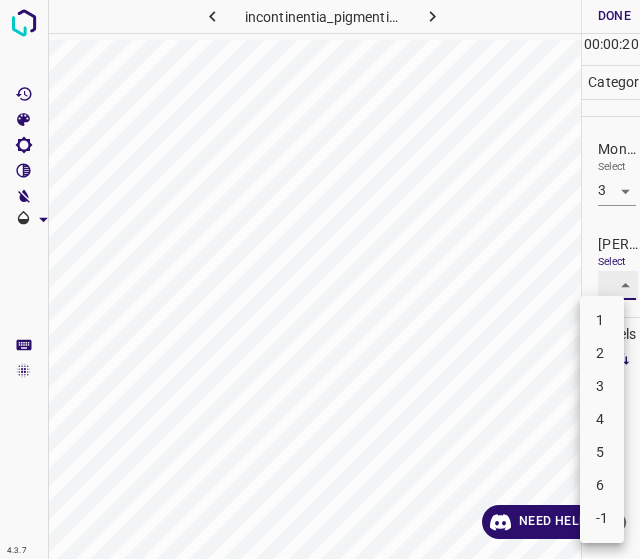 type on "2" 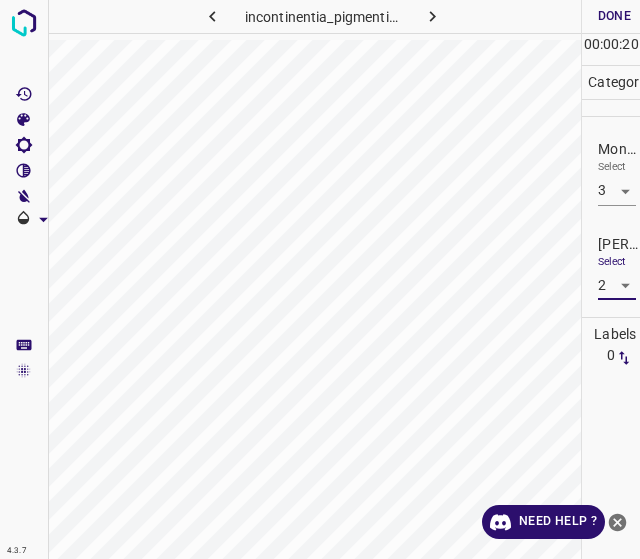 click on "Done" at bounding box center (614, 16) 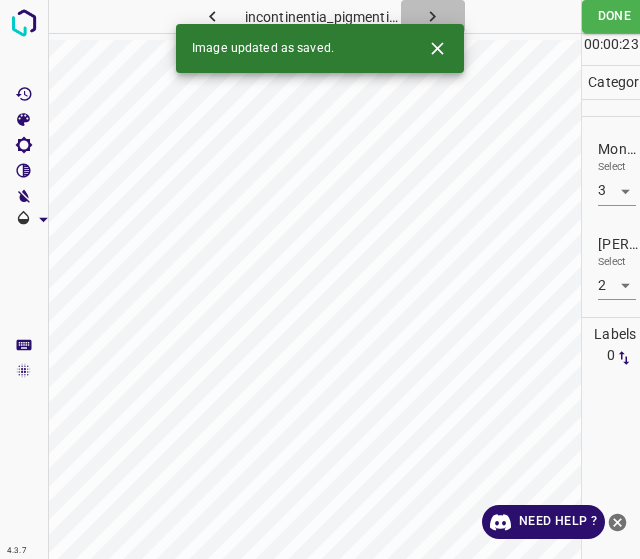 click 